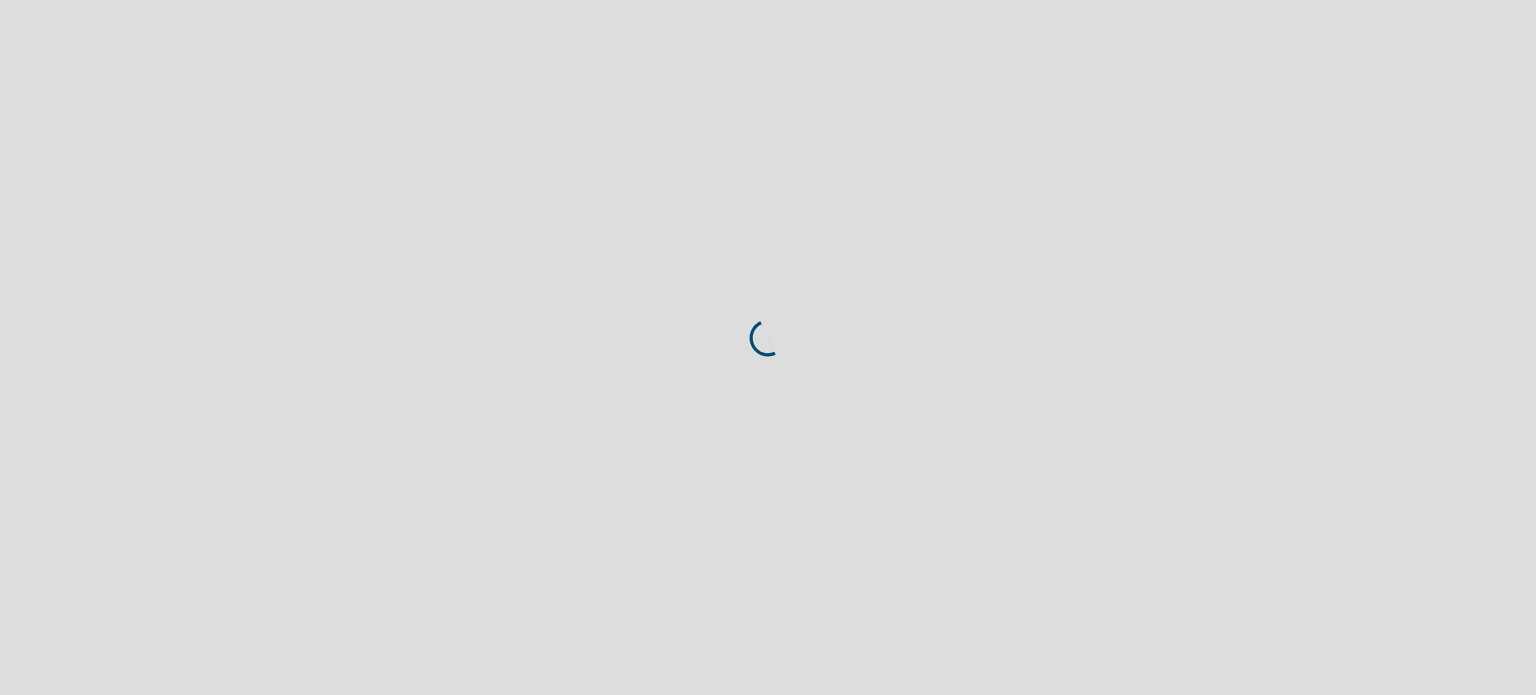 scroll, scrollTop: 0, scrollLeft: 0, axis: both 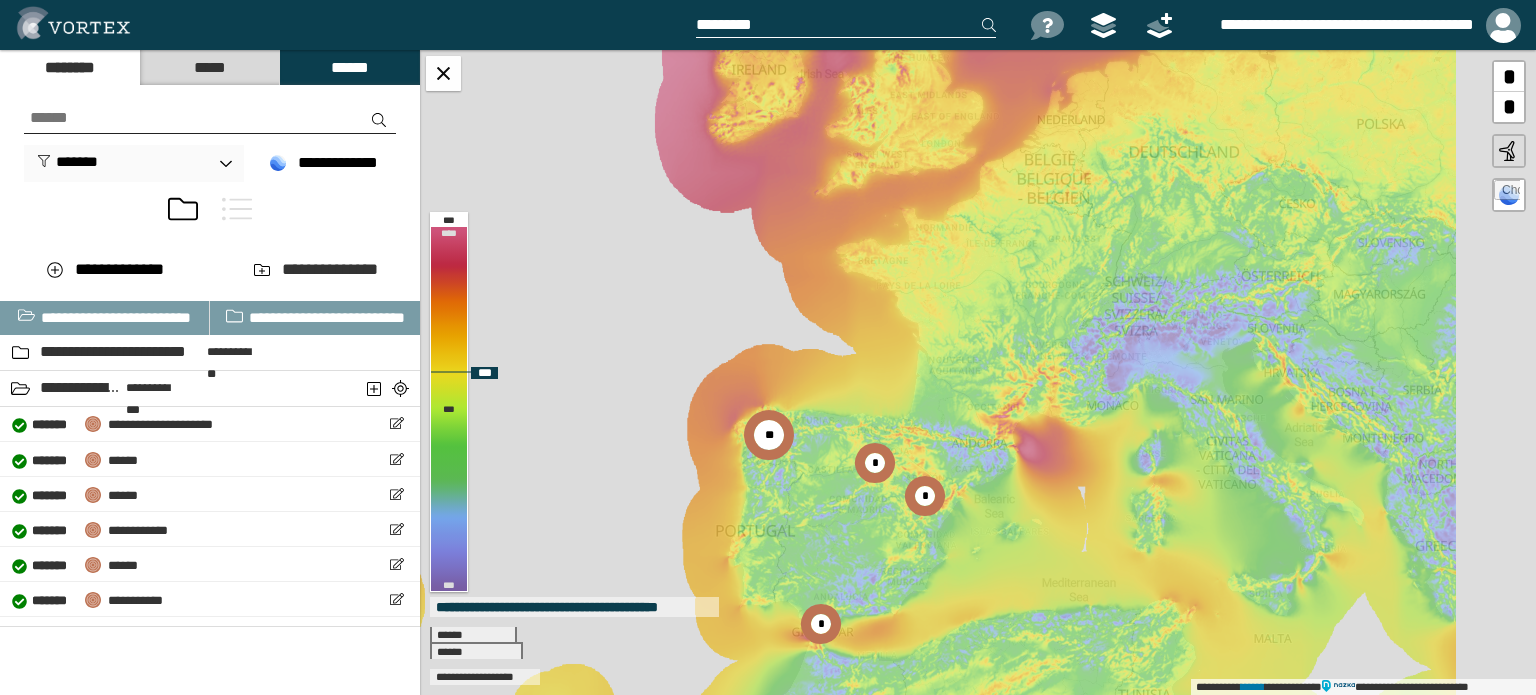 drag, startPoint x: 1173, startPoint y: 367, endPoint x: 916, endPoint y: 347, distance: 257.77704 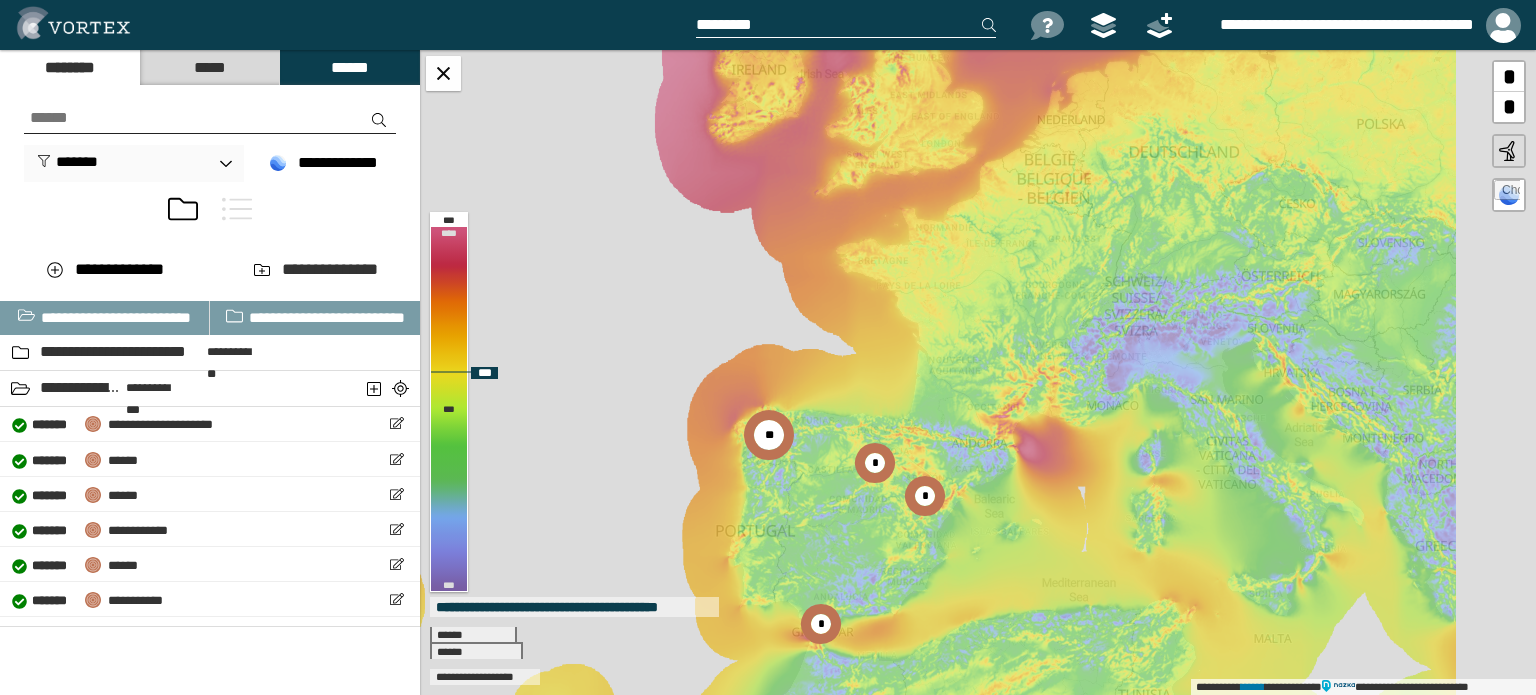 click on "**********" at bounding box center (978, 372) 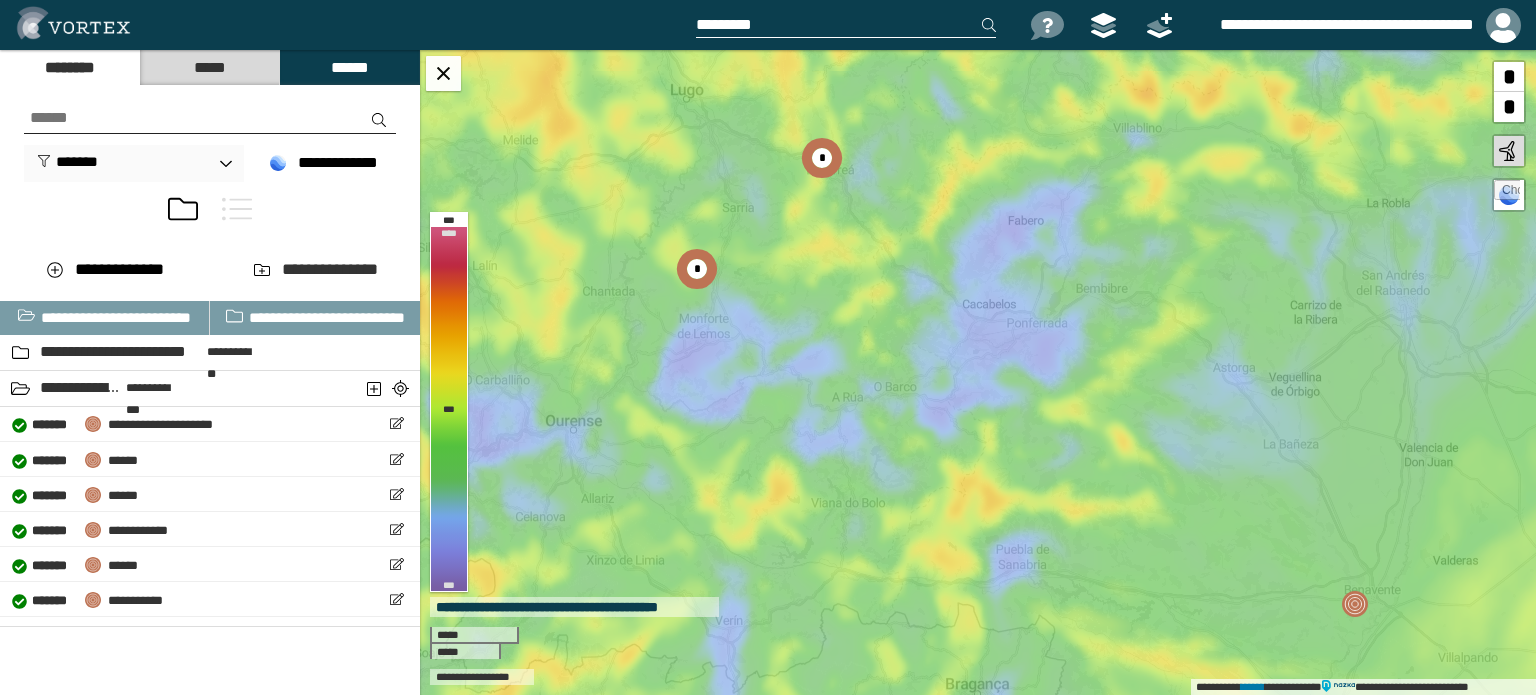click on "*****" at bounding box center [209, 67] 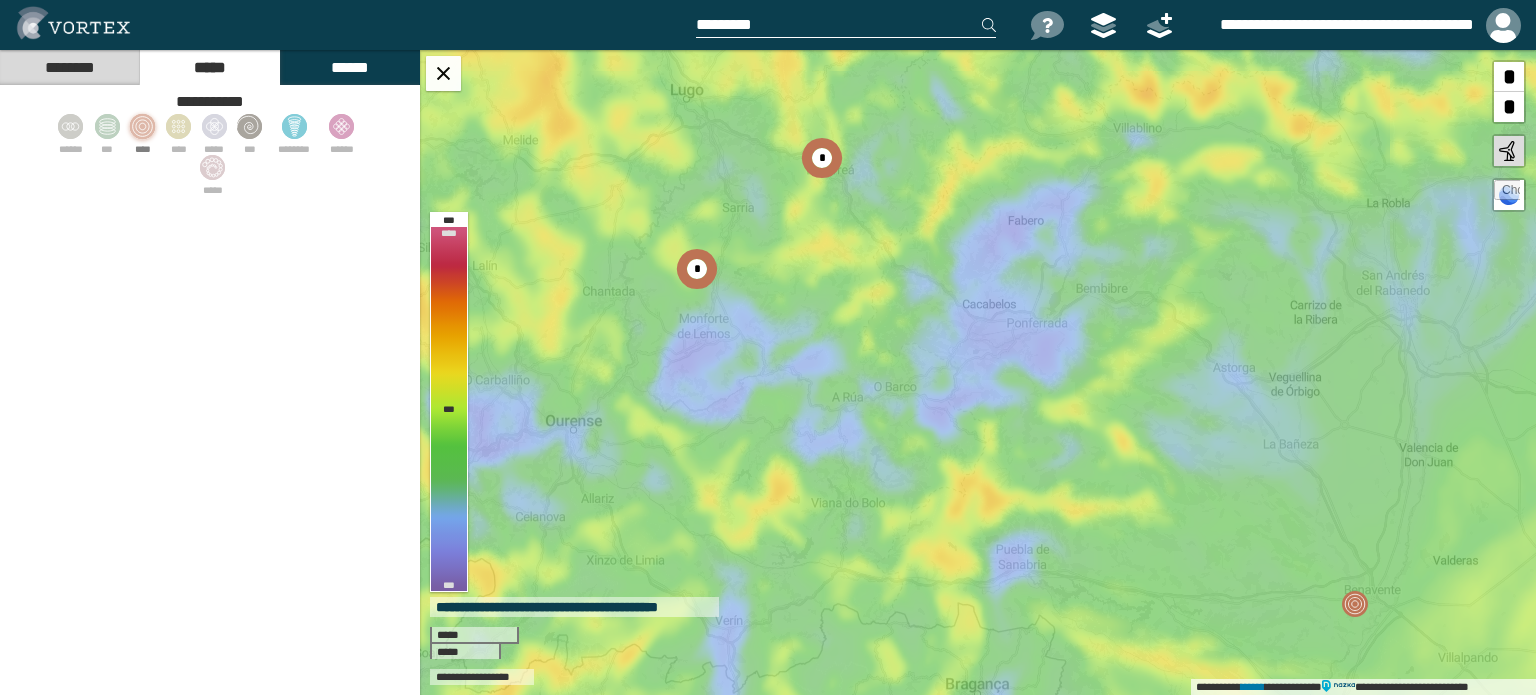 click 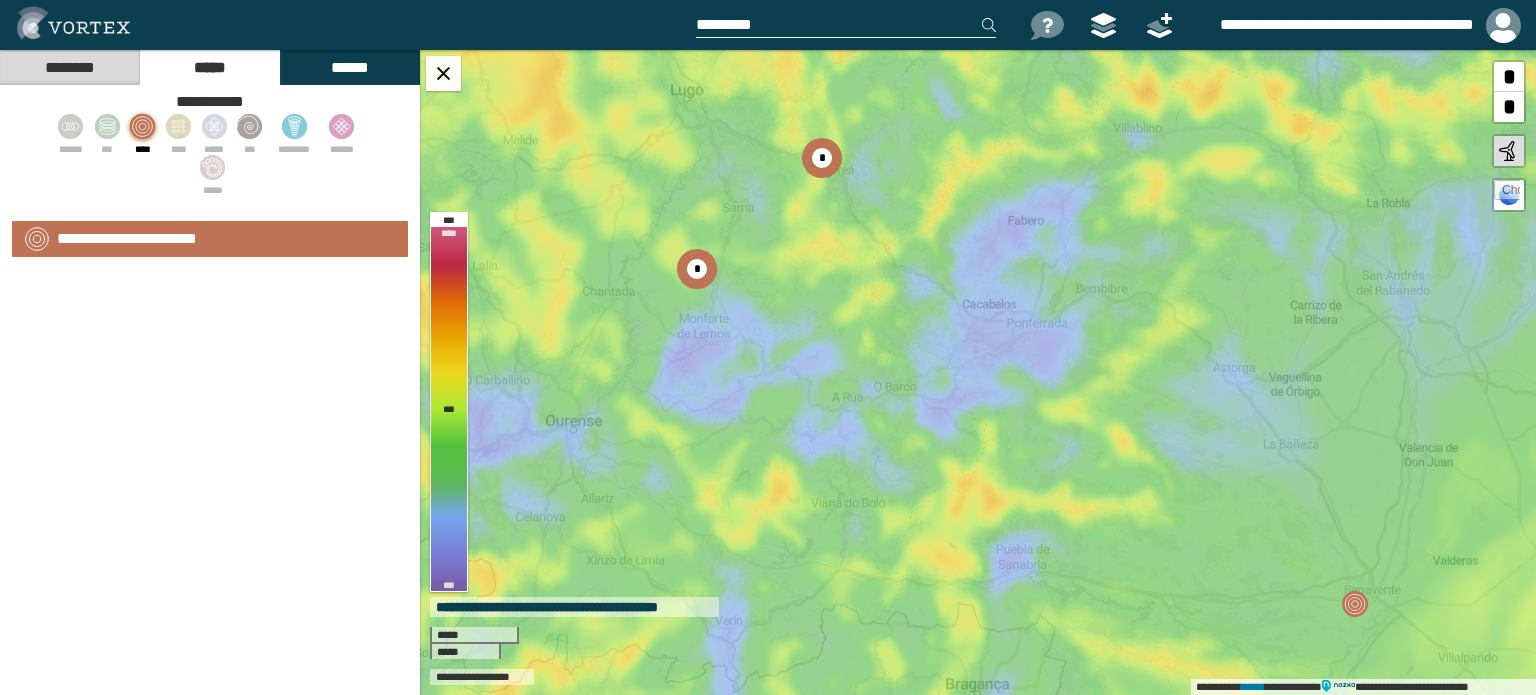 select on "**" 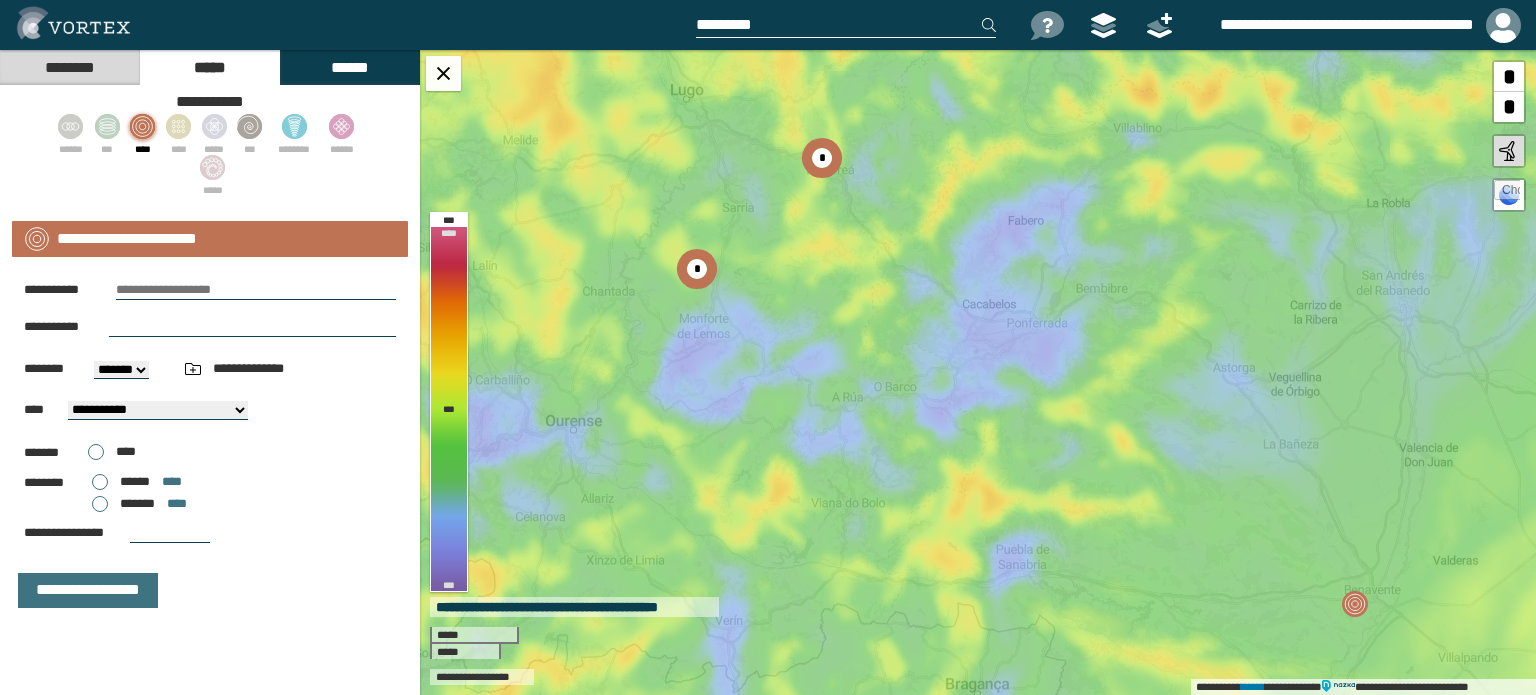 click at bounding box center (256, 290) 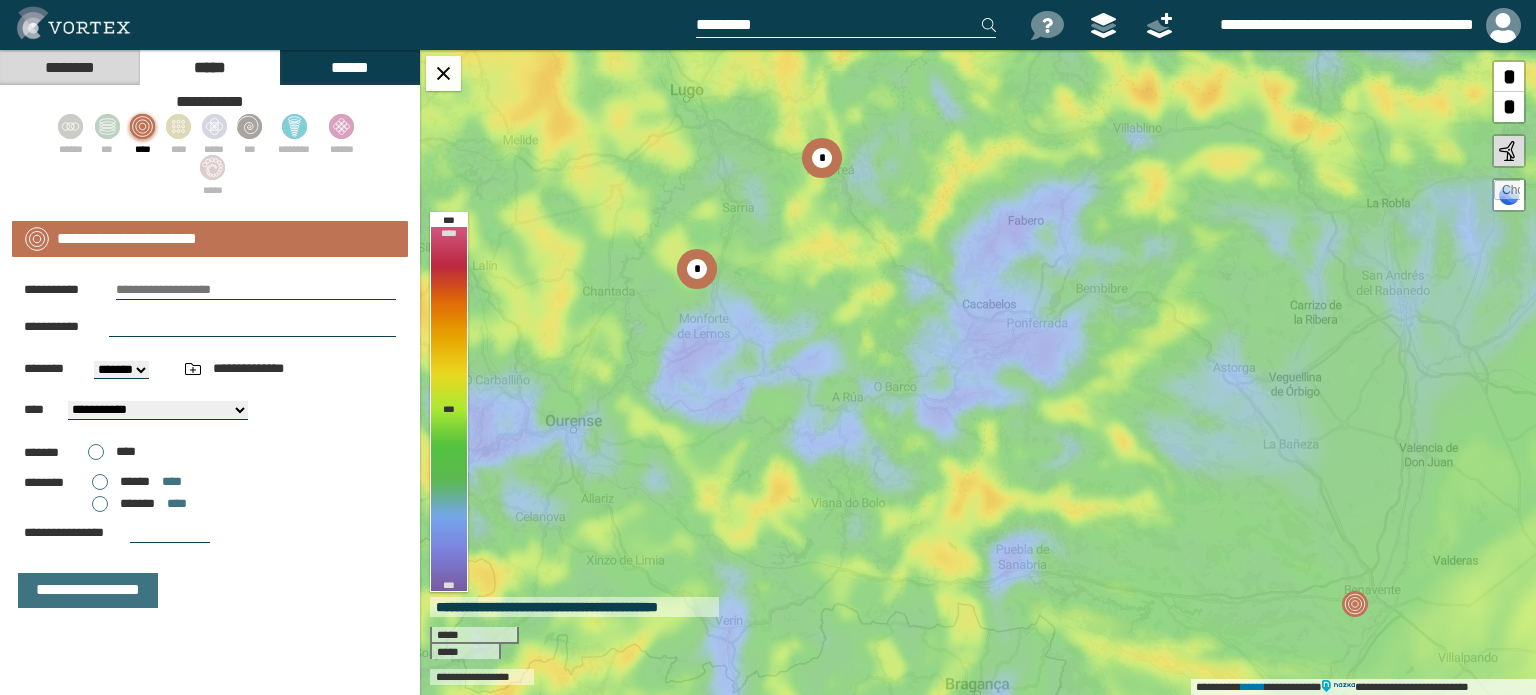 paste on "********" 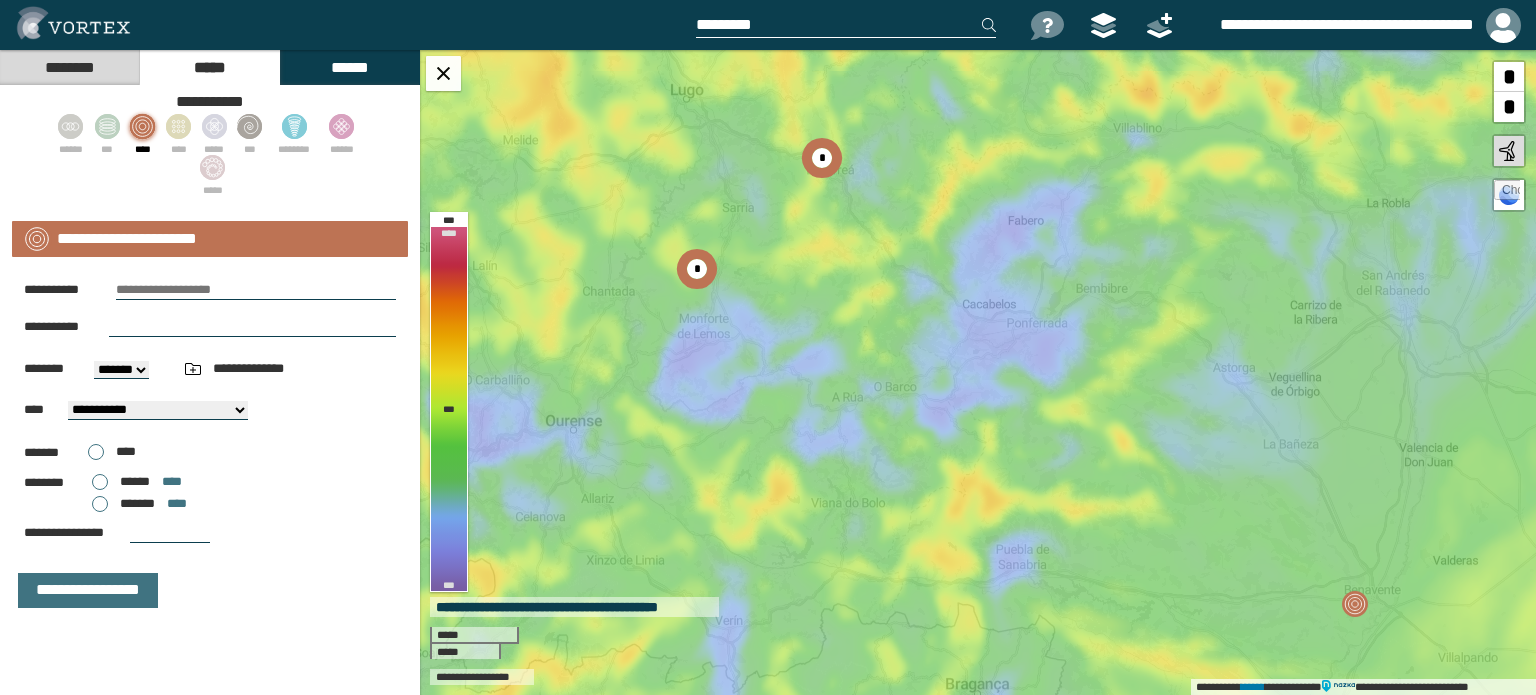 type on "********" 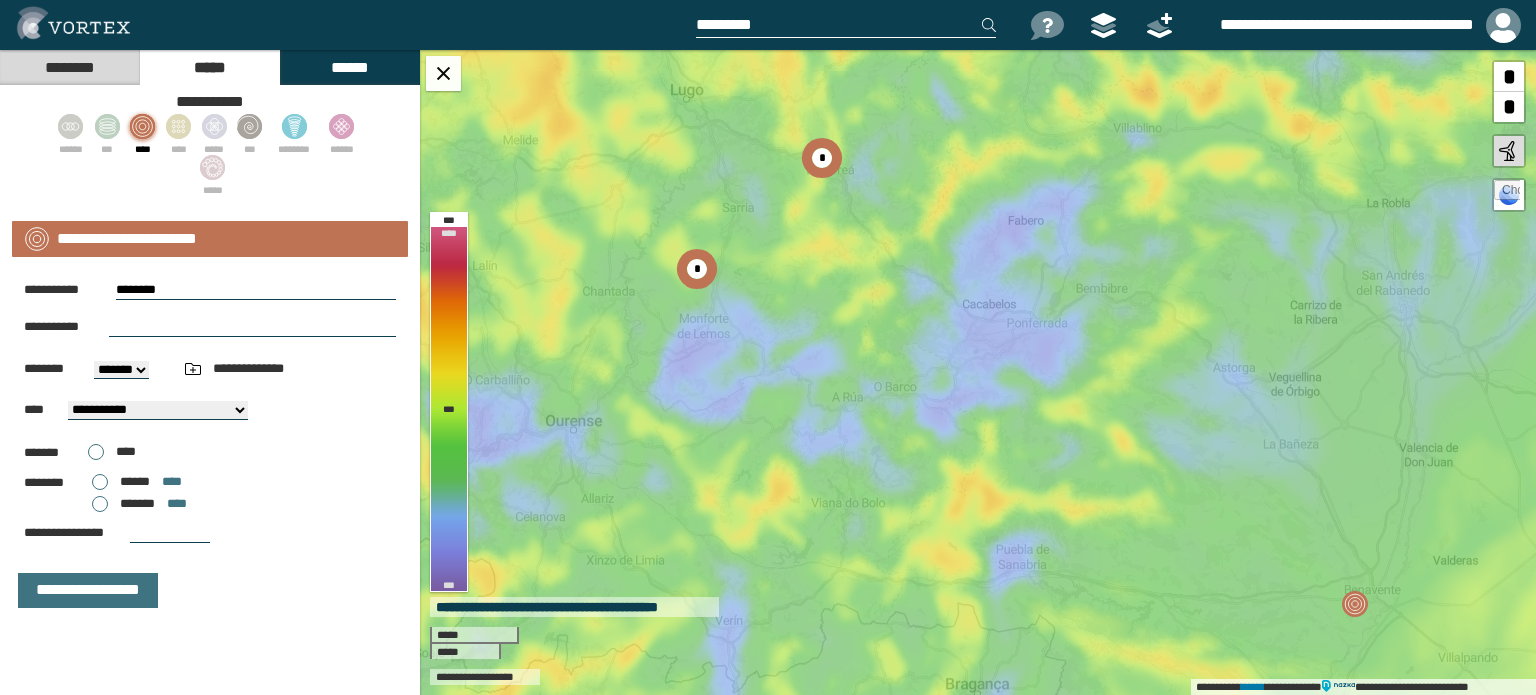 click on "********" at bounding box center [256, 290] 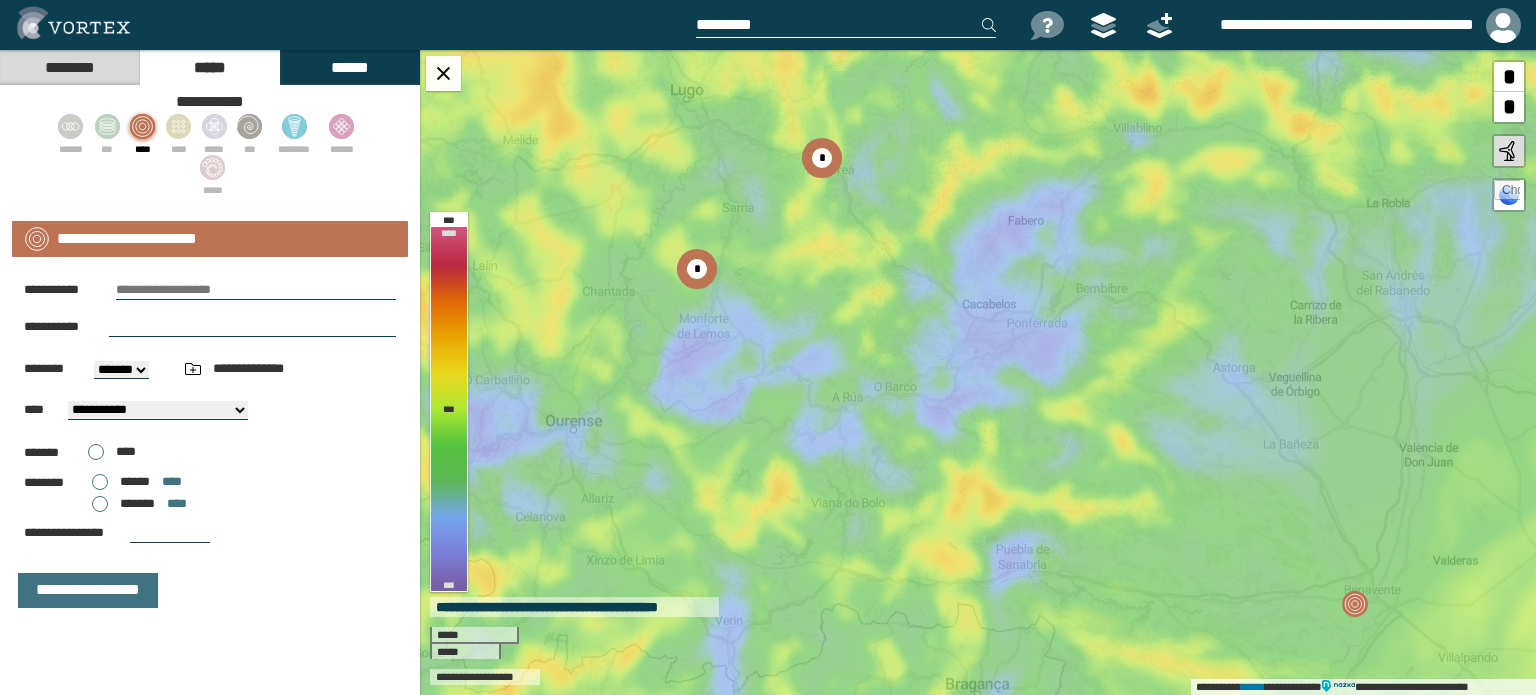 paste on "********" 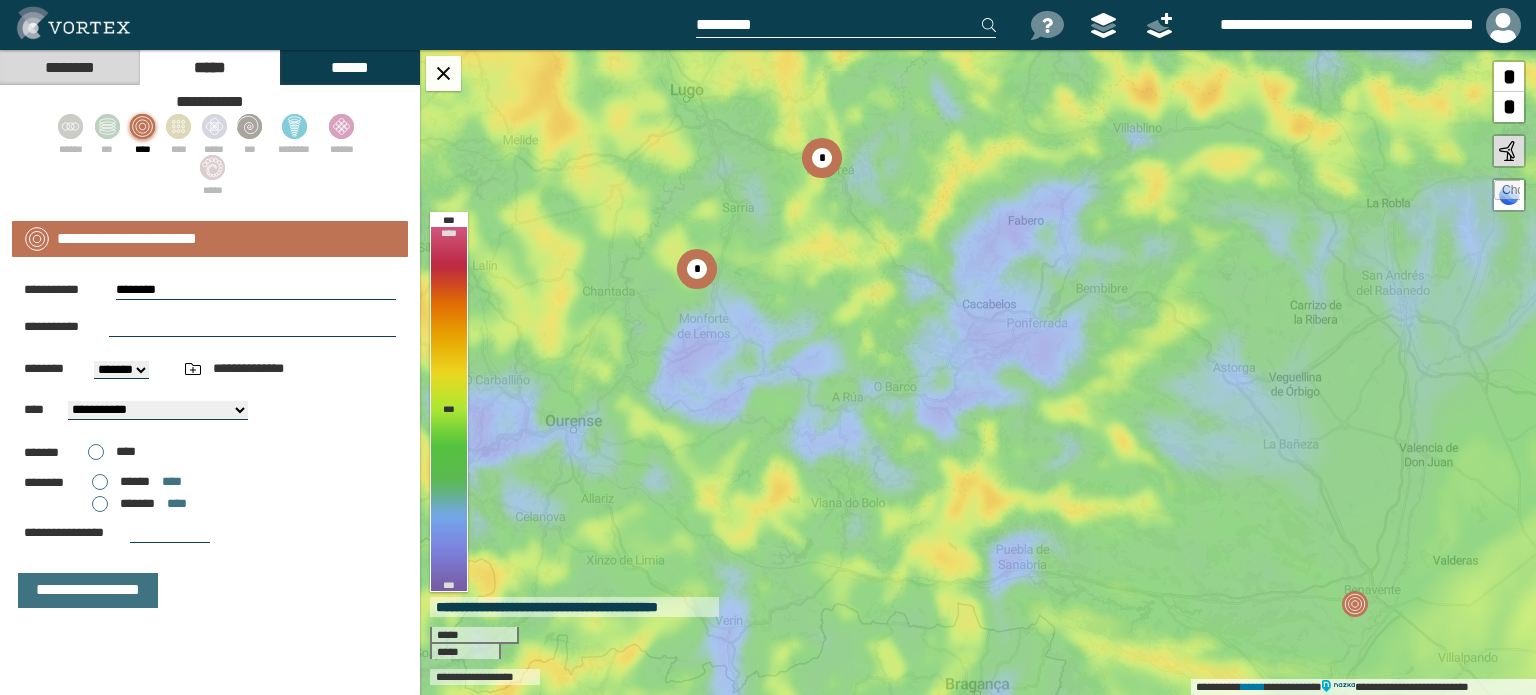 type on "********" 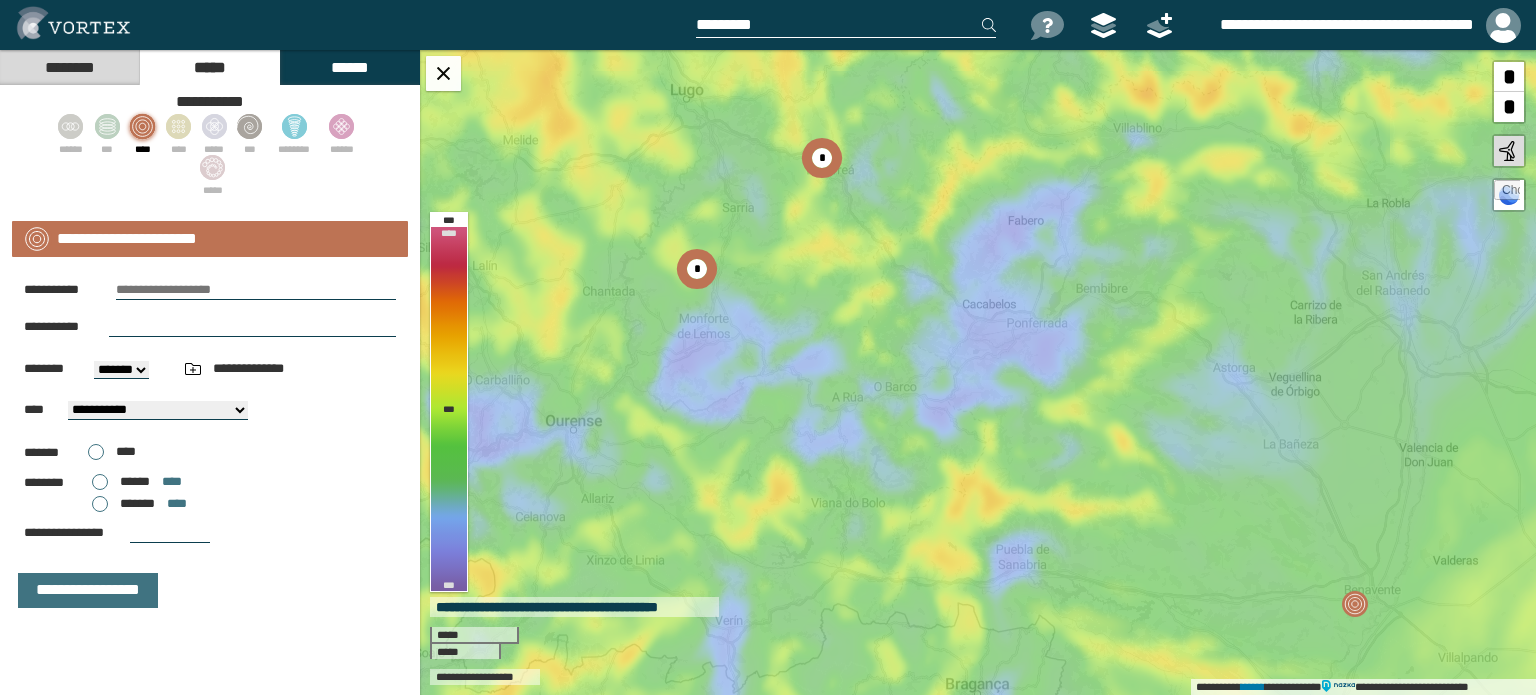 click at bounding box center [256, 290] 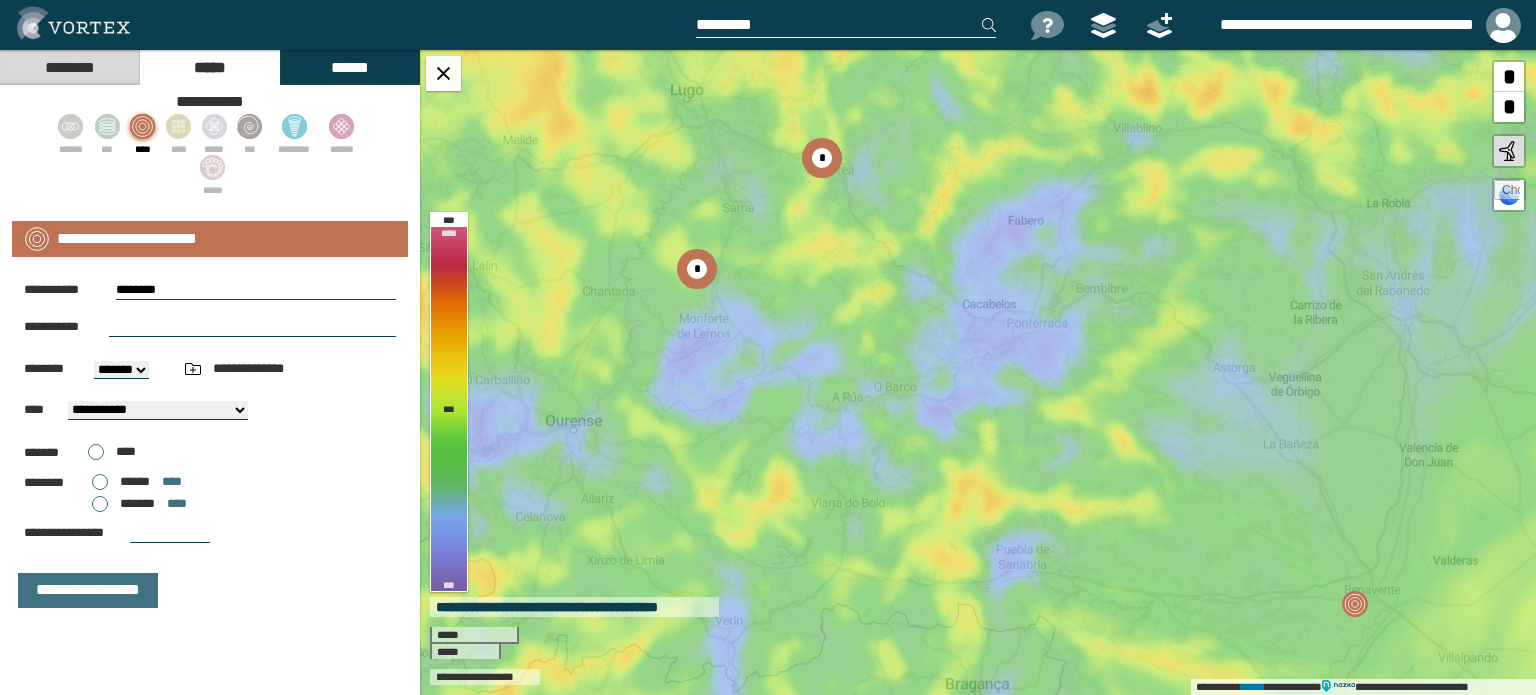 click on "********" at bounding box center [256, 290] 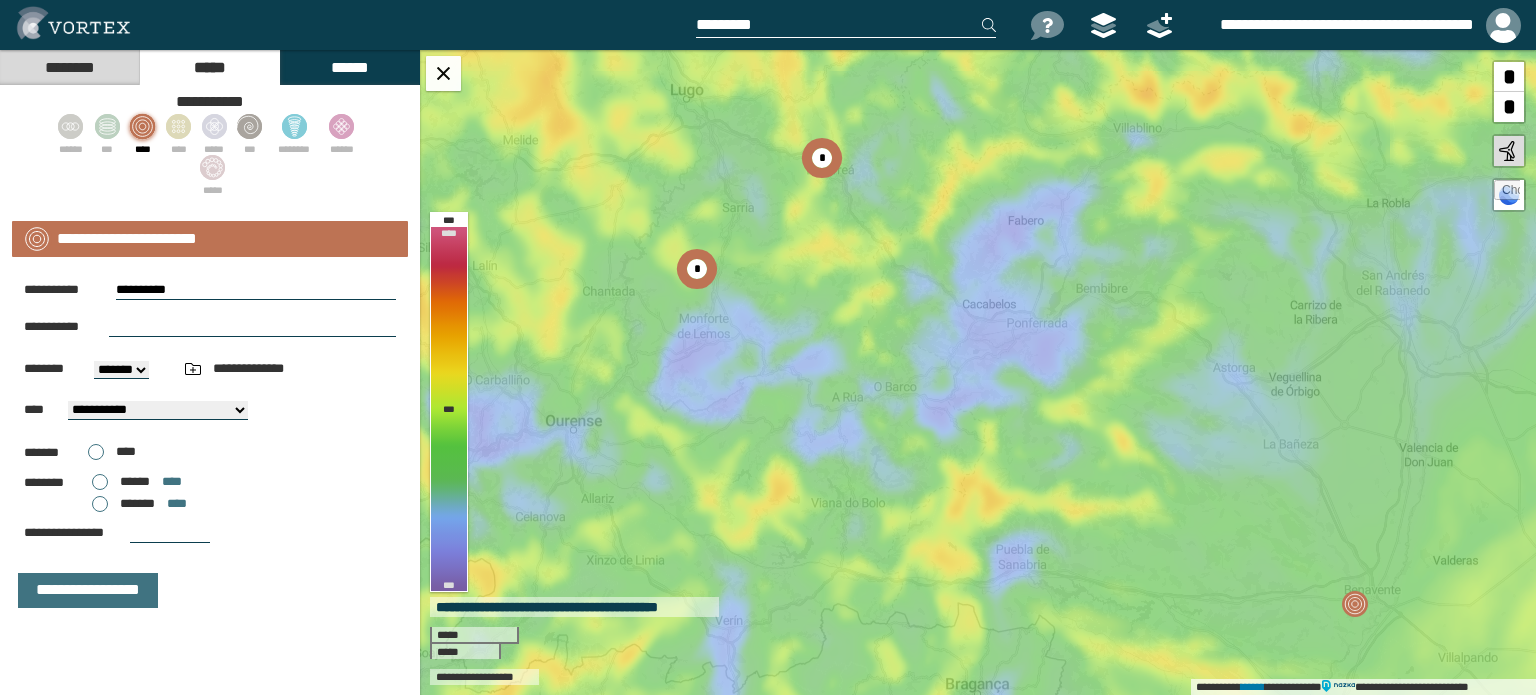 paste on "**********" 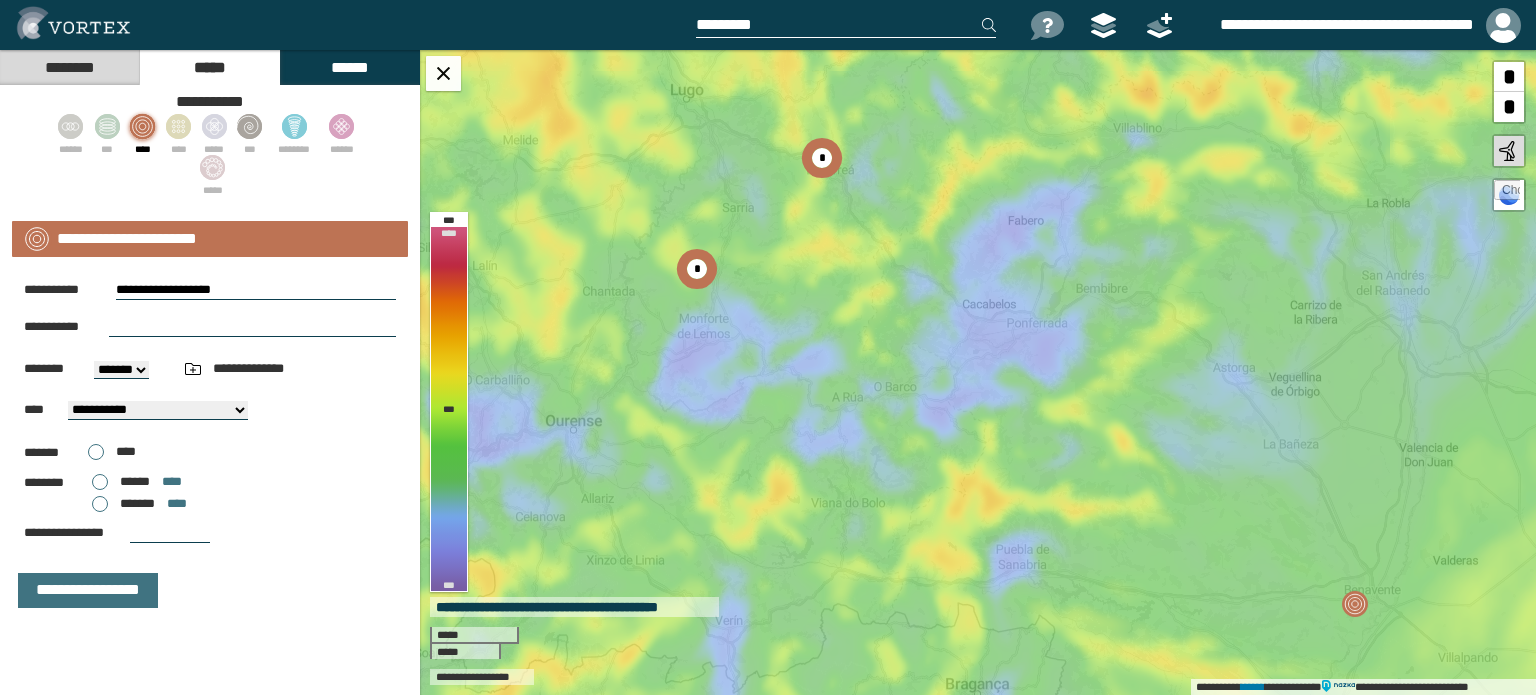 click on "**********" at bounding box center [256, 290] 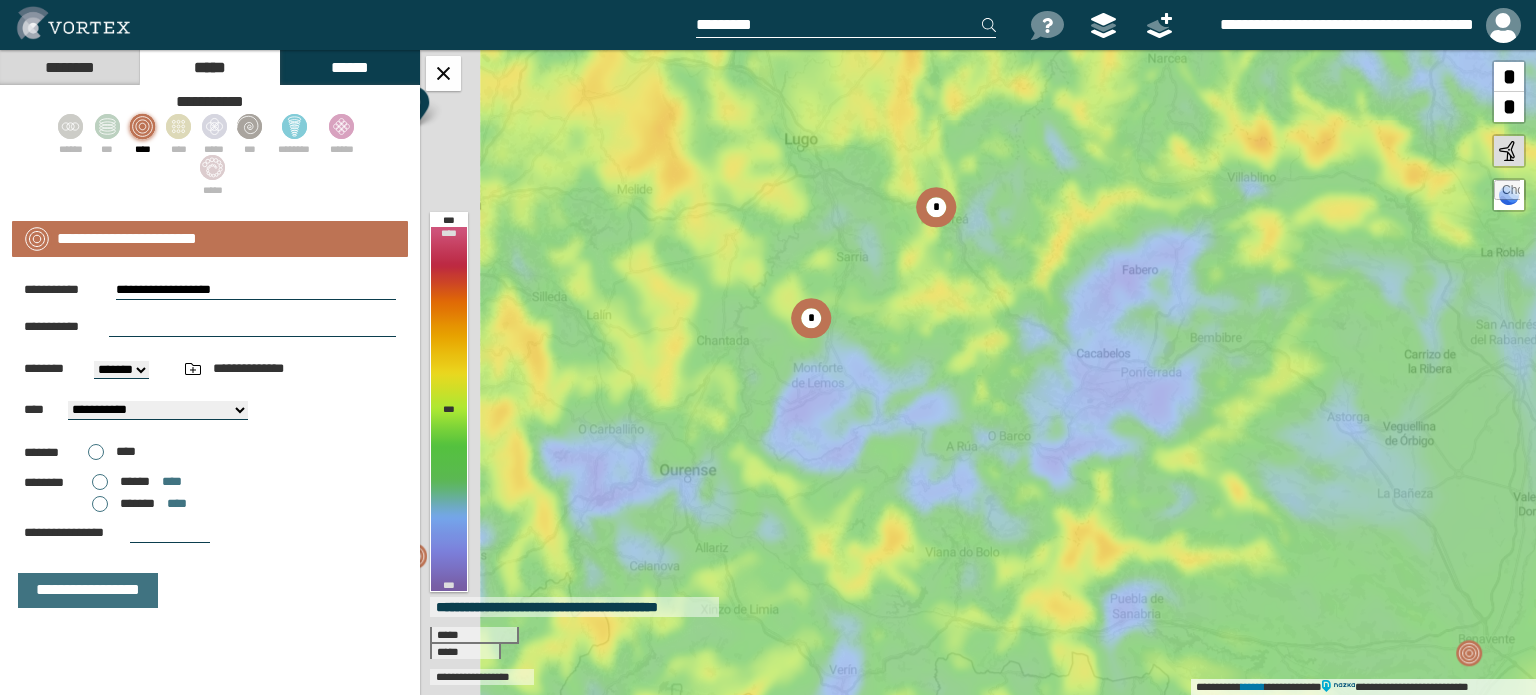 click at bounding box center (252, 327) 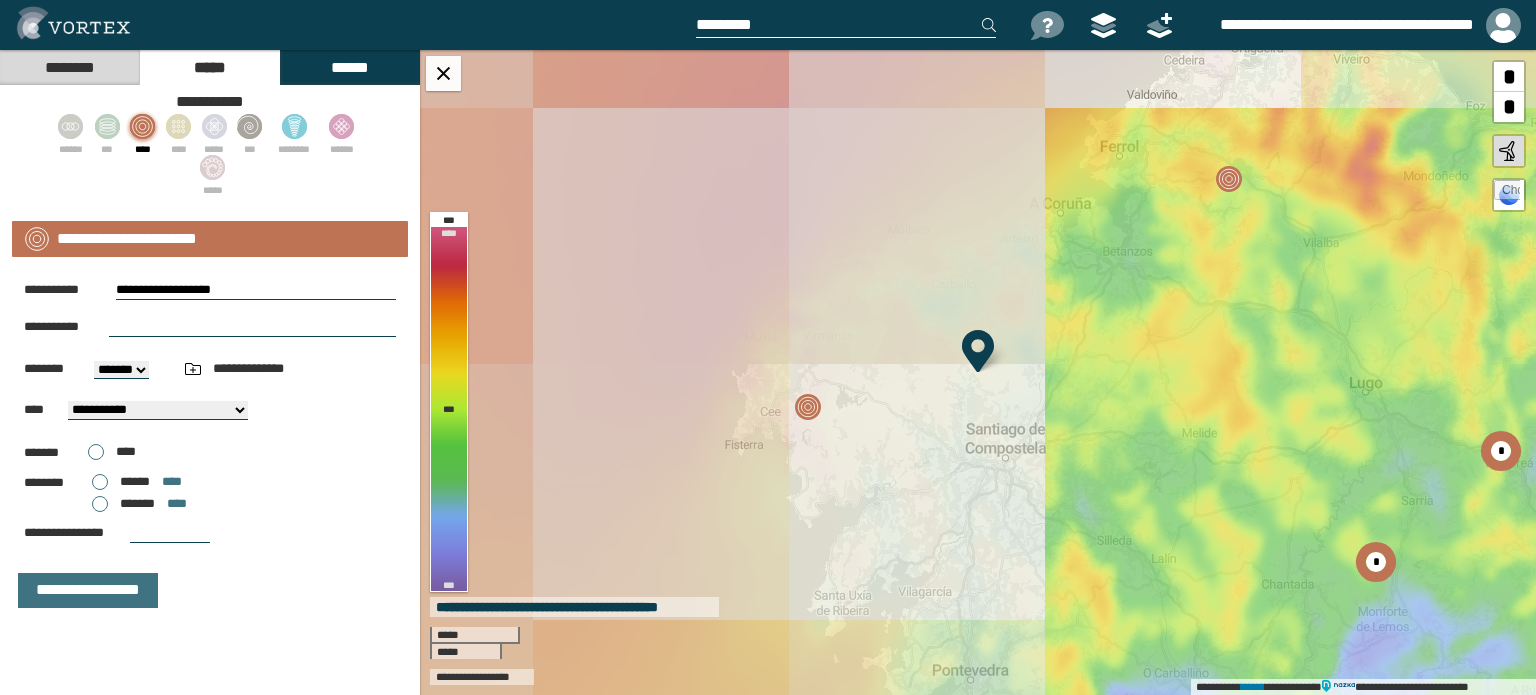 select on "**" 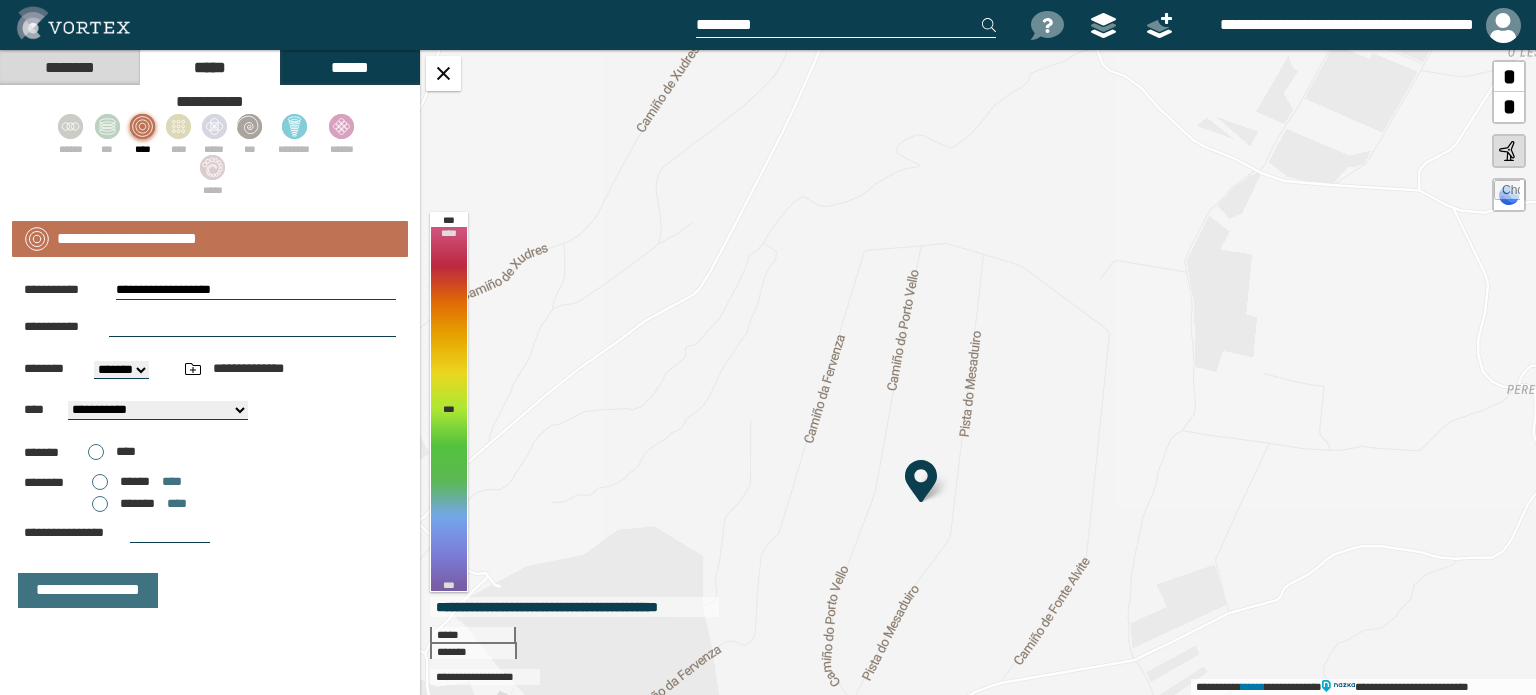 drag, startPoint x: 1157, startPoint y: 263, endPoint x: 1108, endPoint y: 375, distance: 122.24974 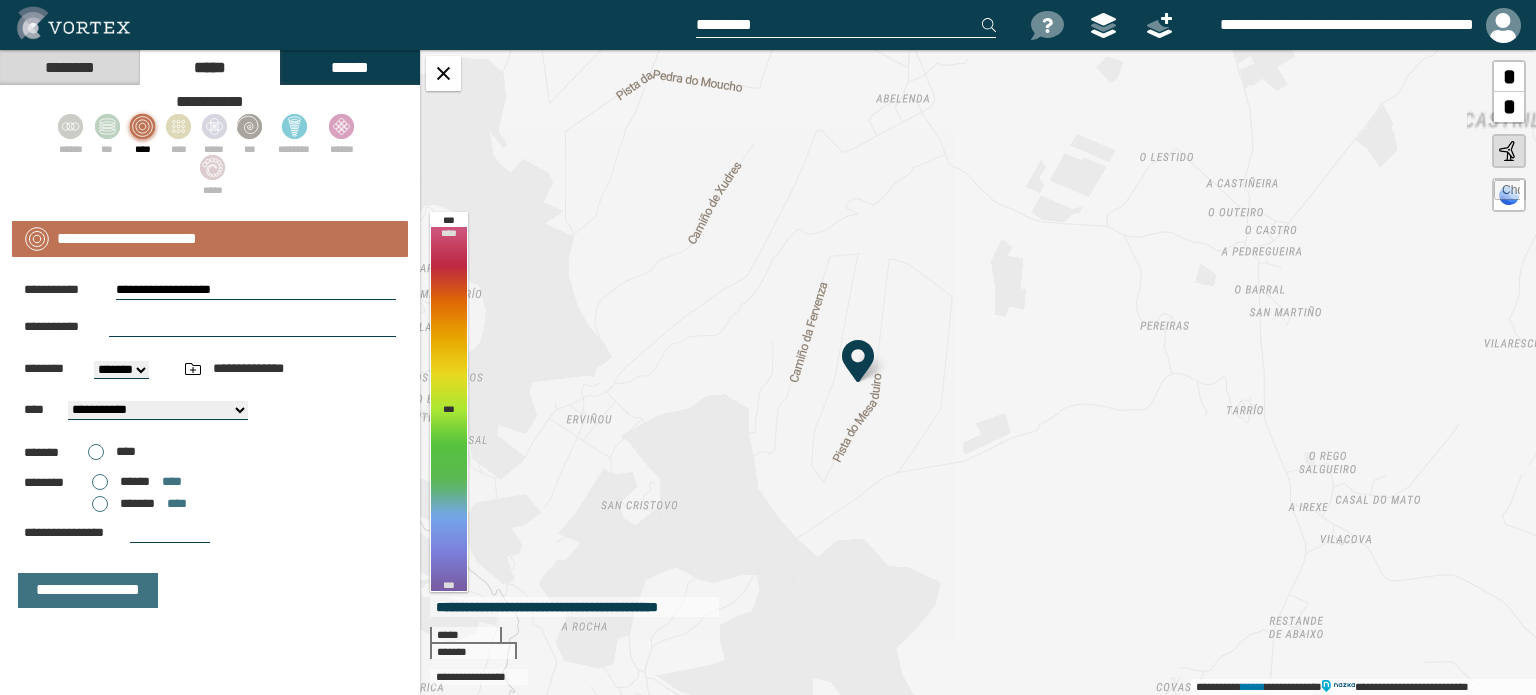 click at bounding box center (1507, 193) 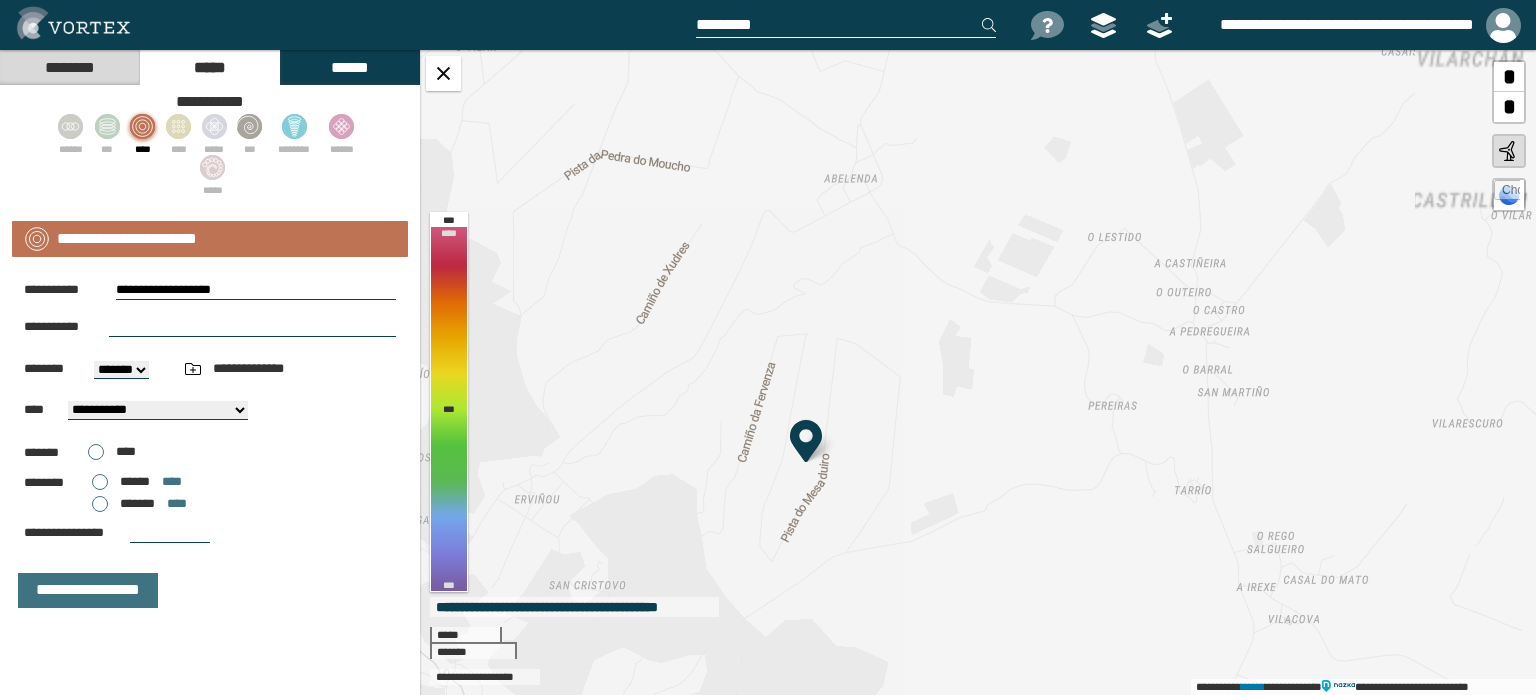 drag, startPoint x: 940, startPoint y: 321, endPoint x: 932, endPoint y: 331, distance: 12.806249 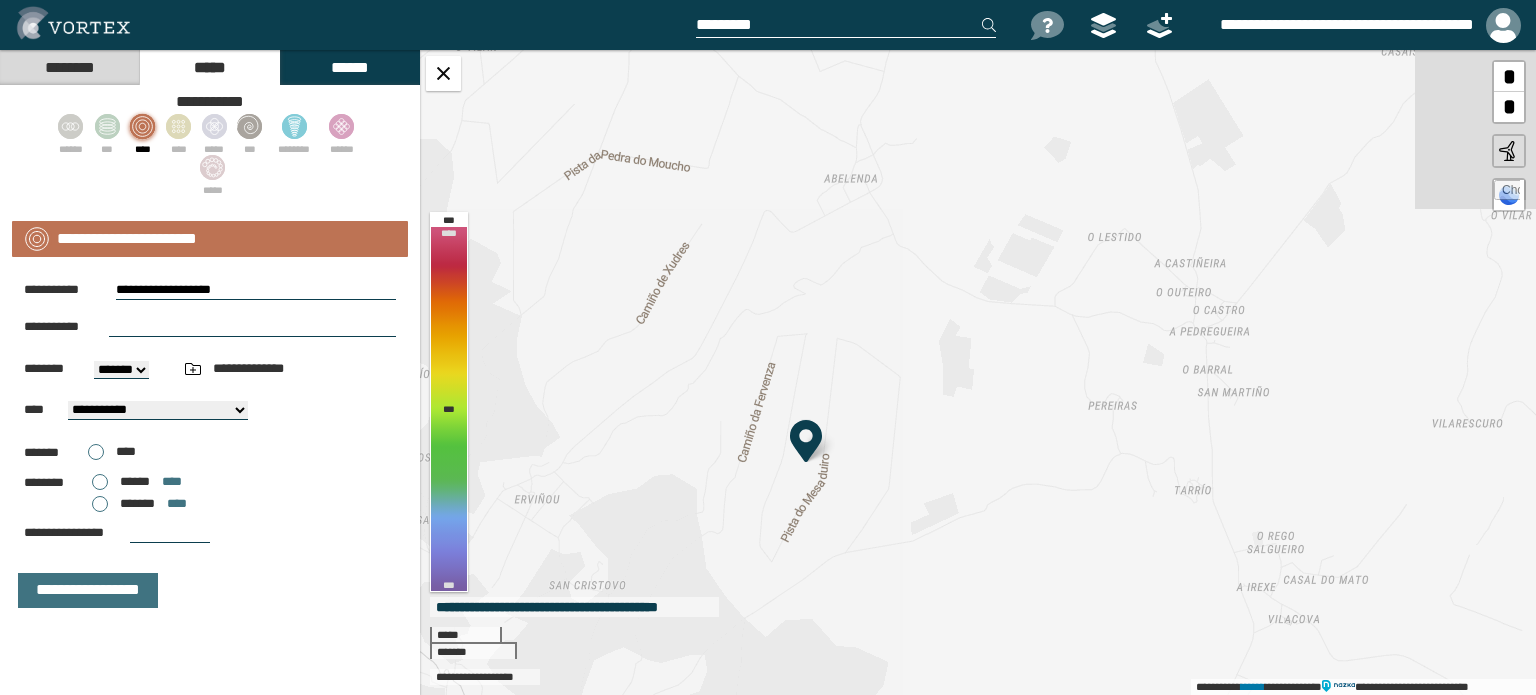 drag, startPoint x: 163, startPoint y: 287, endPoint x: 36, endPoint y: 283, distance: 127.06297 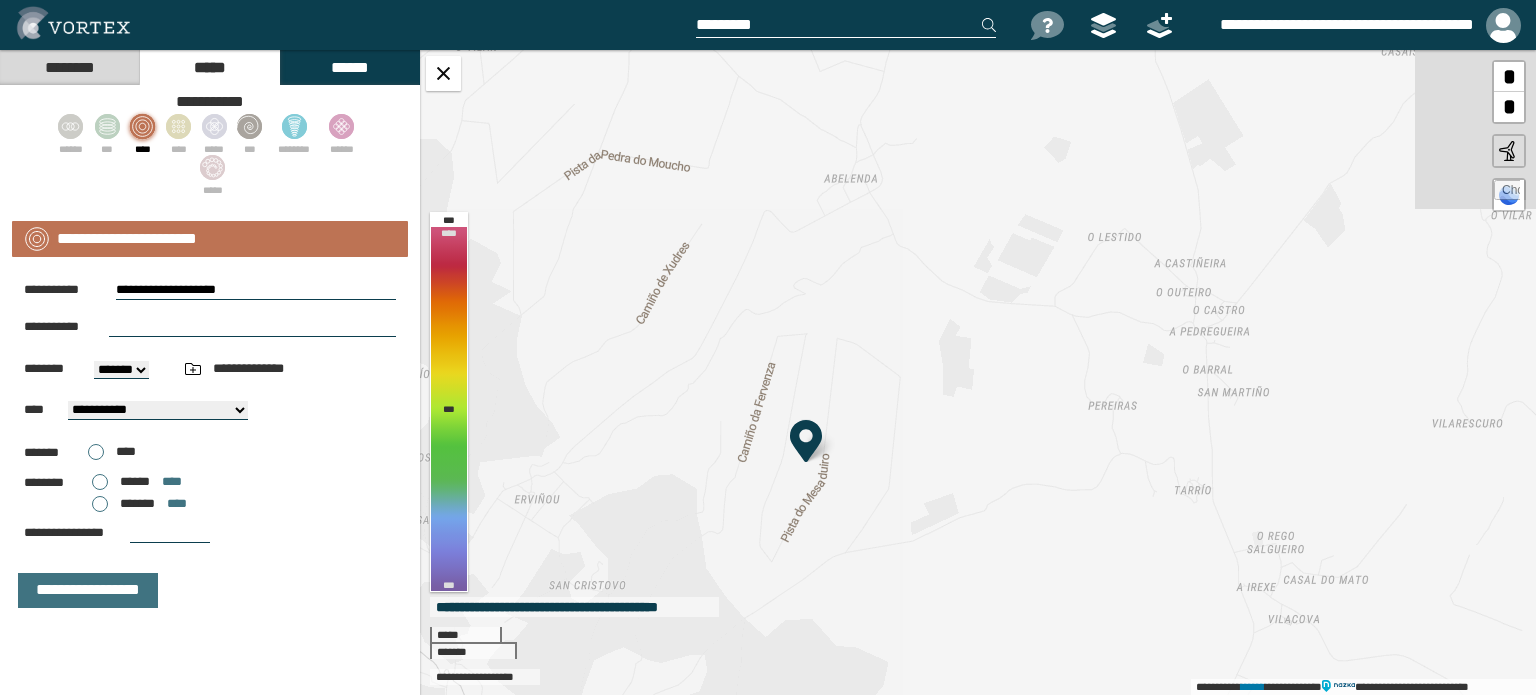 click on "**********" at bounding box center (256, 290) 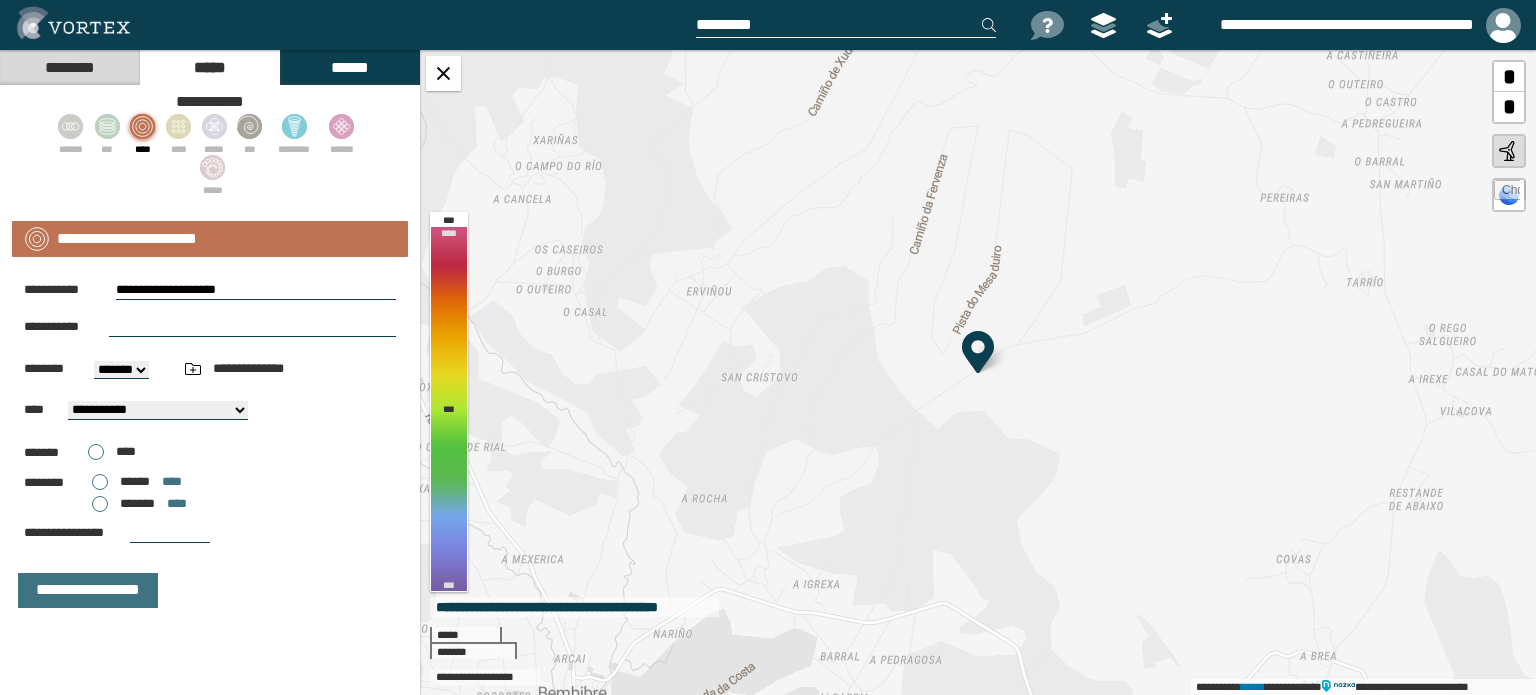drag, startPoint x: 260, startPoint y: 287, endPoint x: 175, endPoint y: 287, distance: 85 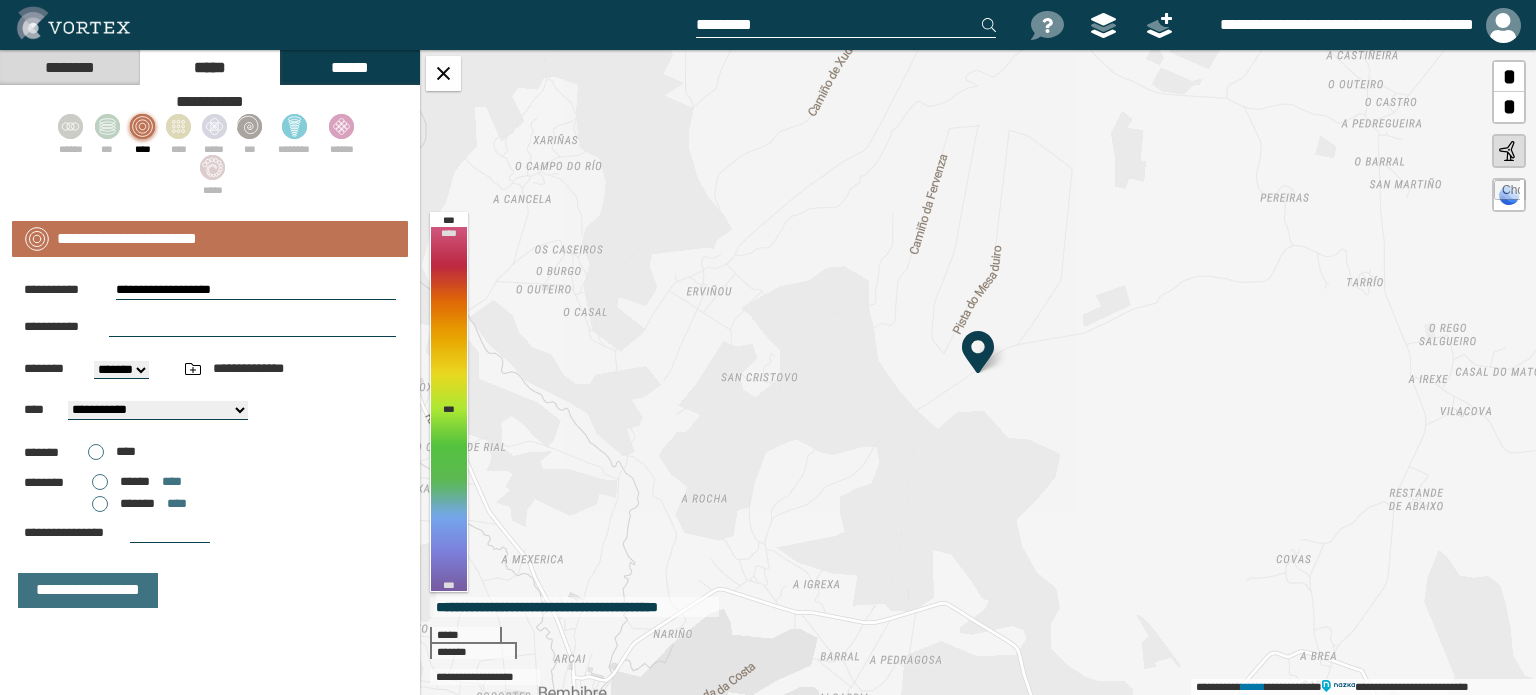 click on "**********" at bounding box center (256, 290) 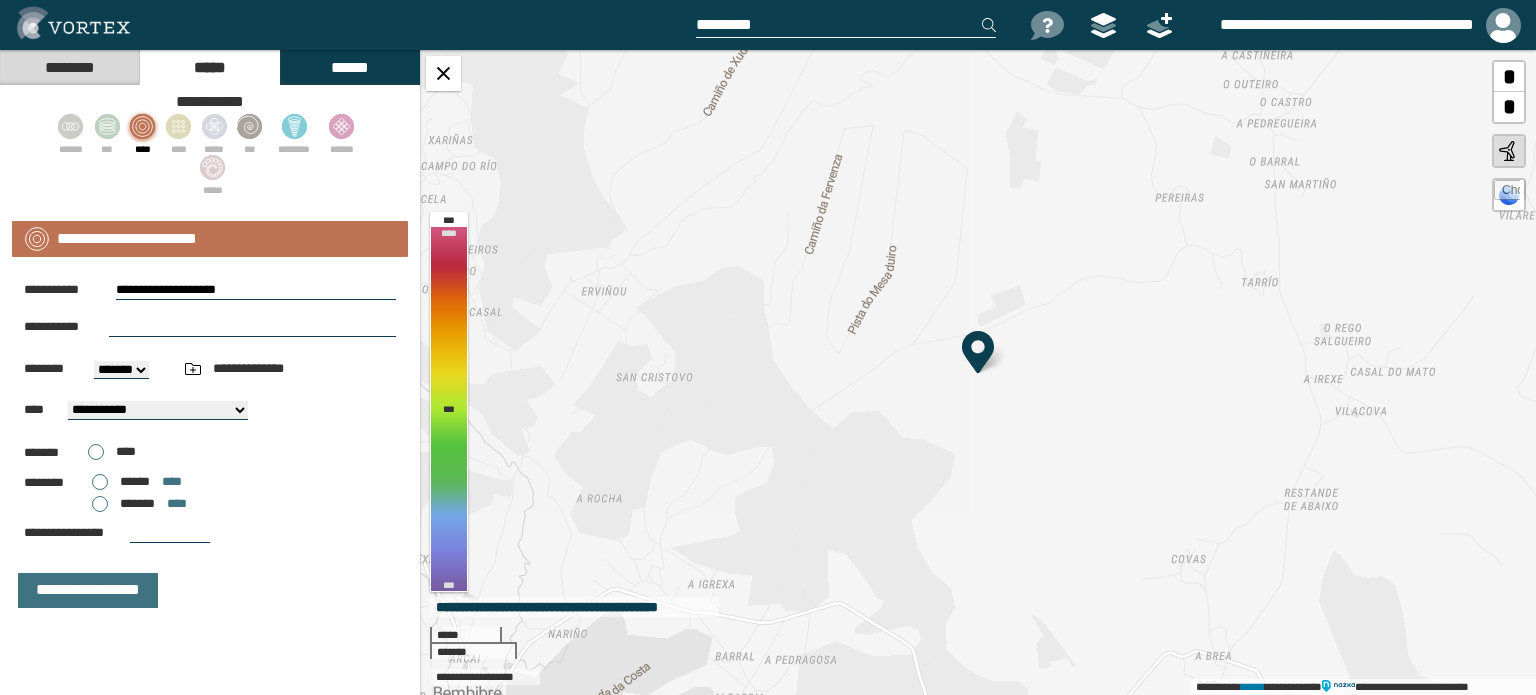 click on "**********" at bounding box center (210, 327) 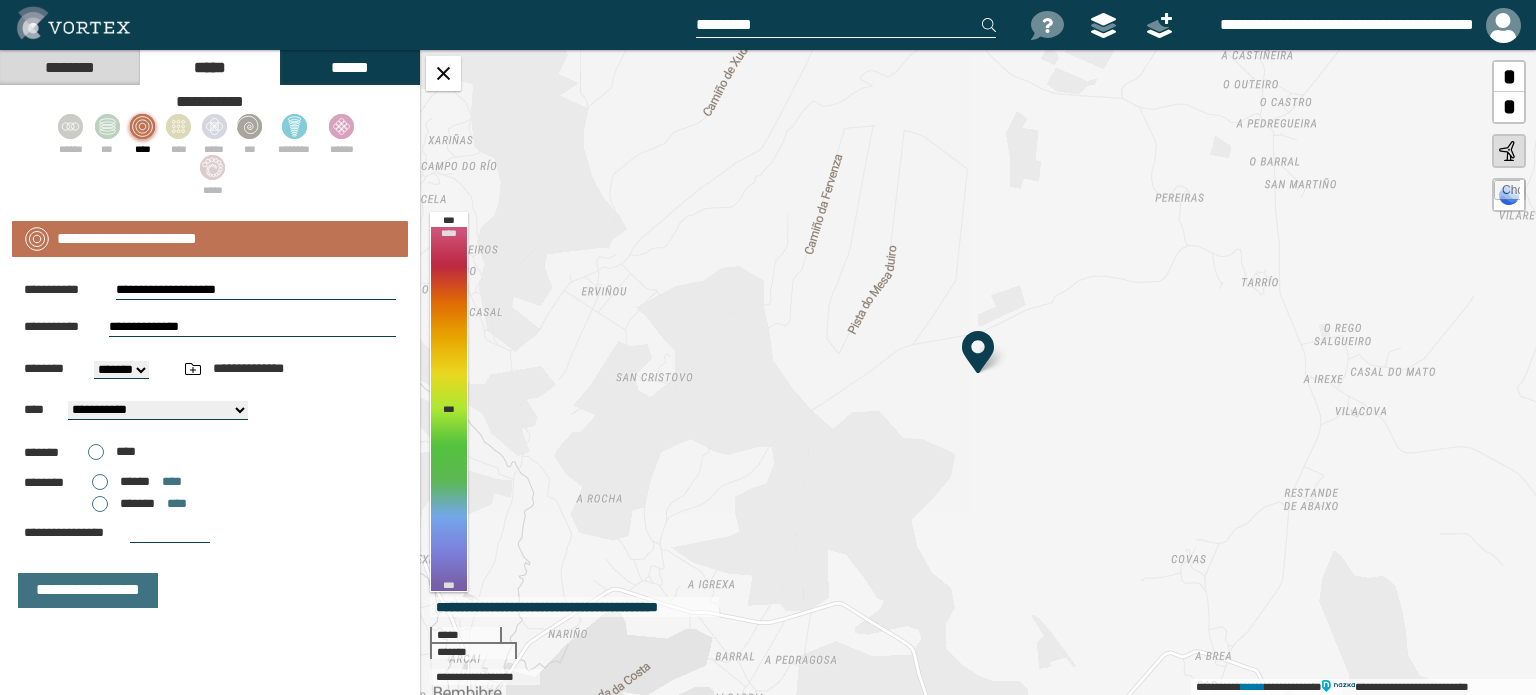 type on "**********" 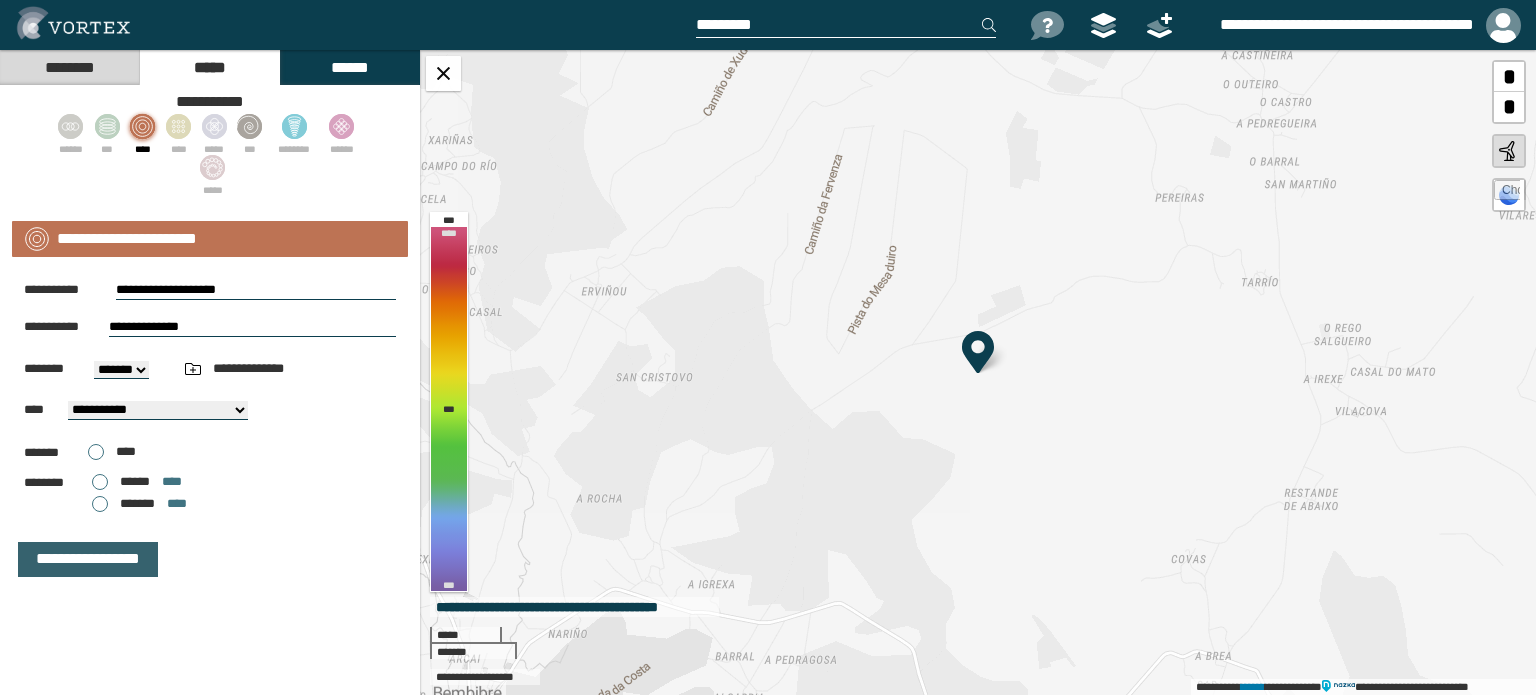 click on "**********" at bounding box center [88, 559] 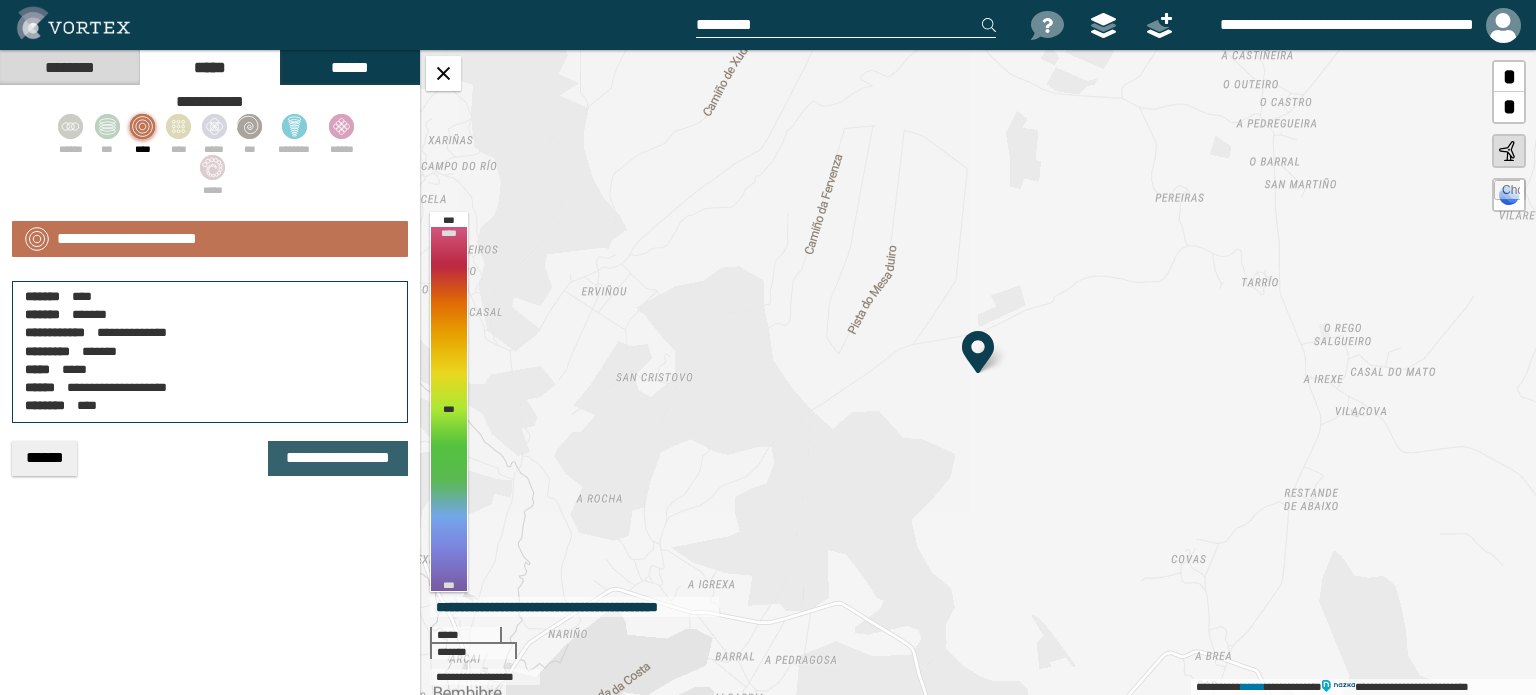 click on "**********" at bounding box center (338, 458) 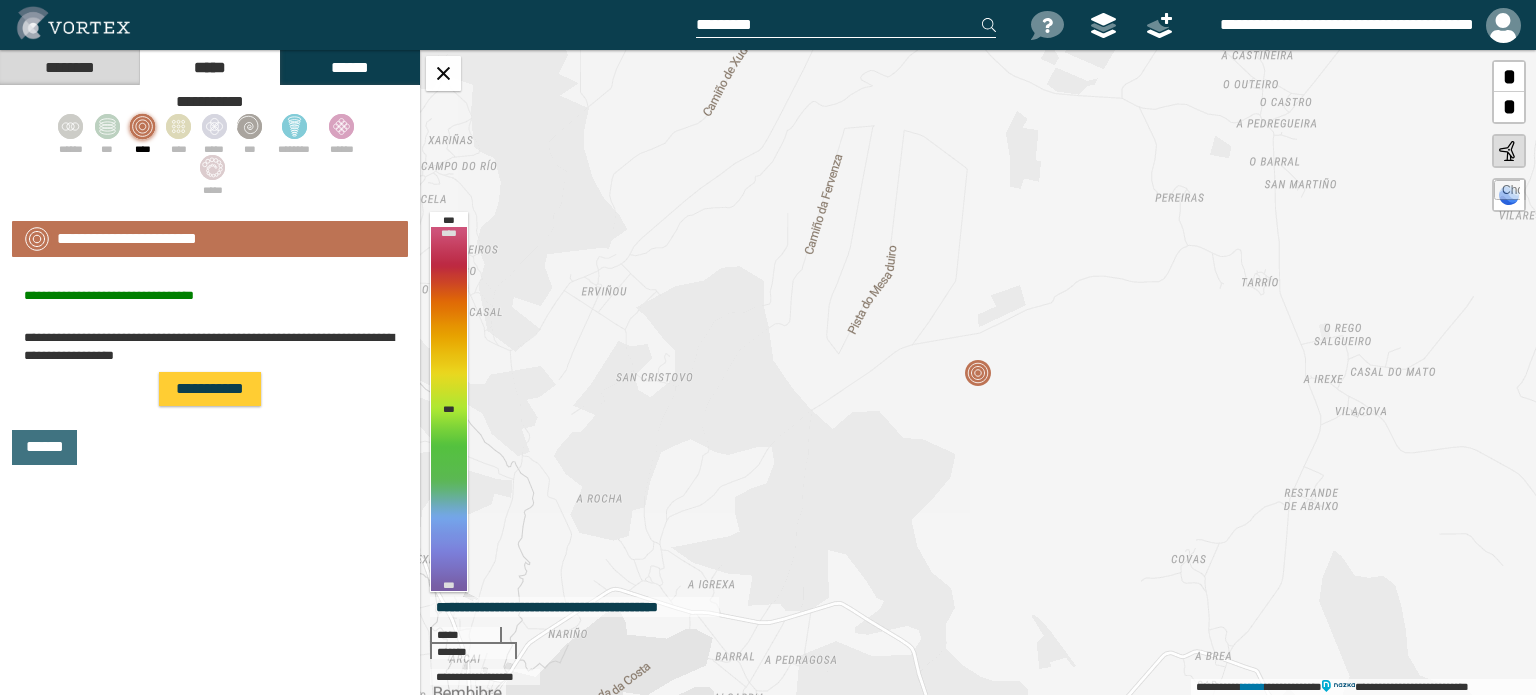 click 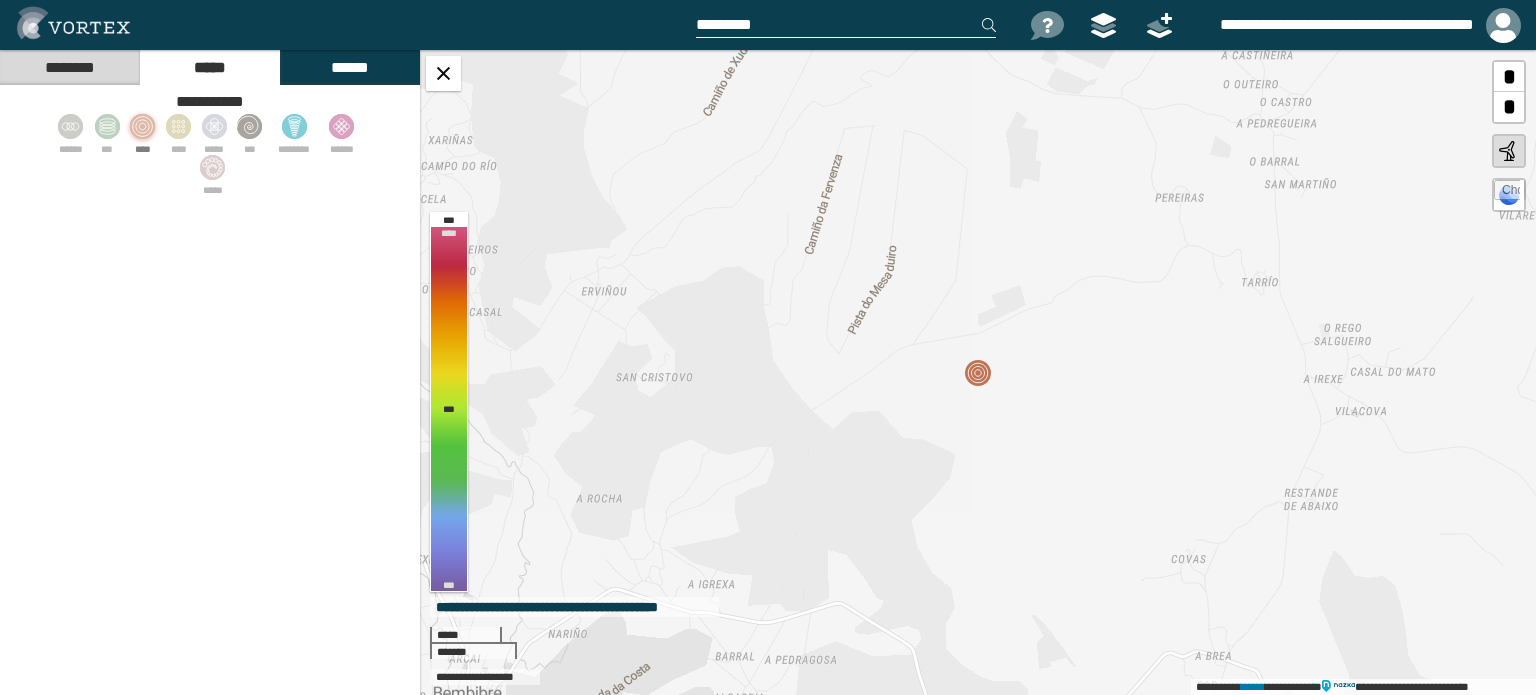 click on "********" at bounding box center (69, 67) 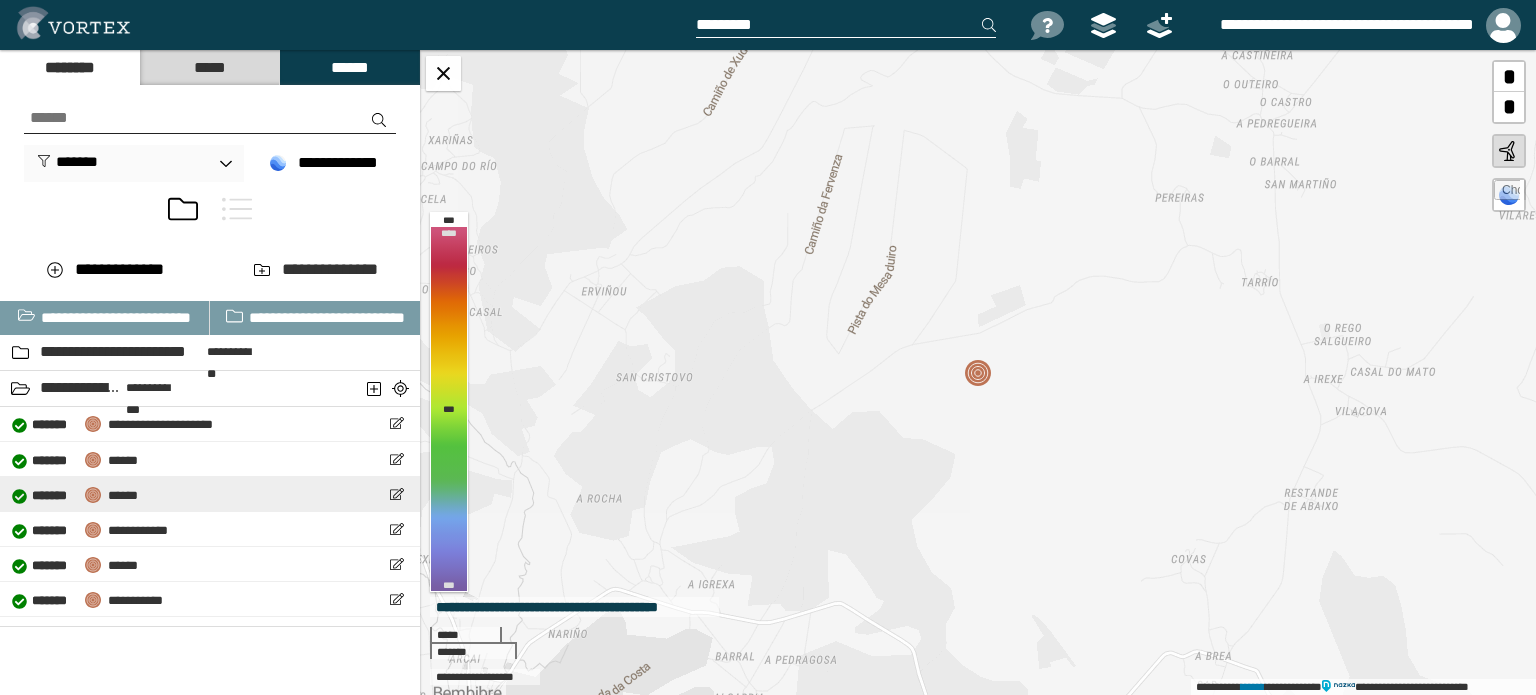 scroll, scrollTop: 400, scrollLeft: 0, axis: vertical 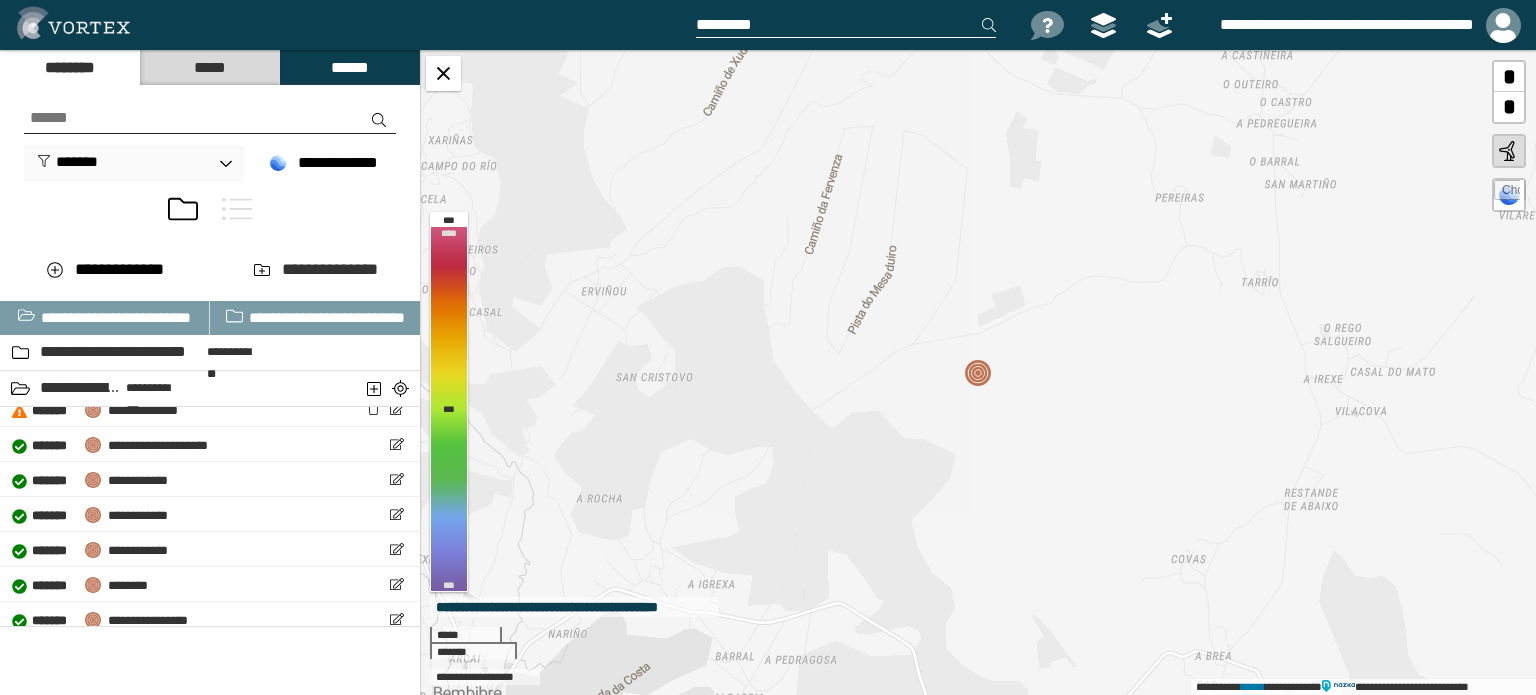 click on "*****" at bounding box center (209, 67) 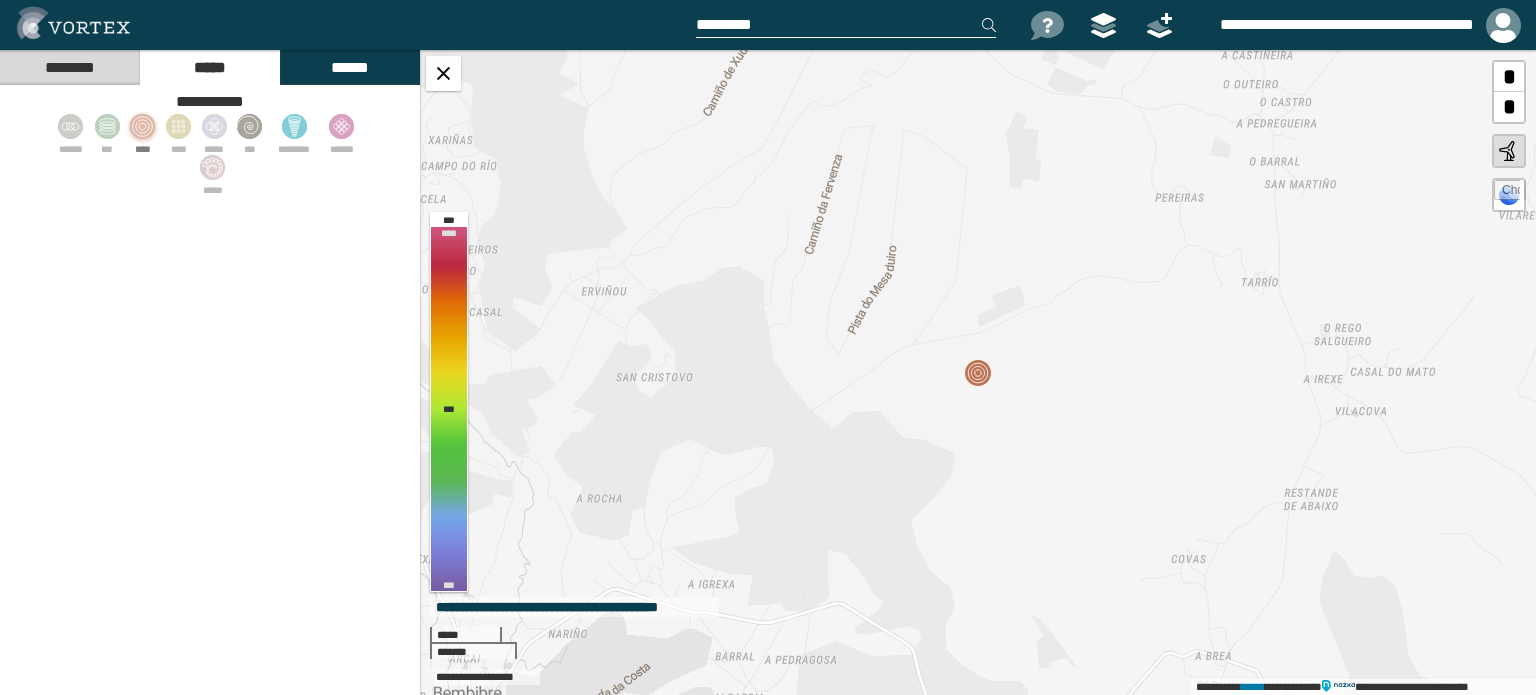 click 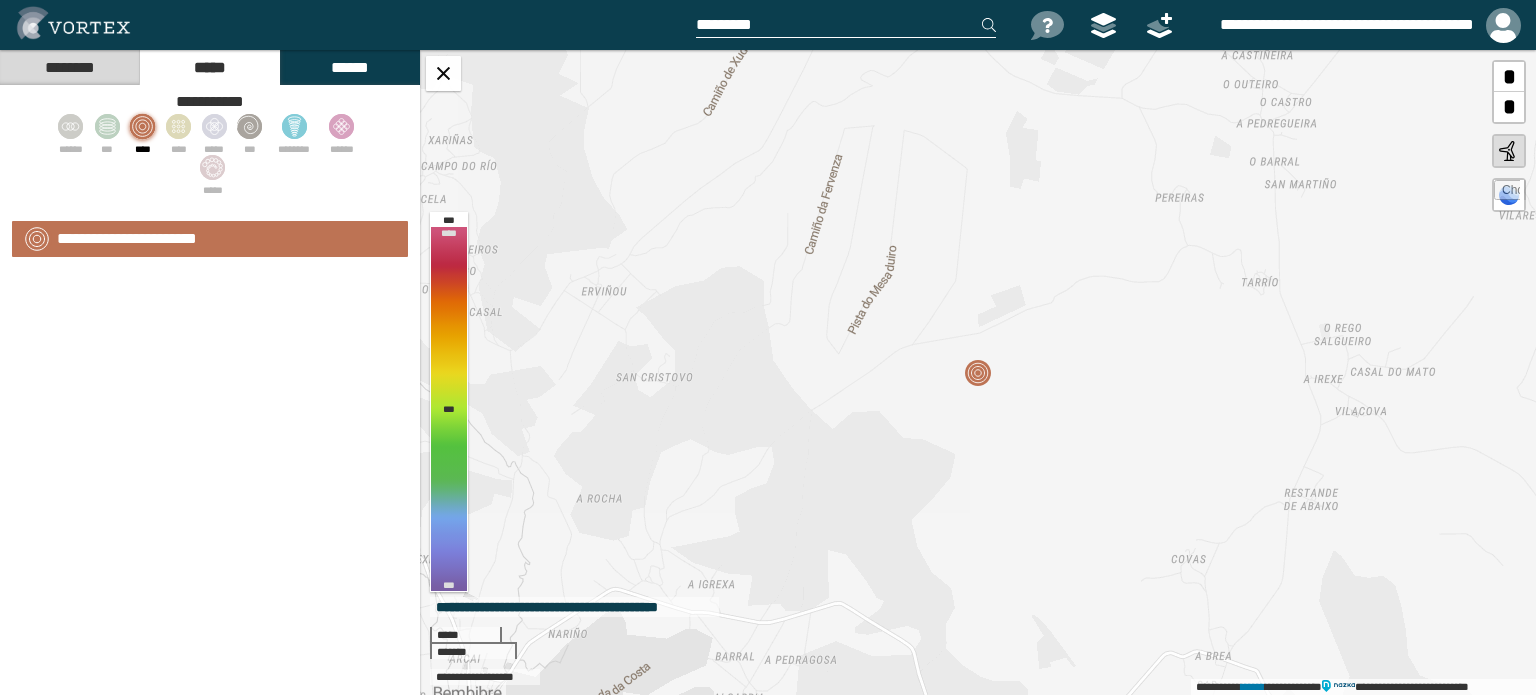 select on "**" 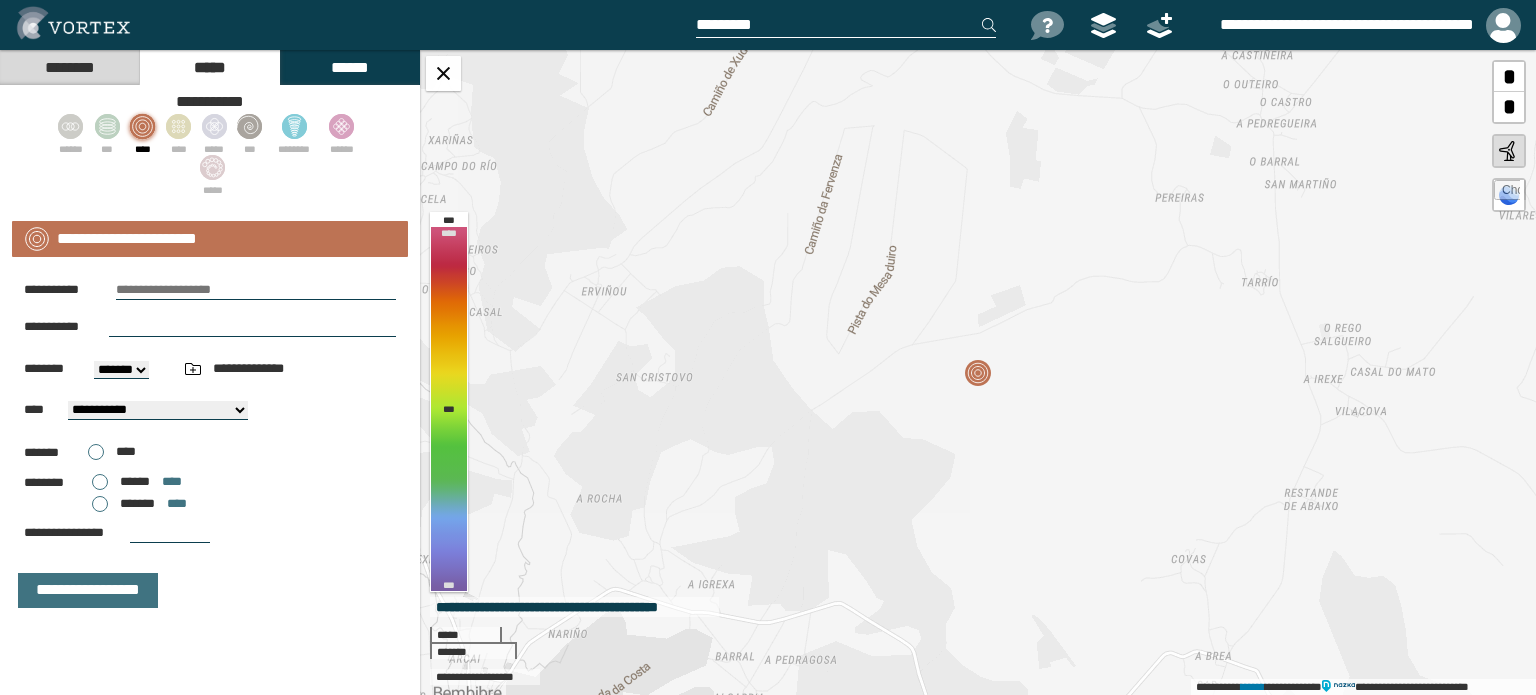 drag, startPoint x: 187, startPoint y: 294, endPoint x: 226, endPoint y: 293, distance: 39.012817 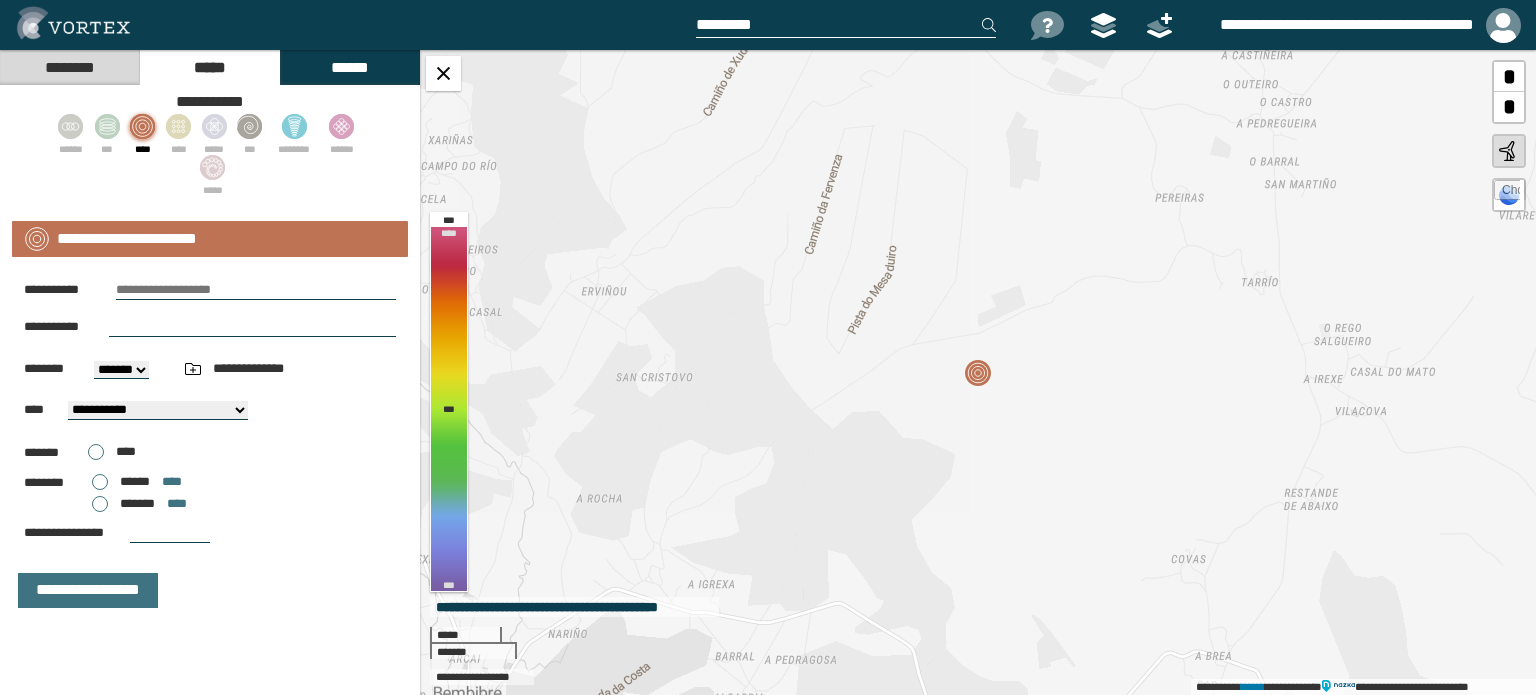 paste on "*********" 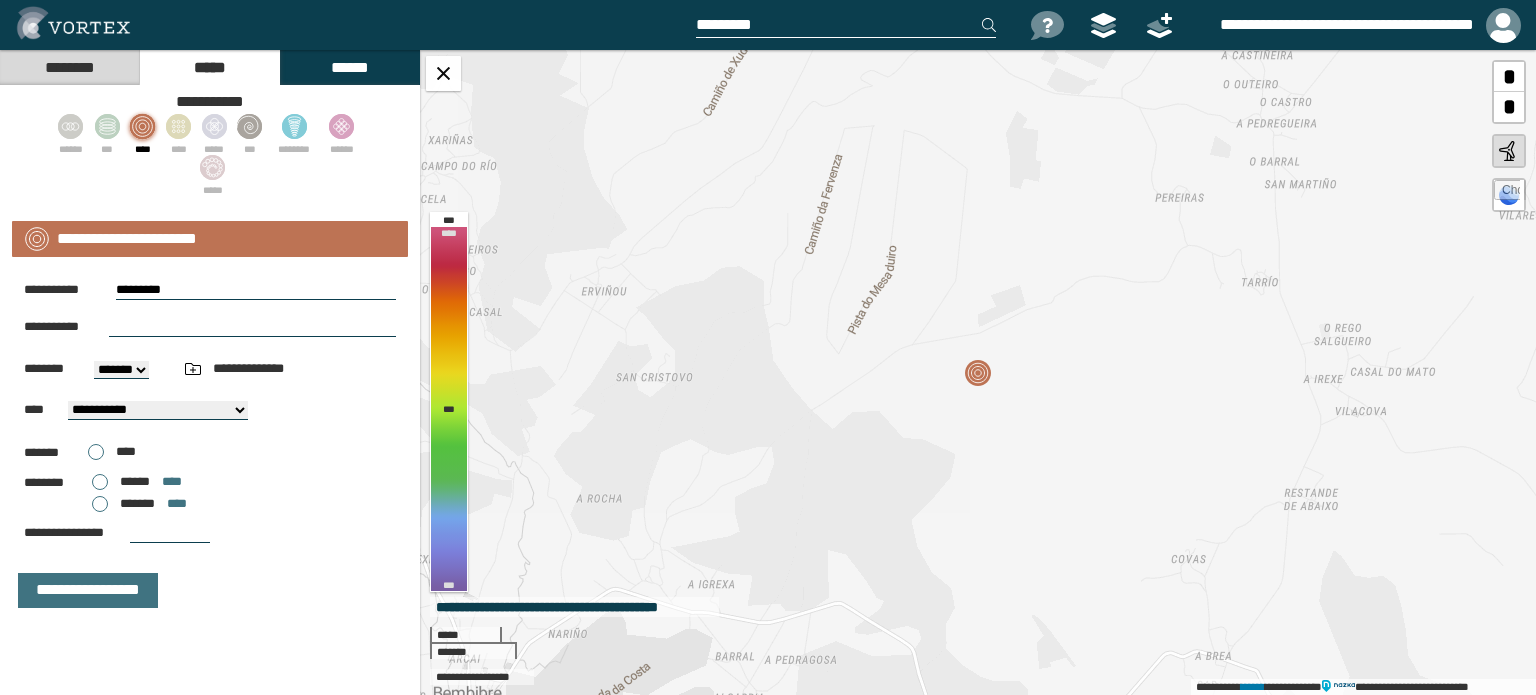 click on "*********" at bounding box center (256, 290) 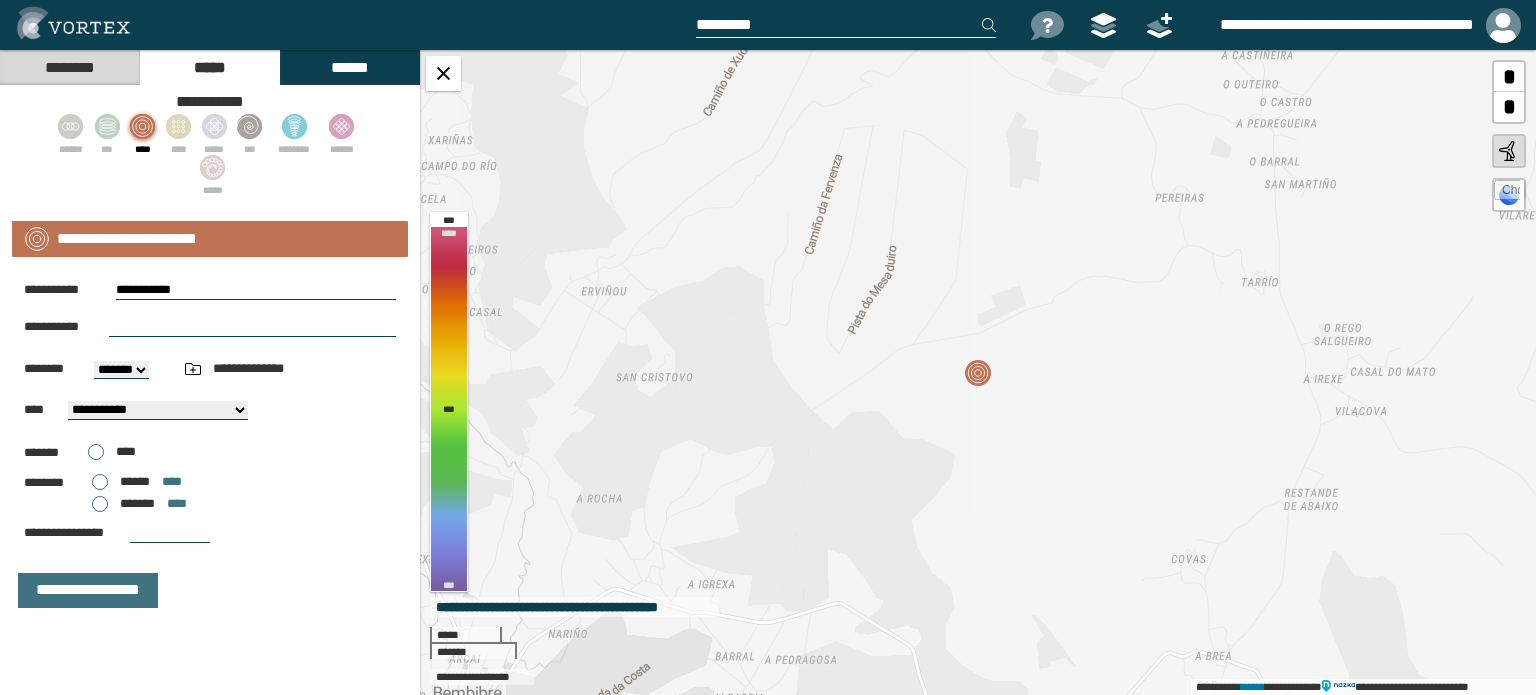 paste on "**********" 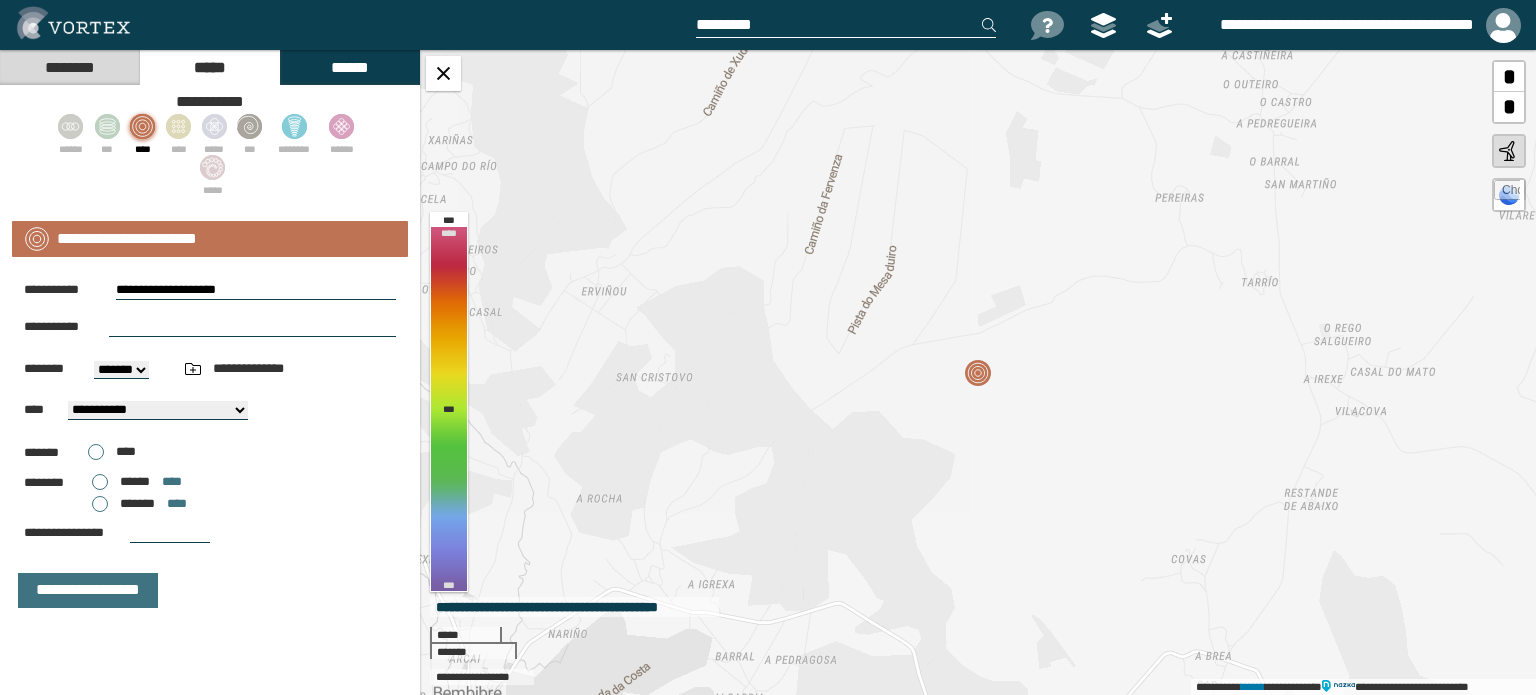 click on "**********" at bounding box center (256, 290) 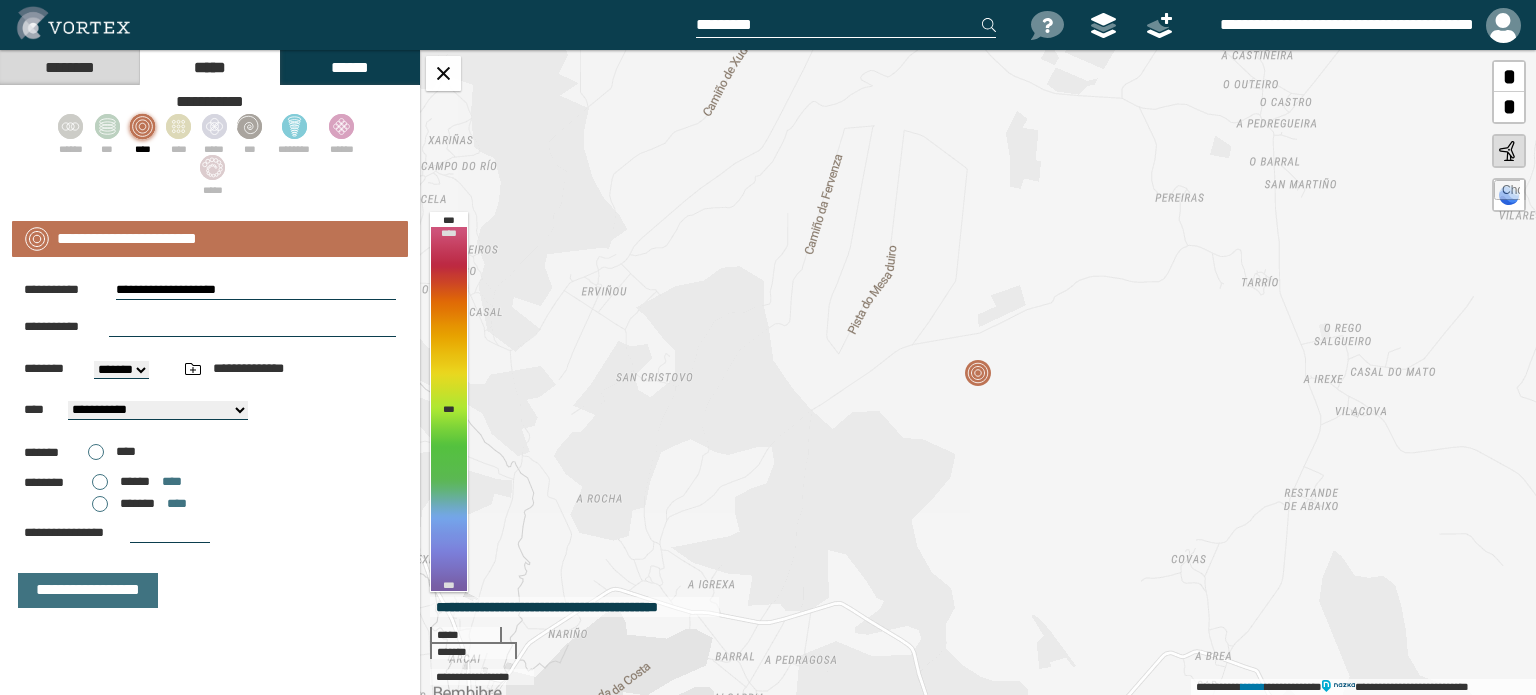 type on "**********" 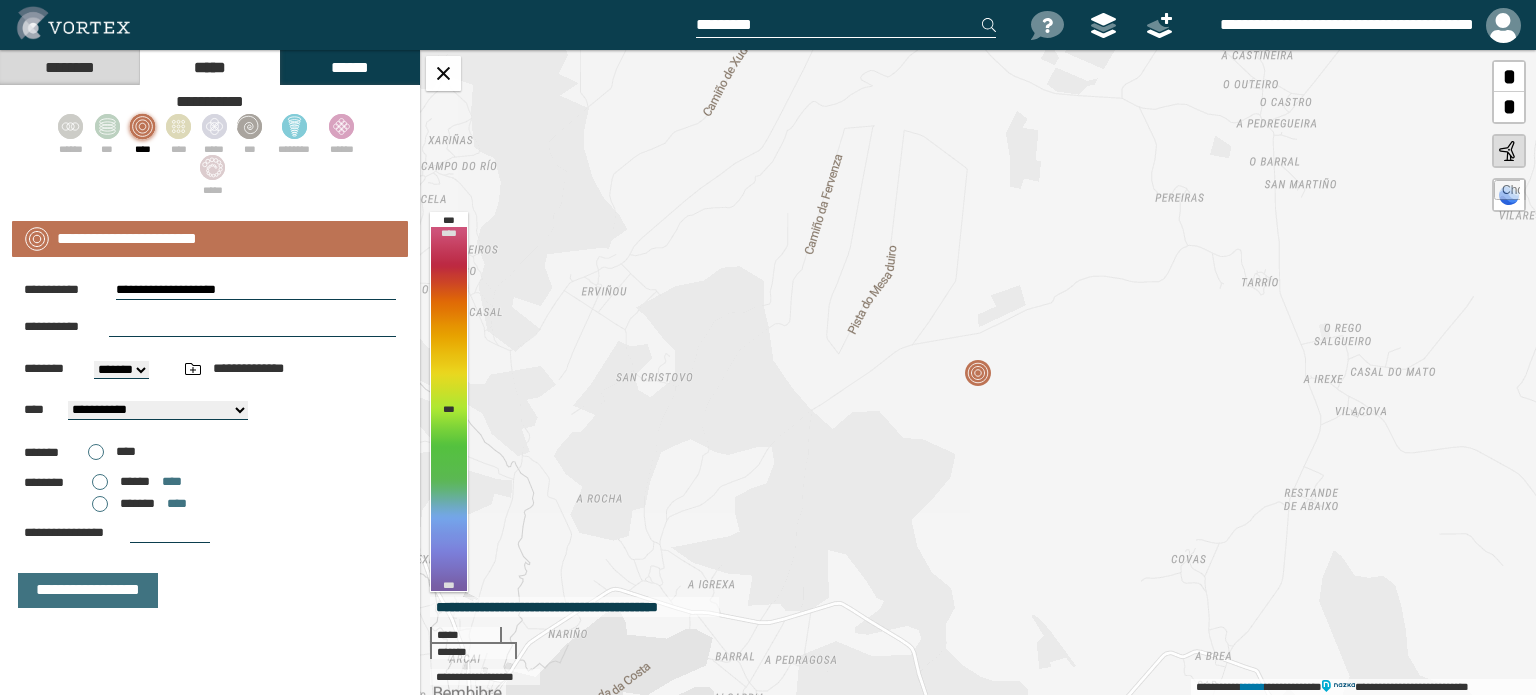drag, startPoint x: 276, startPoint y: 315, endPoint x: 266, endPoint y: 318, distance: 10.440307 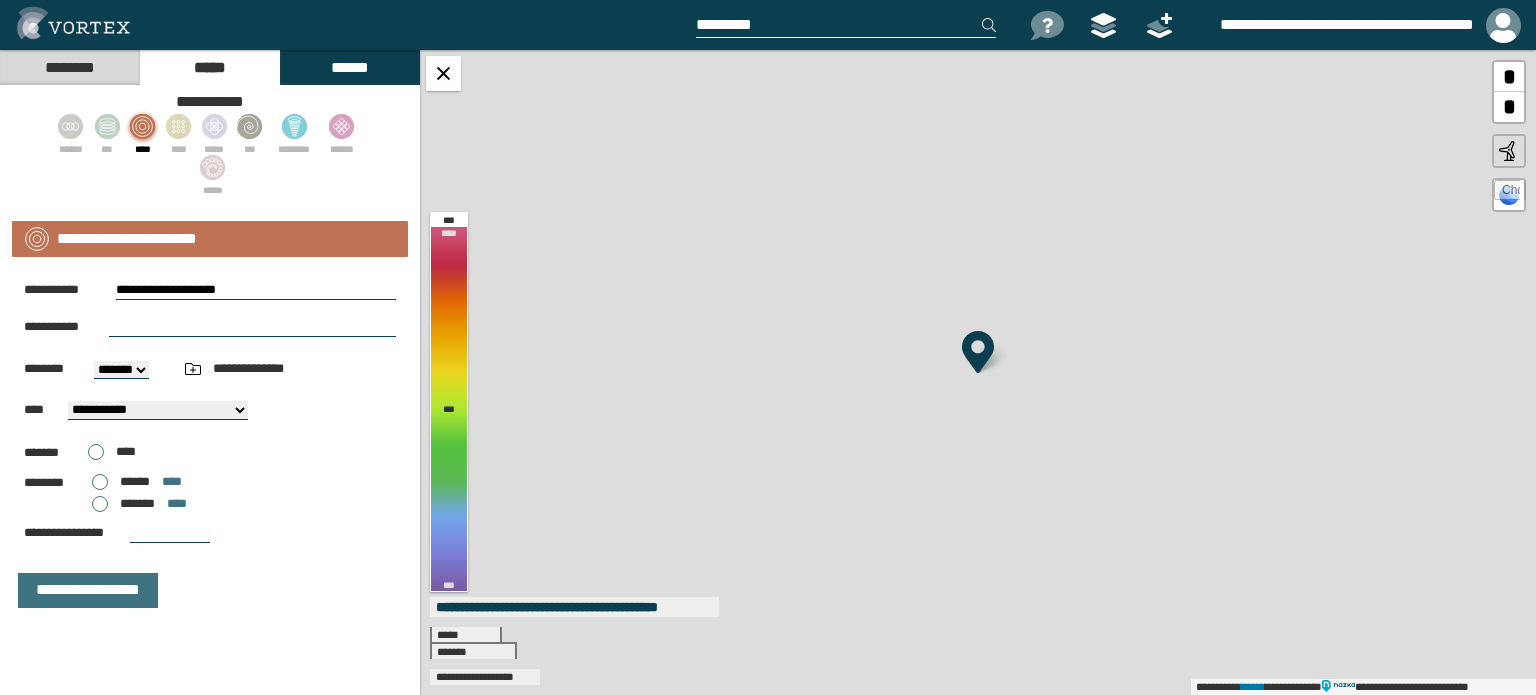 select on "**" 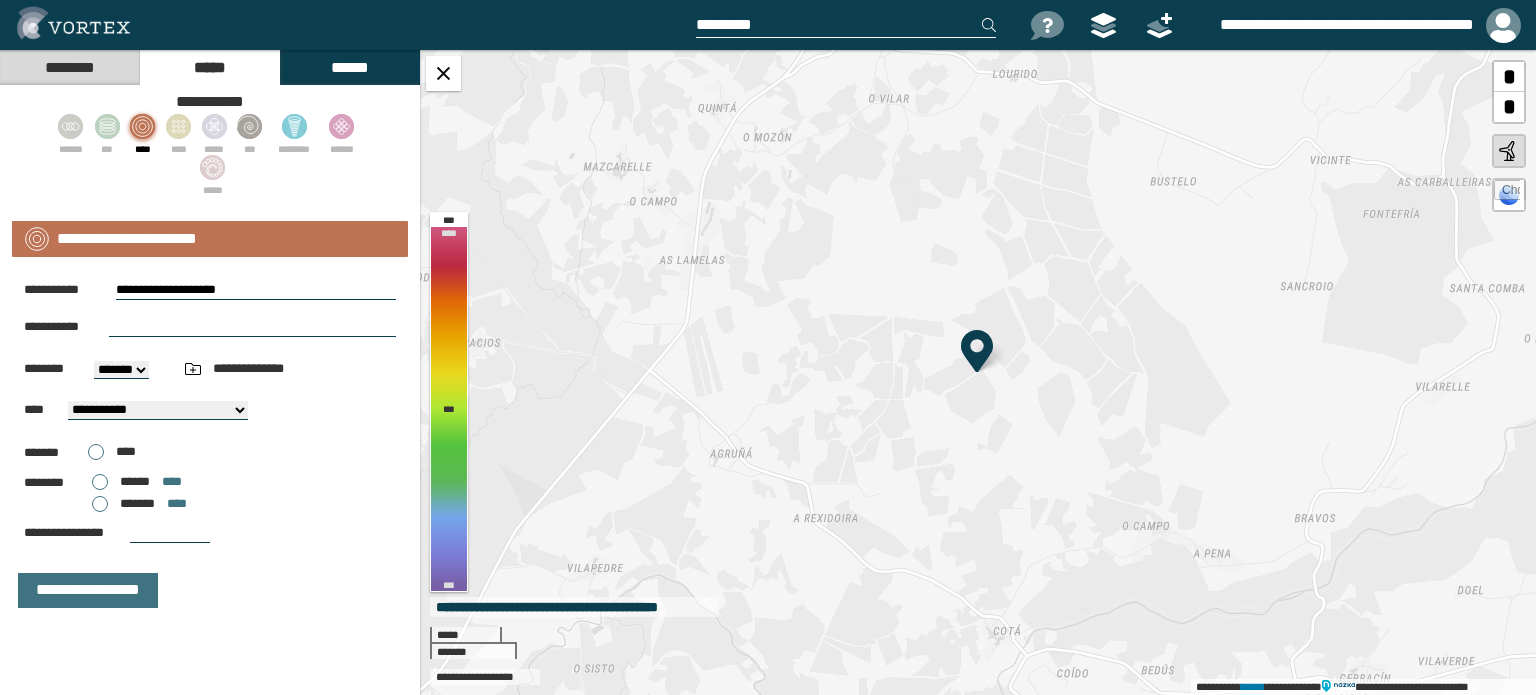 click on "**********" at bounding box center (210, 327) 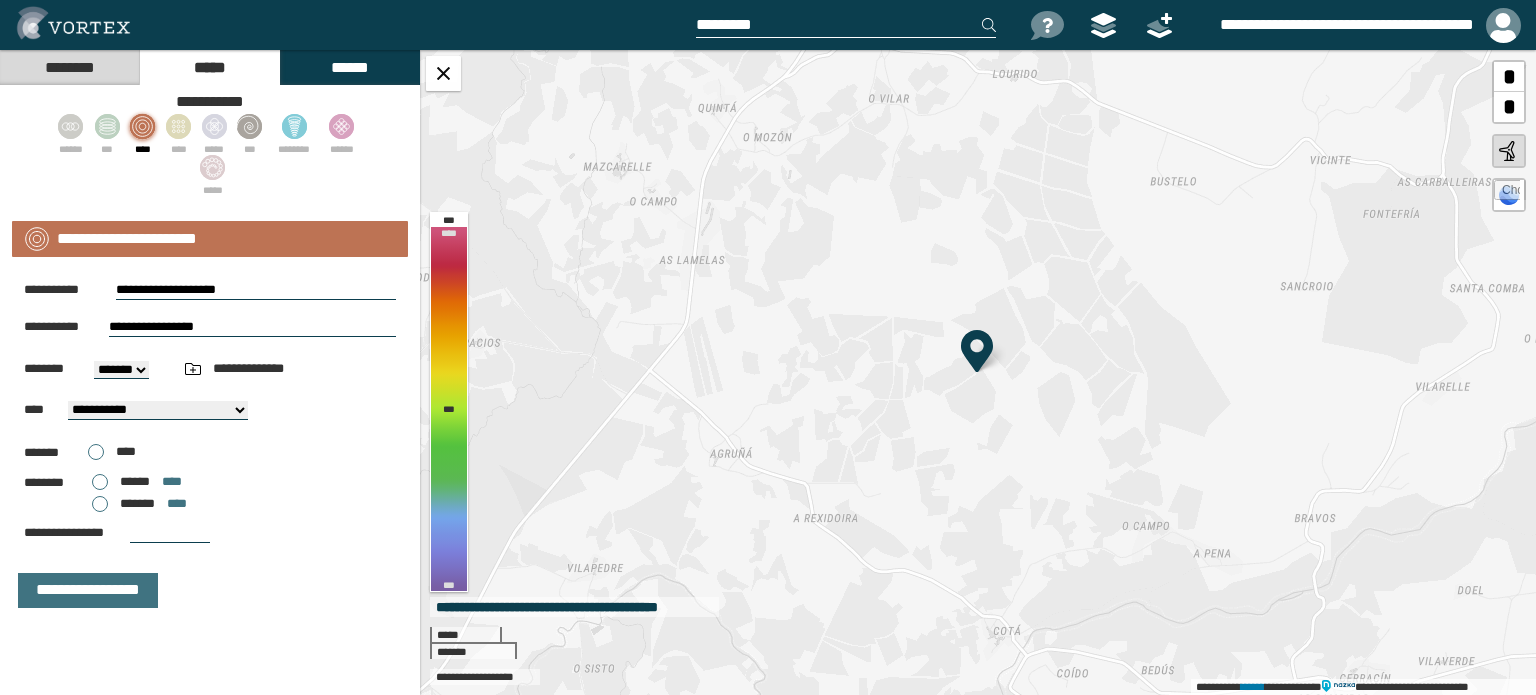 click on "******* ****" at bounding box center (139, 504) 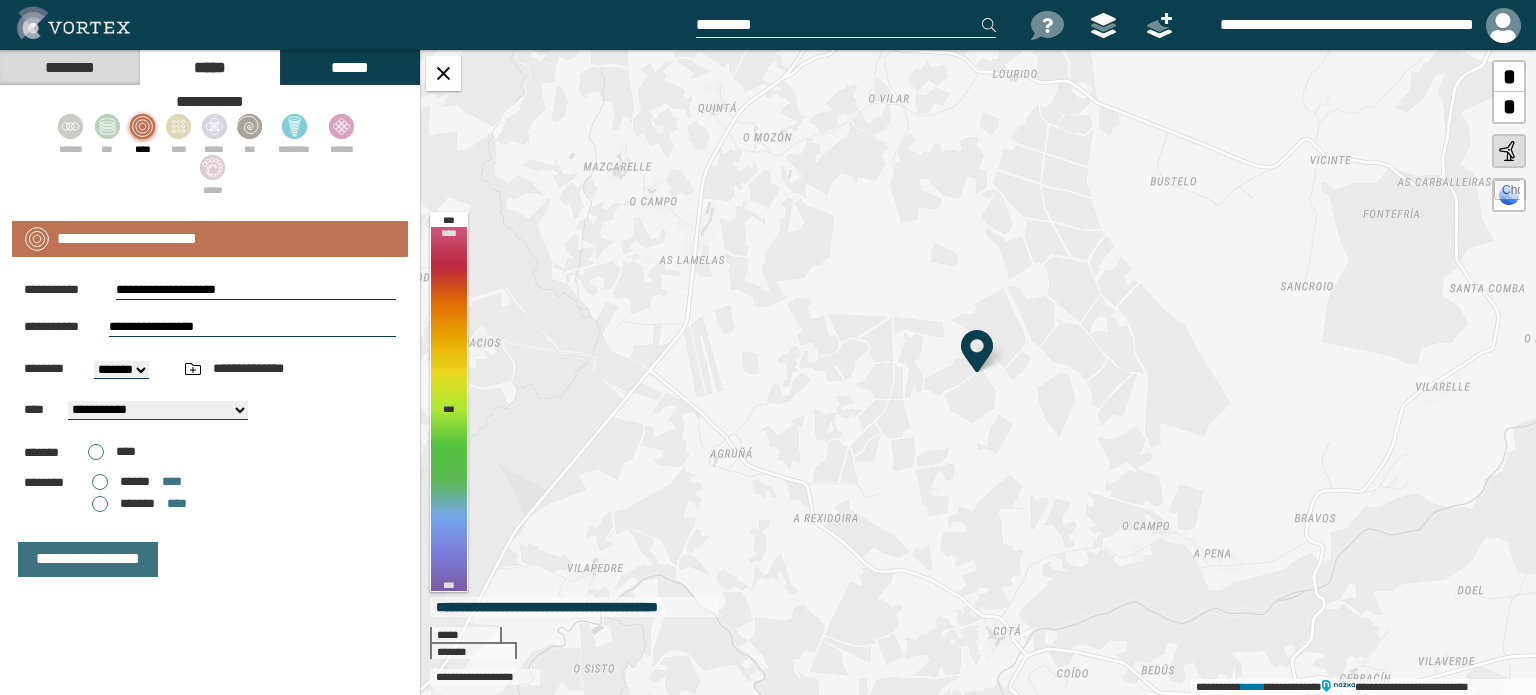 click on "**********" at bounding box center (252, 327) 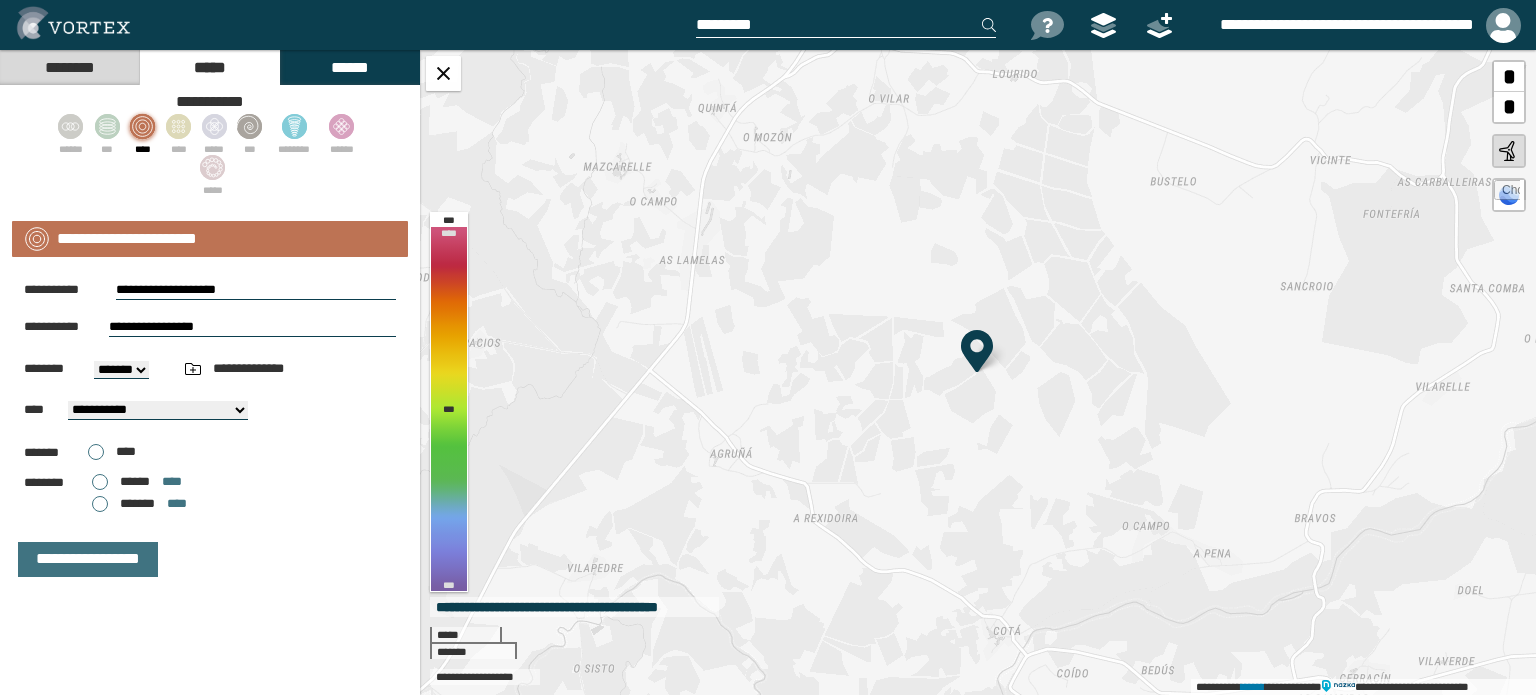 type on "**********" 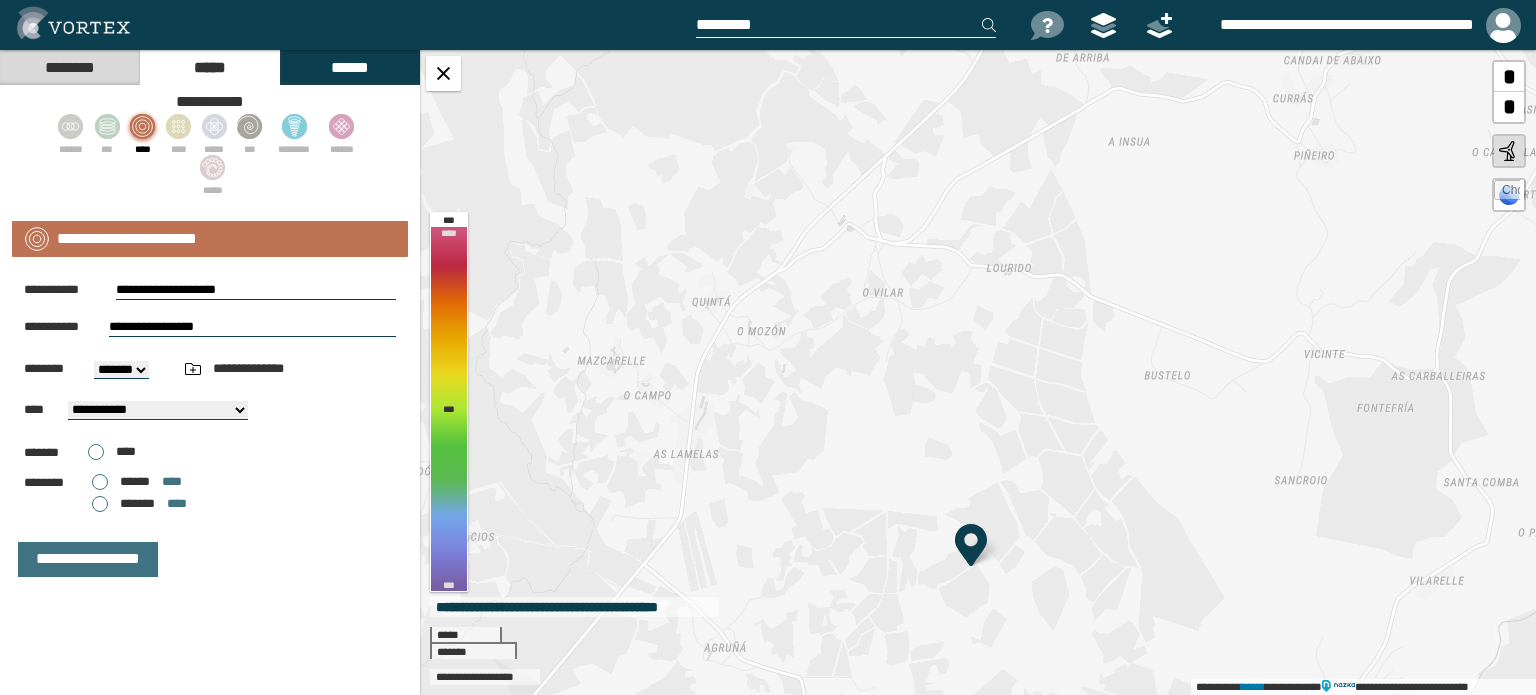 drag, startPoint x: 928, startPoint y: 287, endPoint x: 920, endPoint y: 476, distance: 189.16924 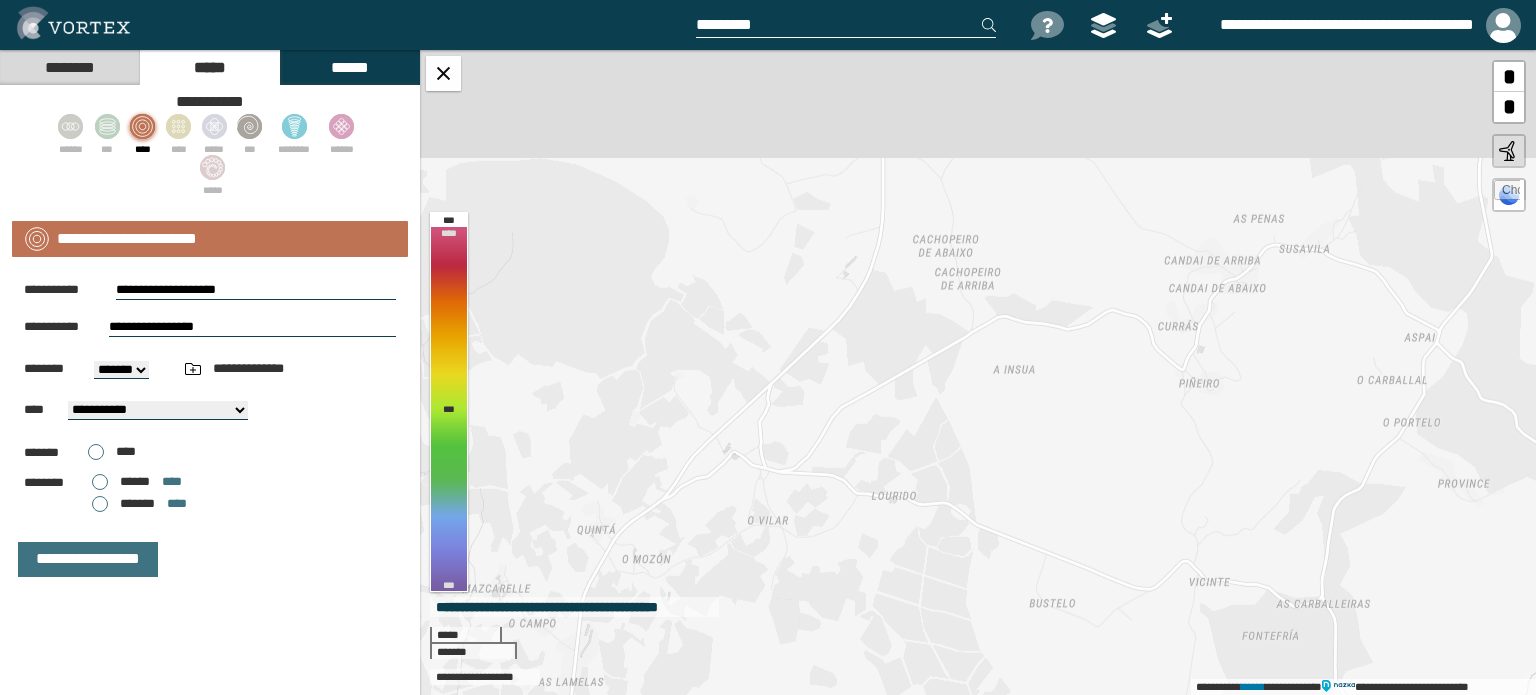 drag, startPoint x: 1003, startPoint y: 247, endPoint x: 882, endPoint y: 493, distance: 274.14777 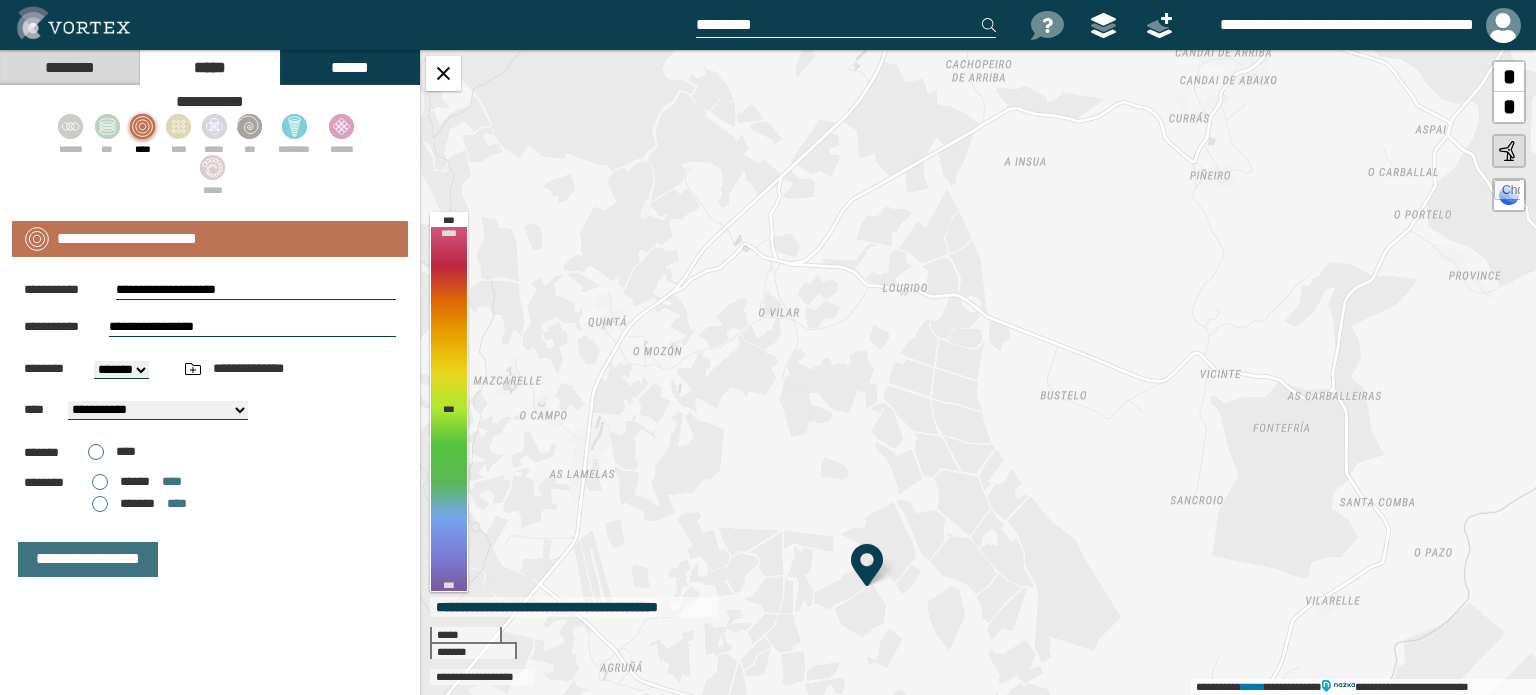 drag, startPoint x: 914, startPoint y: 391, endPoint x: 926, endPoint y: 276, distance: 115.62439 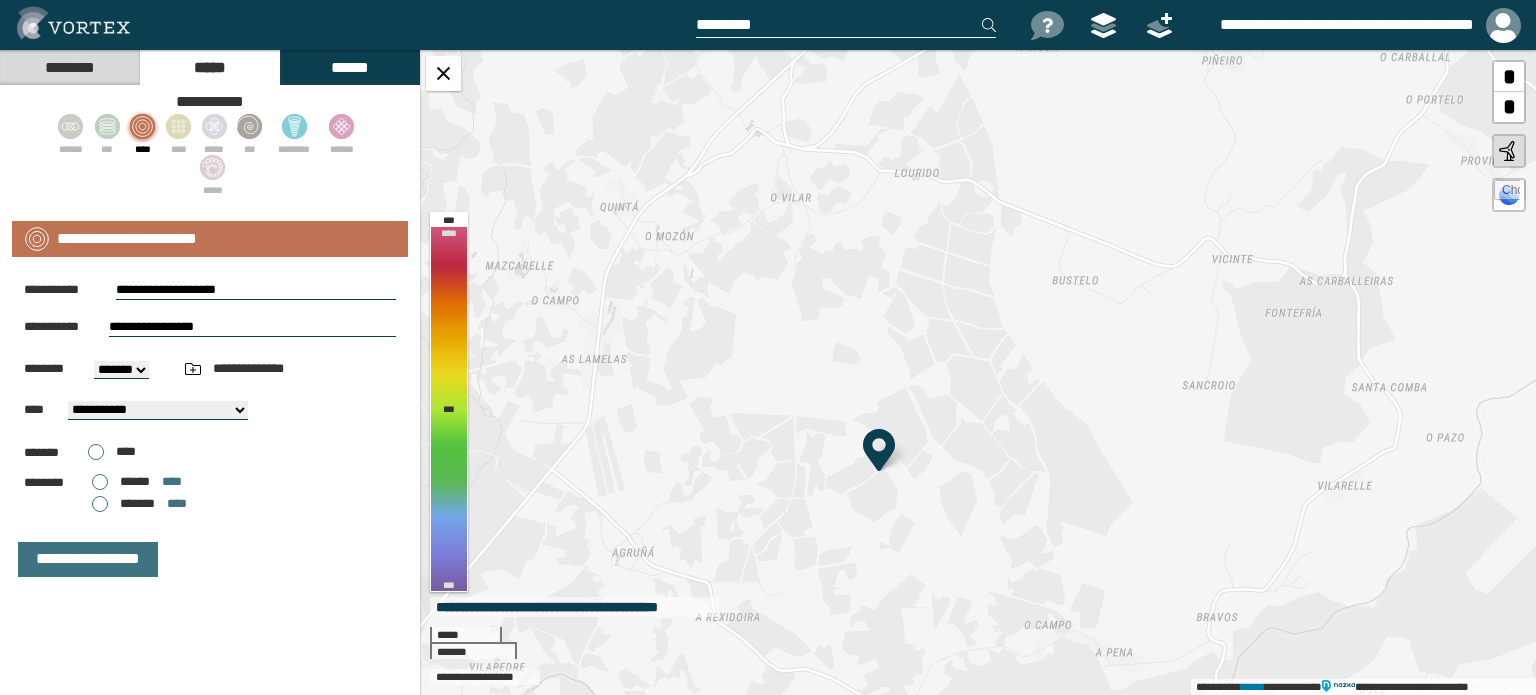 drag, startPoint x: 1014, startPoint y: 455, endPoint x: 1107, endPoint y: 189, distance: 281.78894 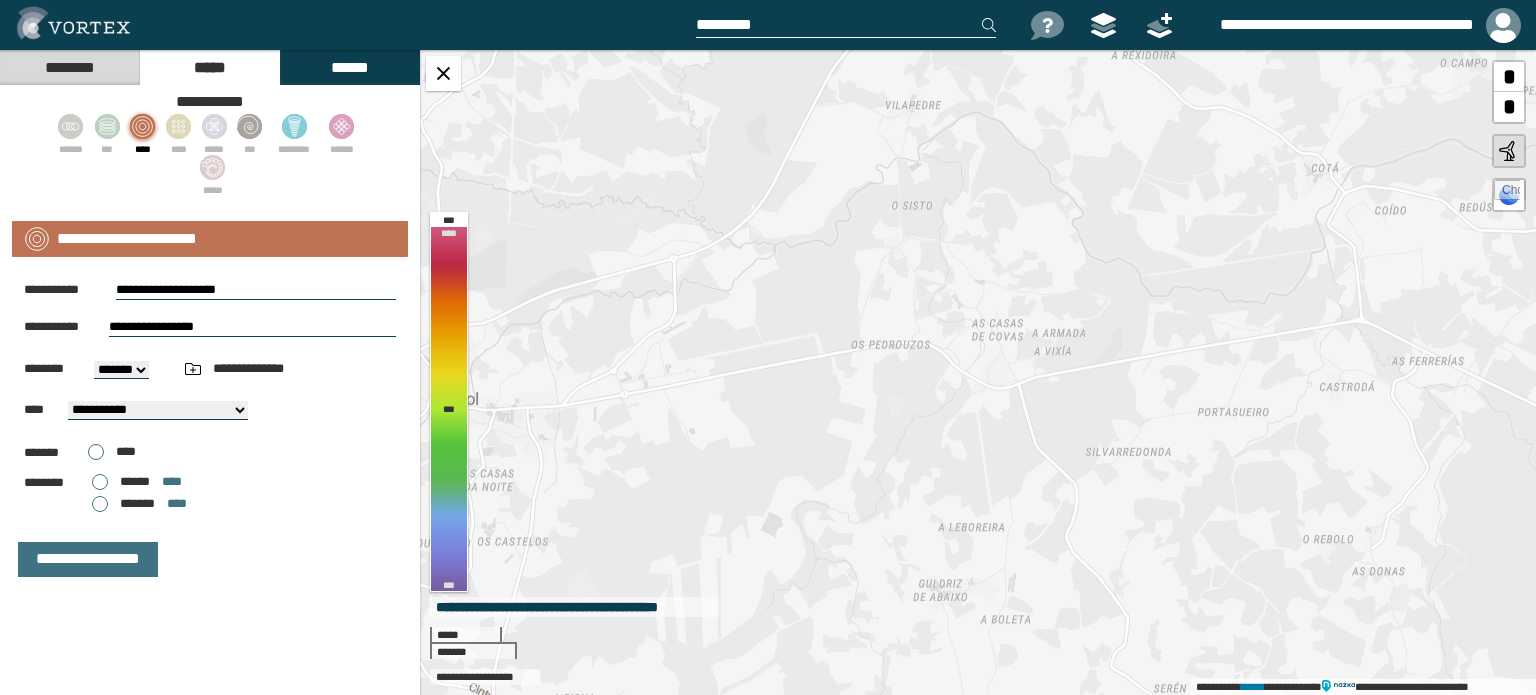 drag, startPoint x: 998, startPoint y: 457, endPoint x: 1258, endPoint y: 309, distance: 299.17218 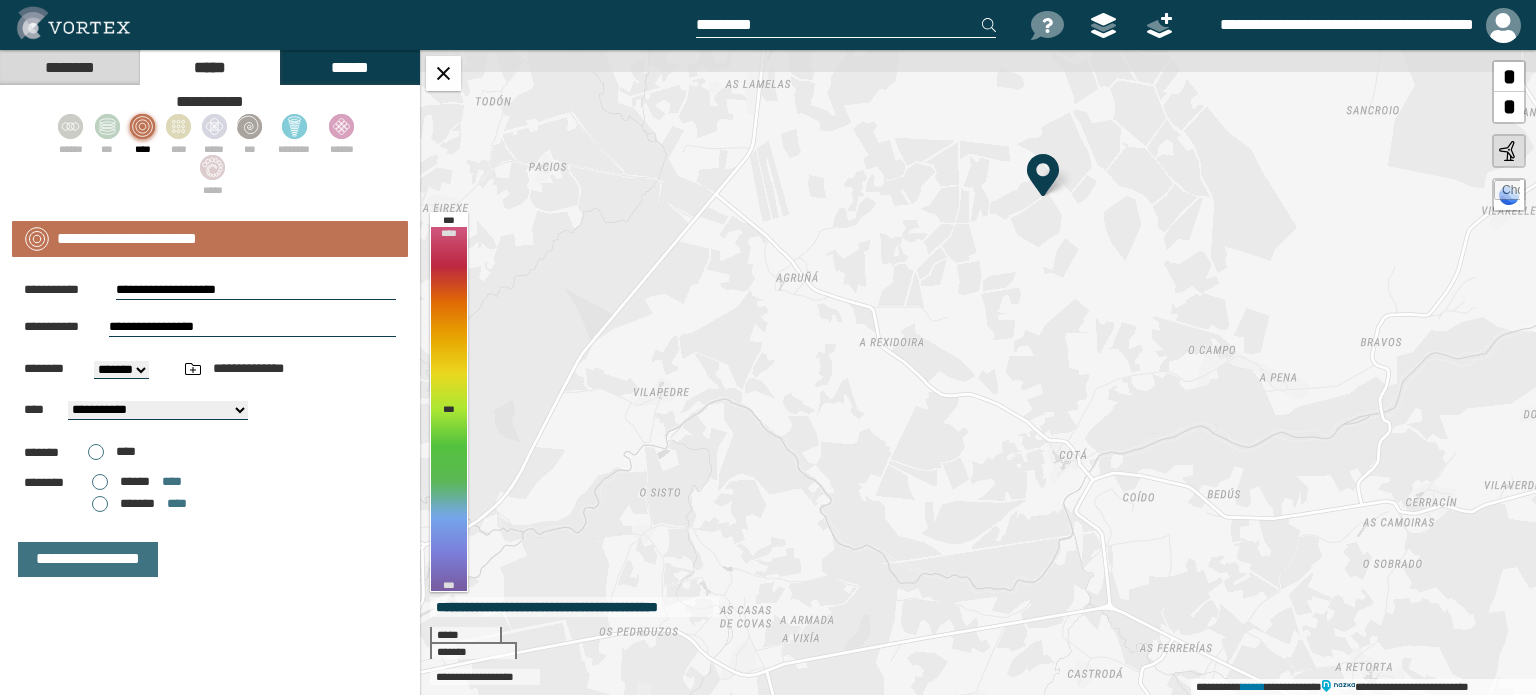 drag, startPoint x: 1192, startPoint y: 283, endPoint x: 992, endPoint y: 515, distance: 306.30704 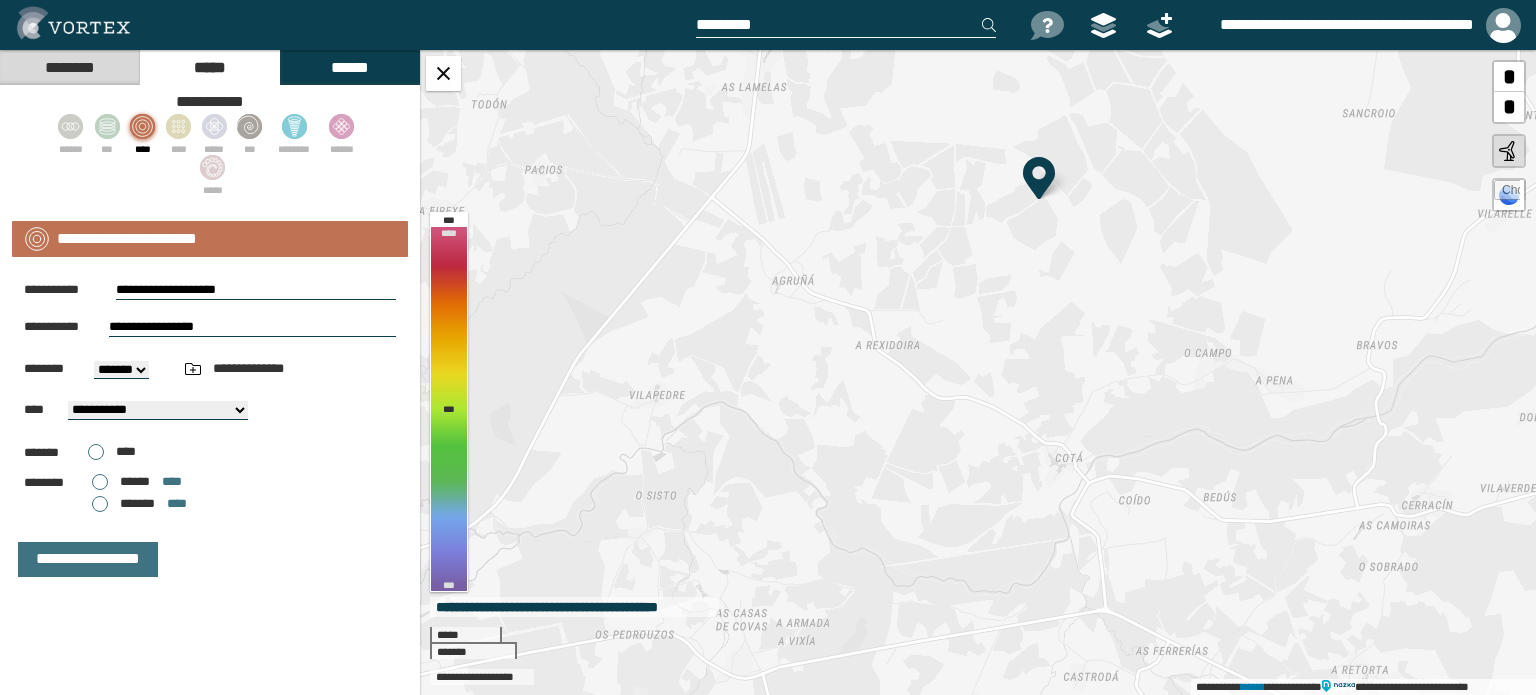 drag, startPoint x: 1162, startPoint y: 288, endPoint x: 1007, endPoint y: 554, distance: 307.86523 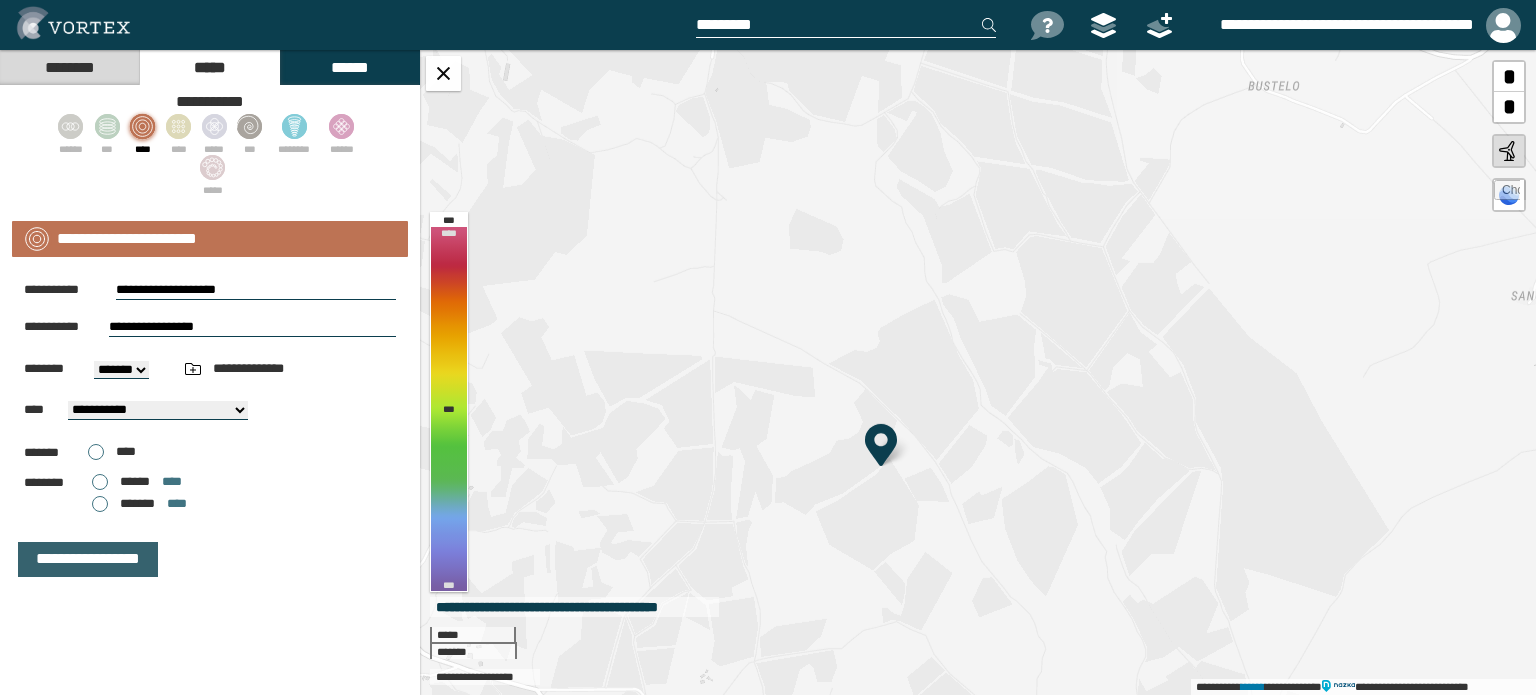 click on "**********" at bounding box center [88, 559] 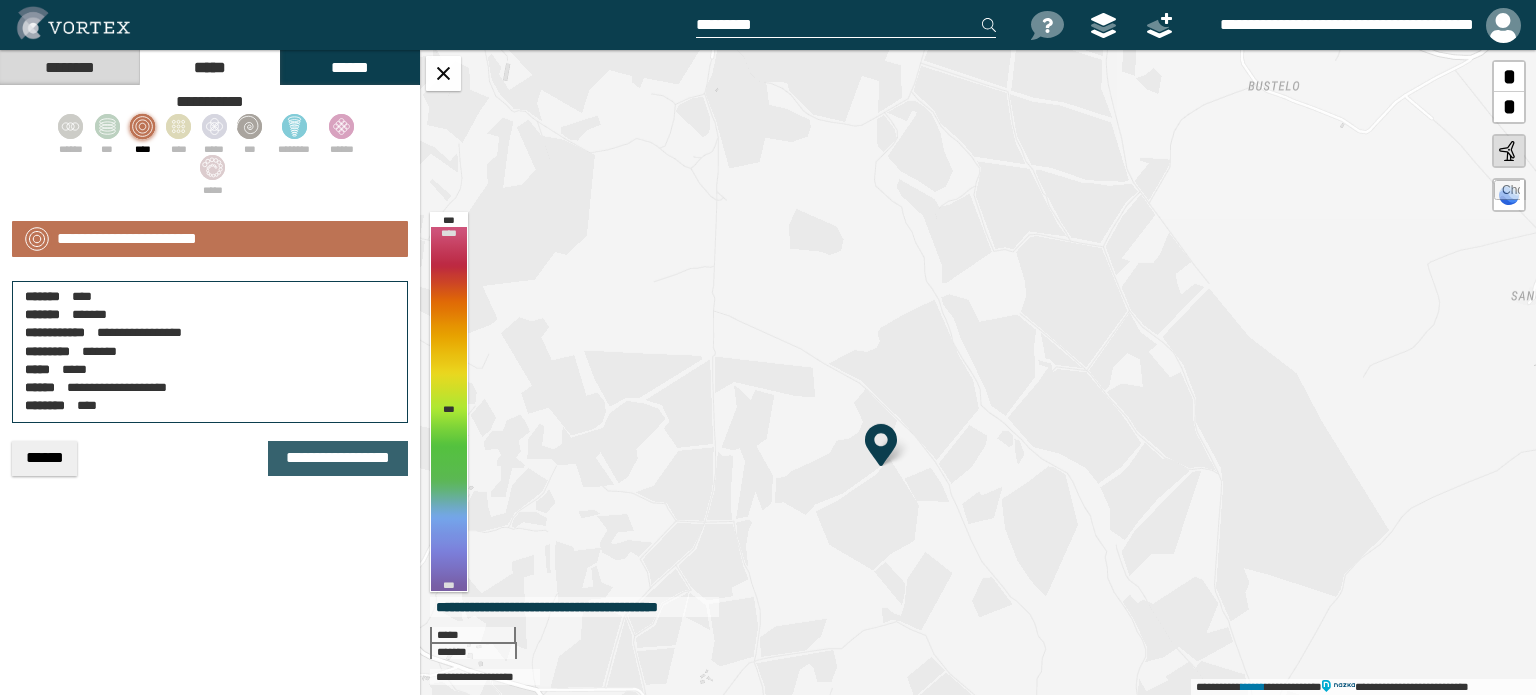 click on "**********" at bounding box center [338, 458] 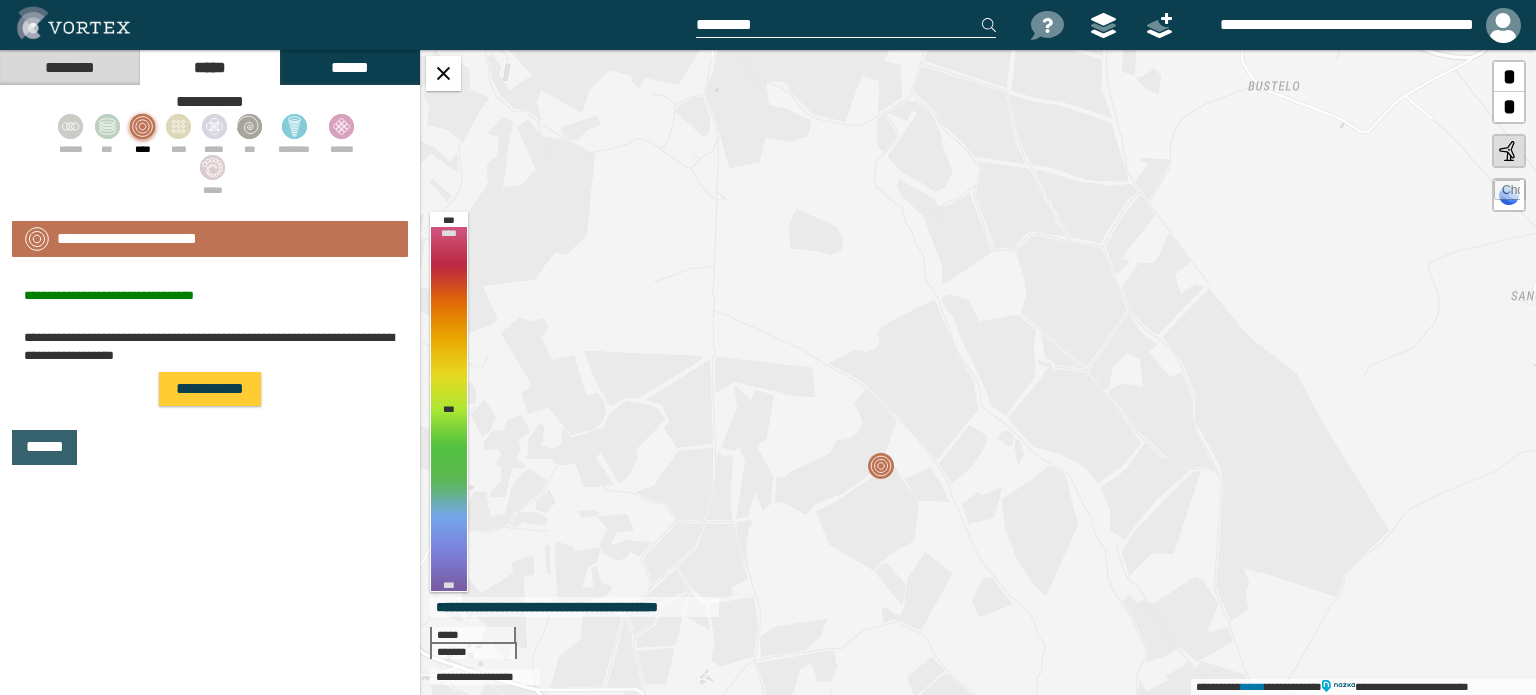 click on "******" at bounding box center [44, 447] 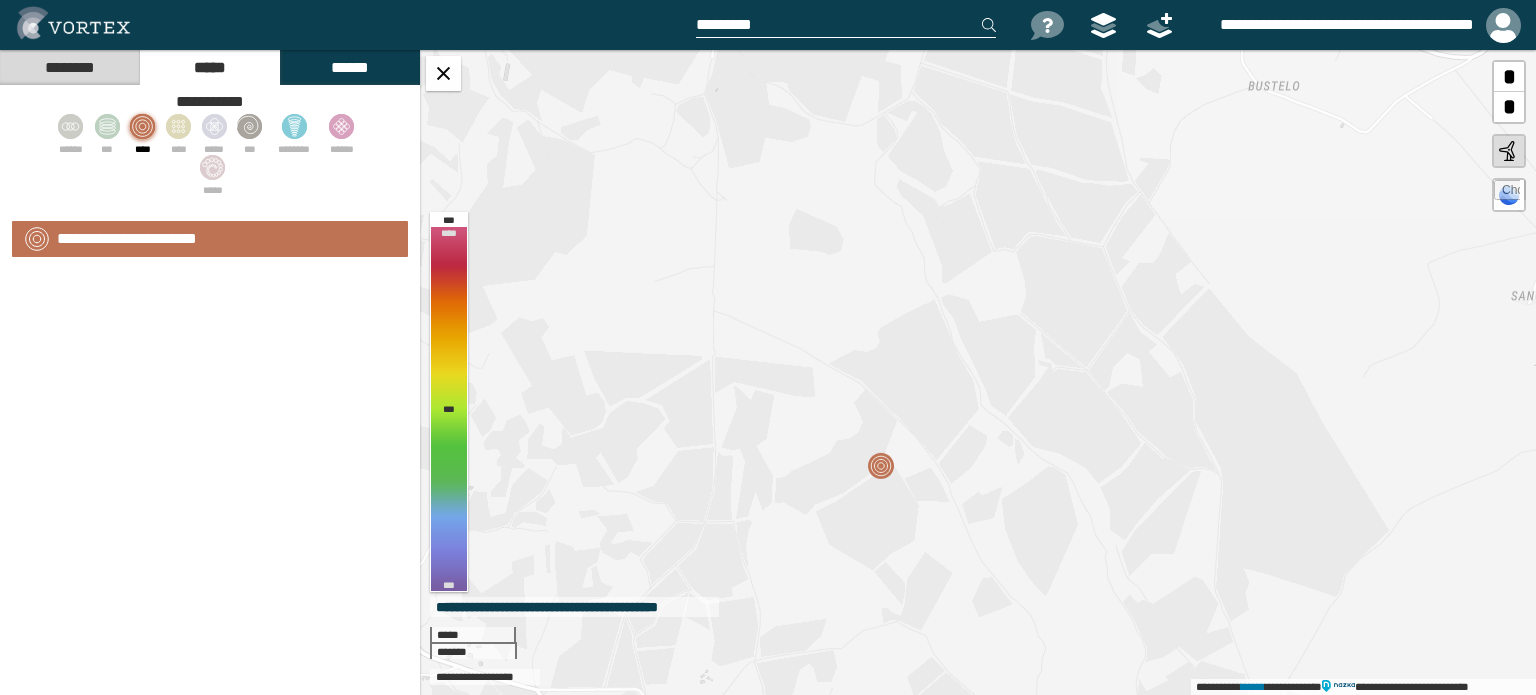 select on "**" 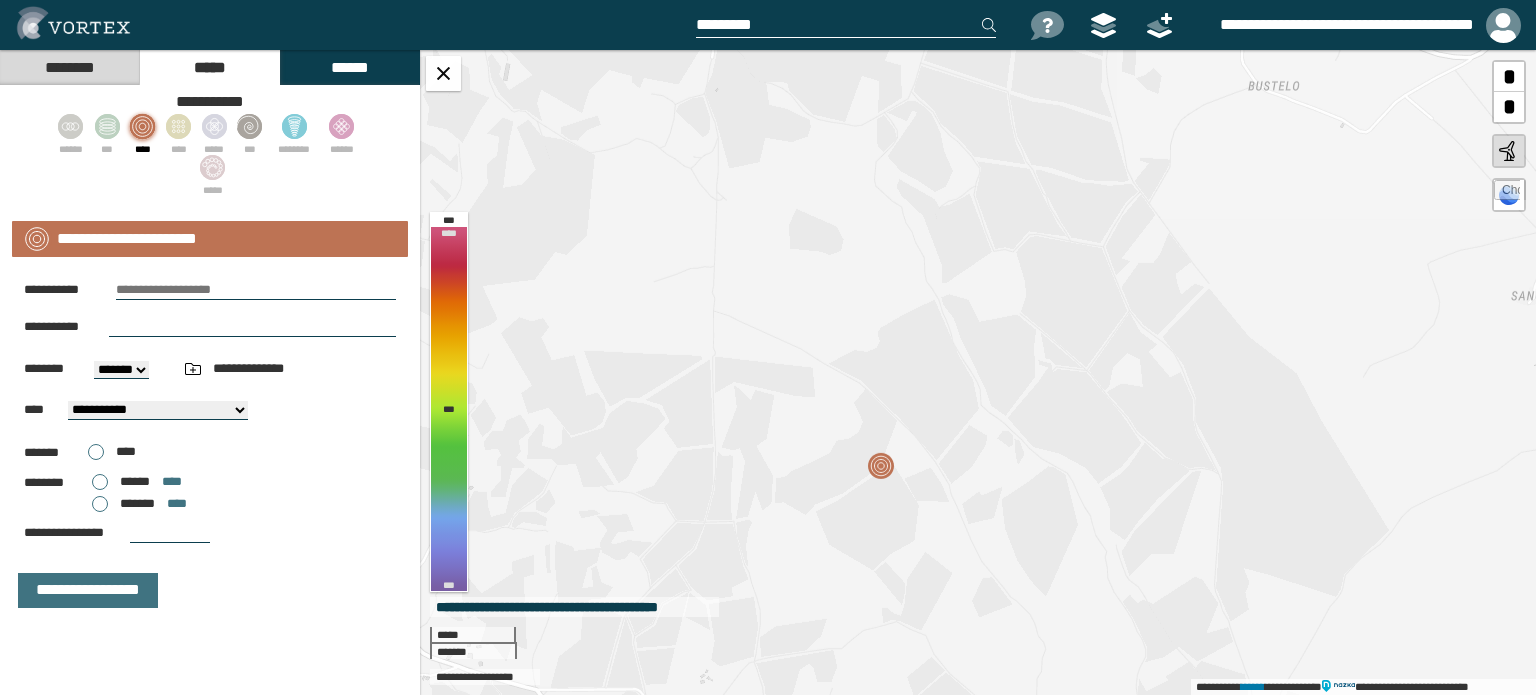 click on "********" at bounding box center (69, 67) 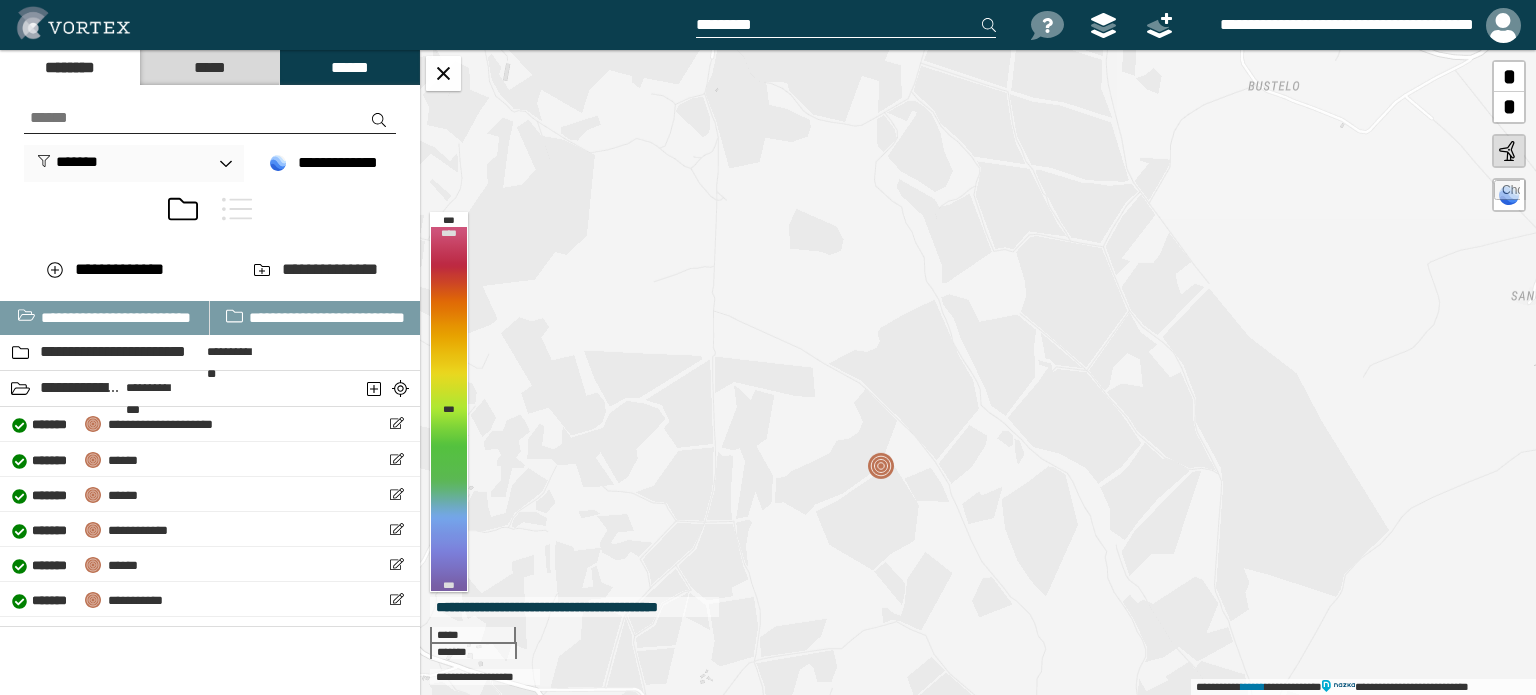 scroll, scrollTop: 0, scrollLeft: 0, axis: both 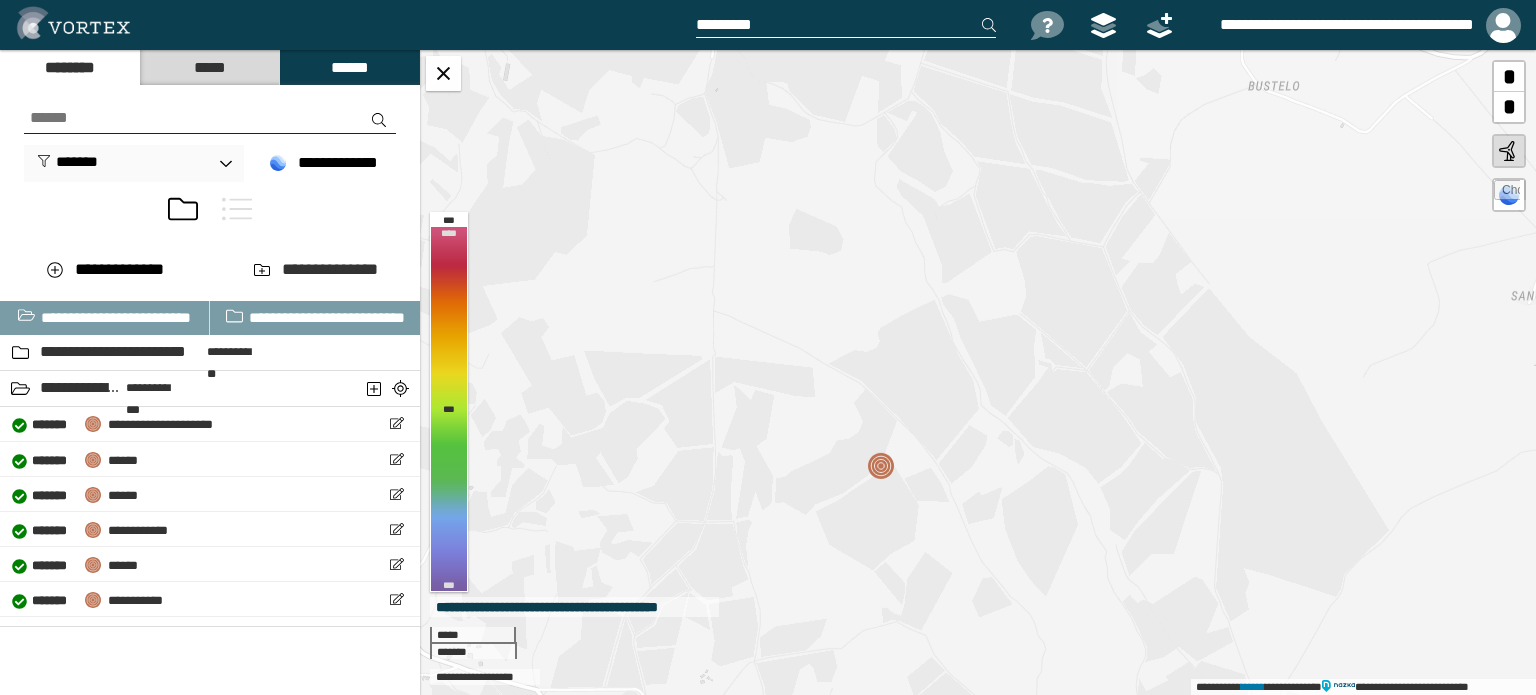 click on "*****" at bounding box center [209, 67] 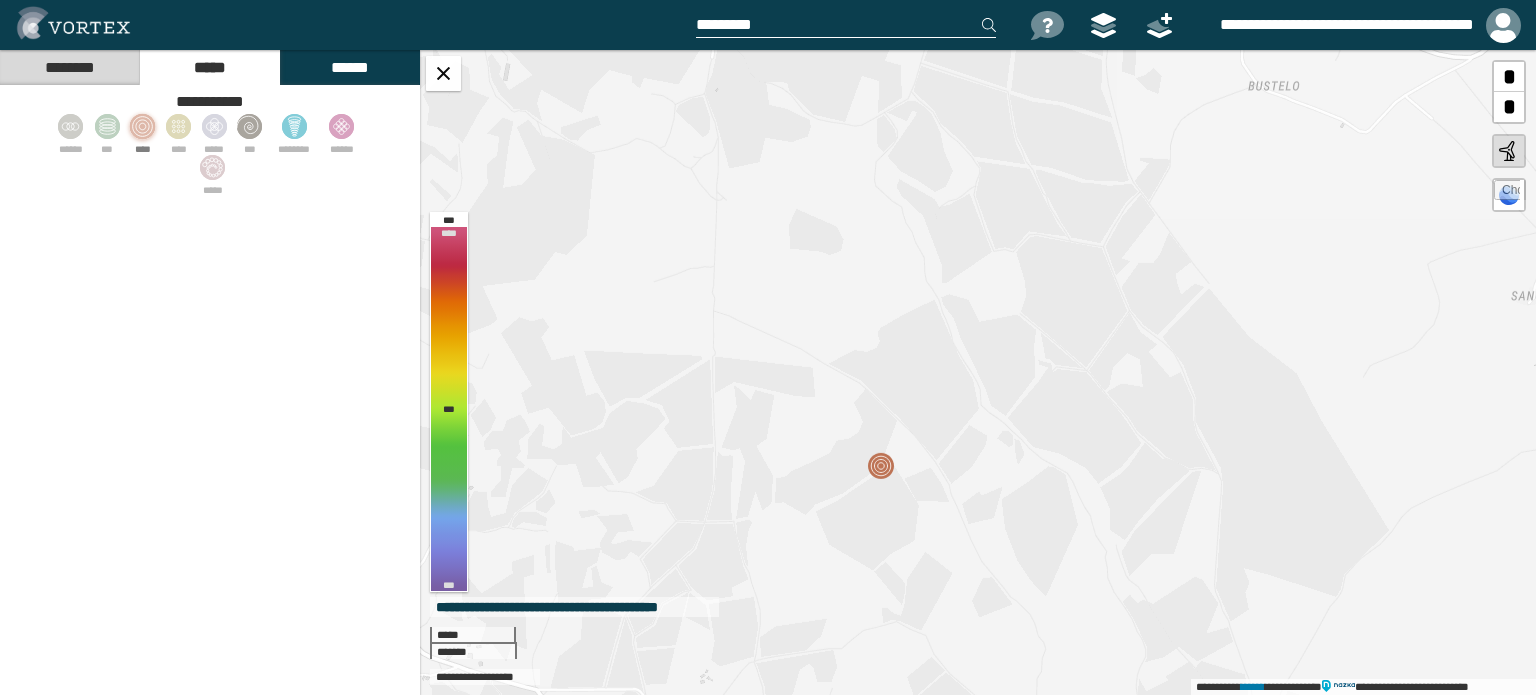 click 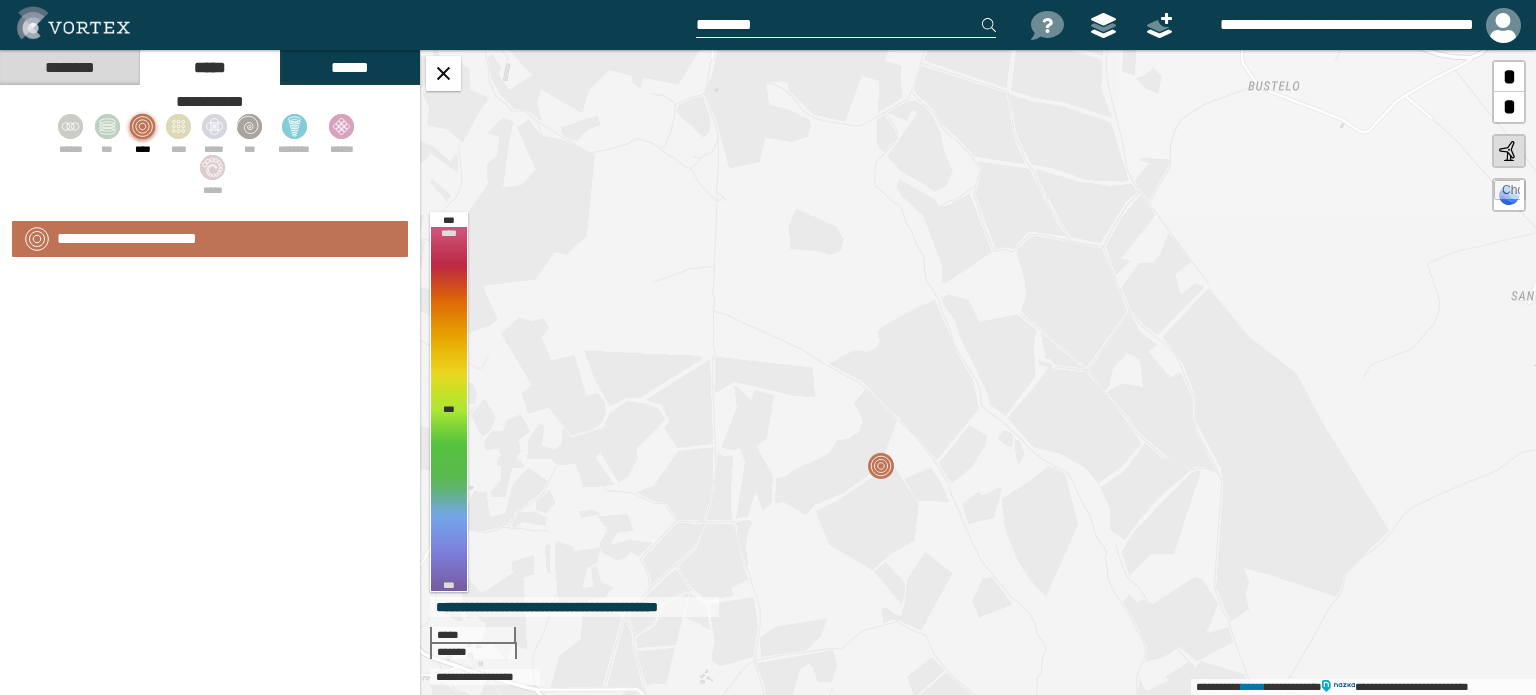 select on "**" 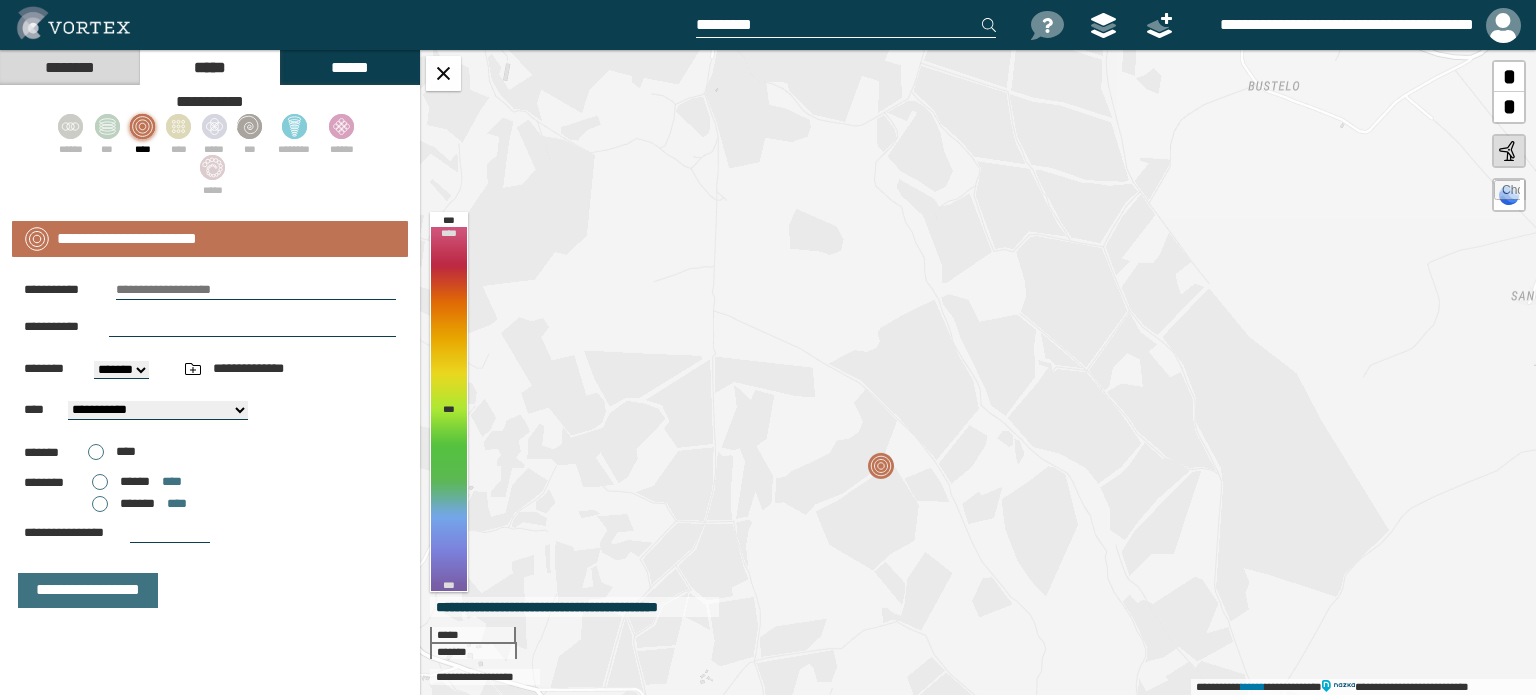 click at bounding box center [256, 290] 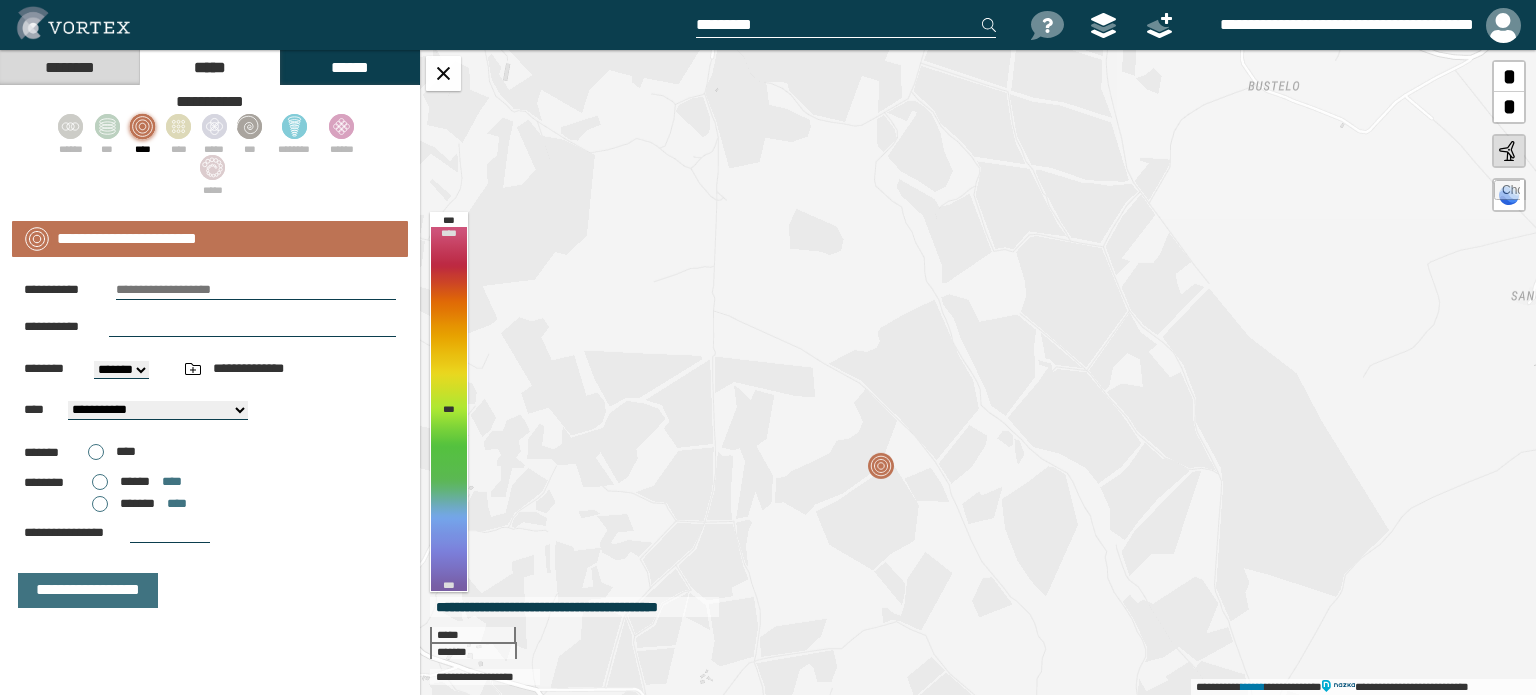 paste on "********" 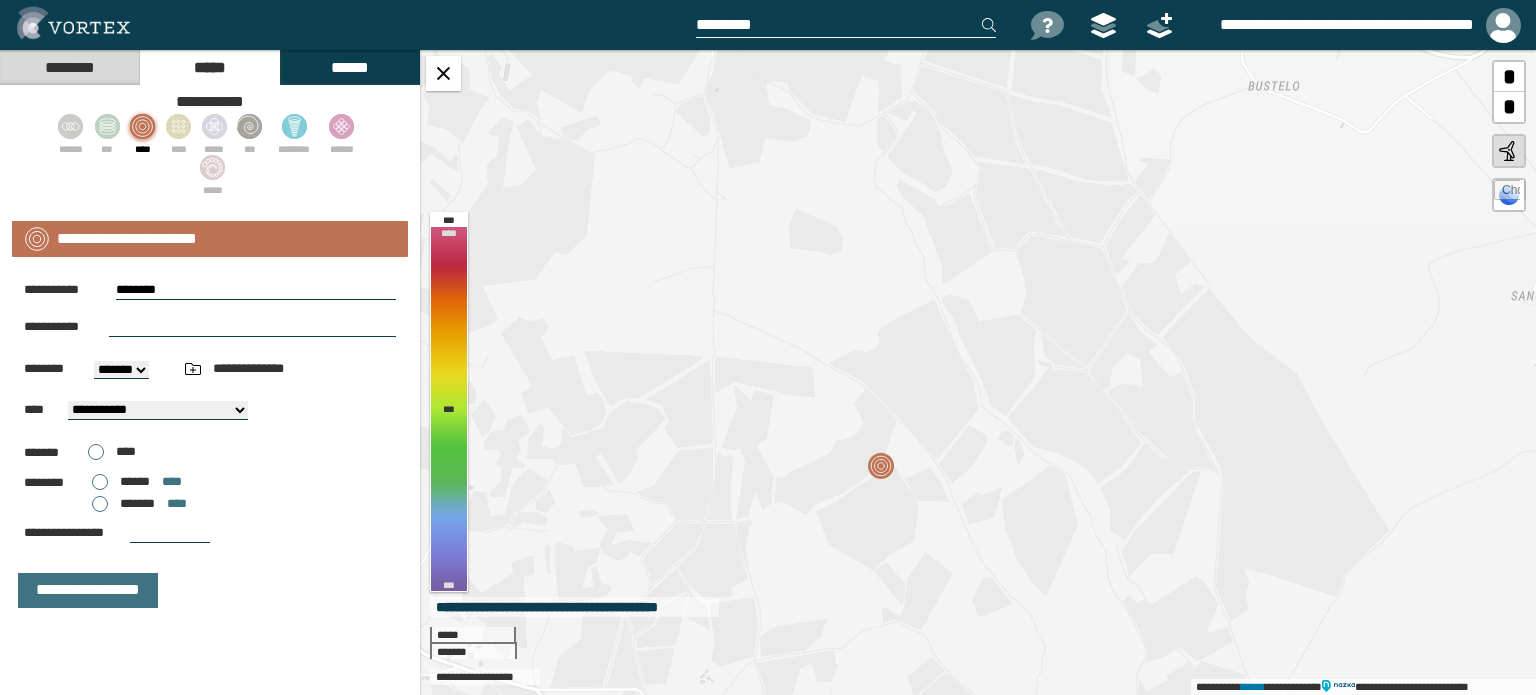 click on "********" at bounding box center (256, 290) 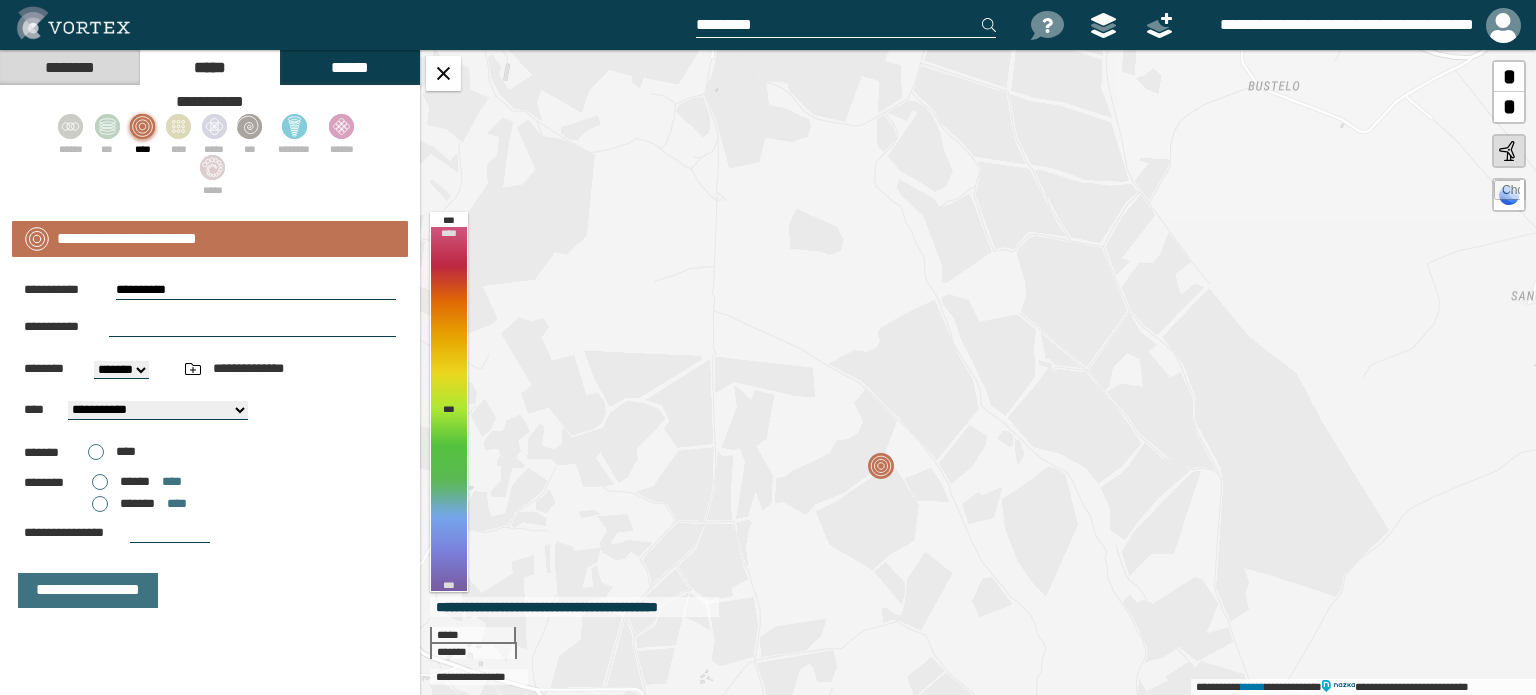paste on "**********" 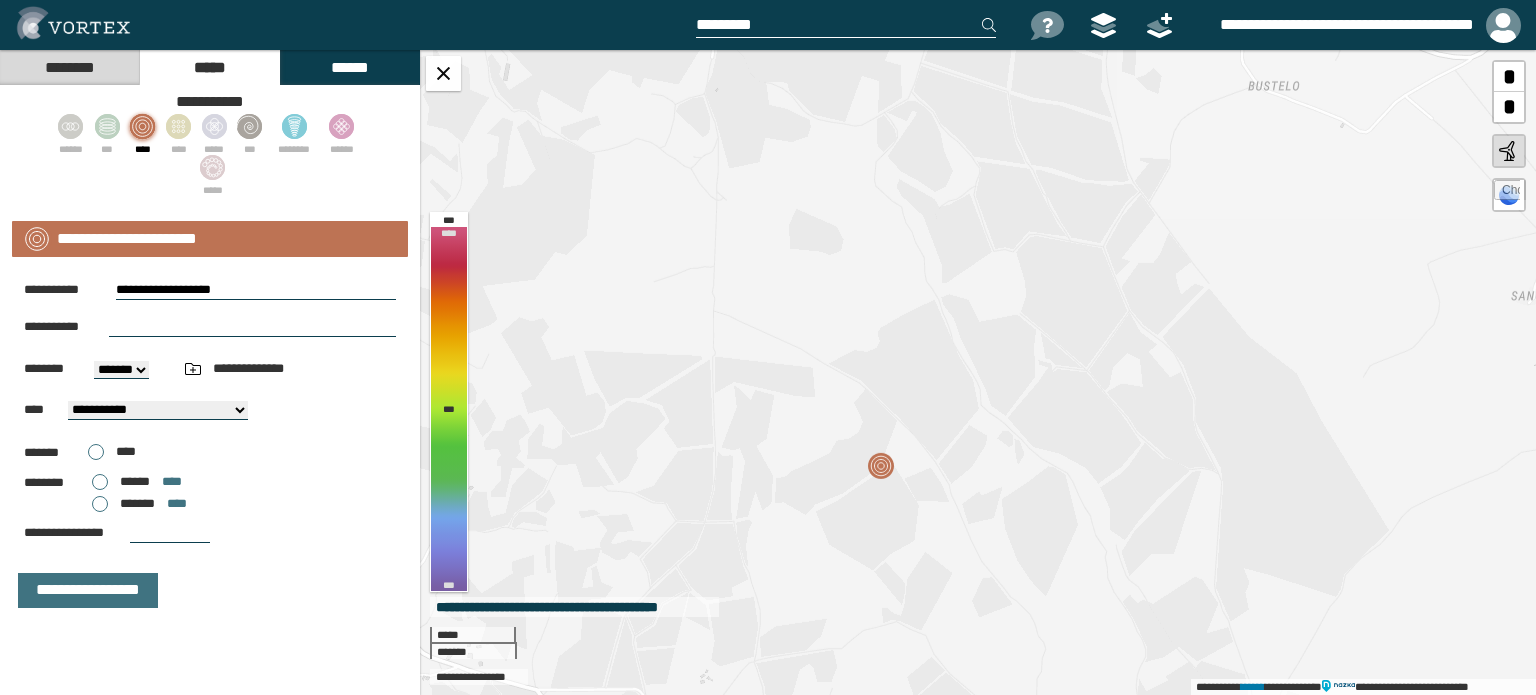 click on "**********" at bounding box center [256, 290] 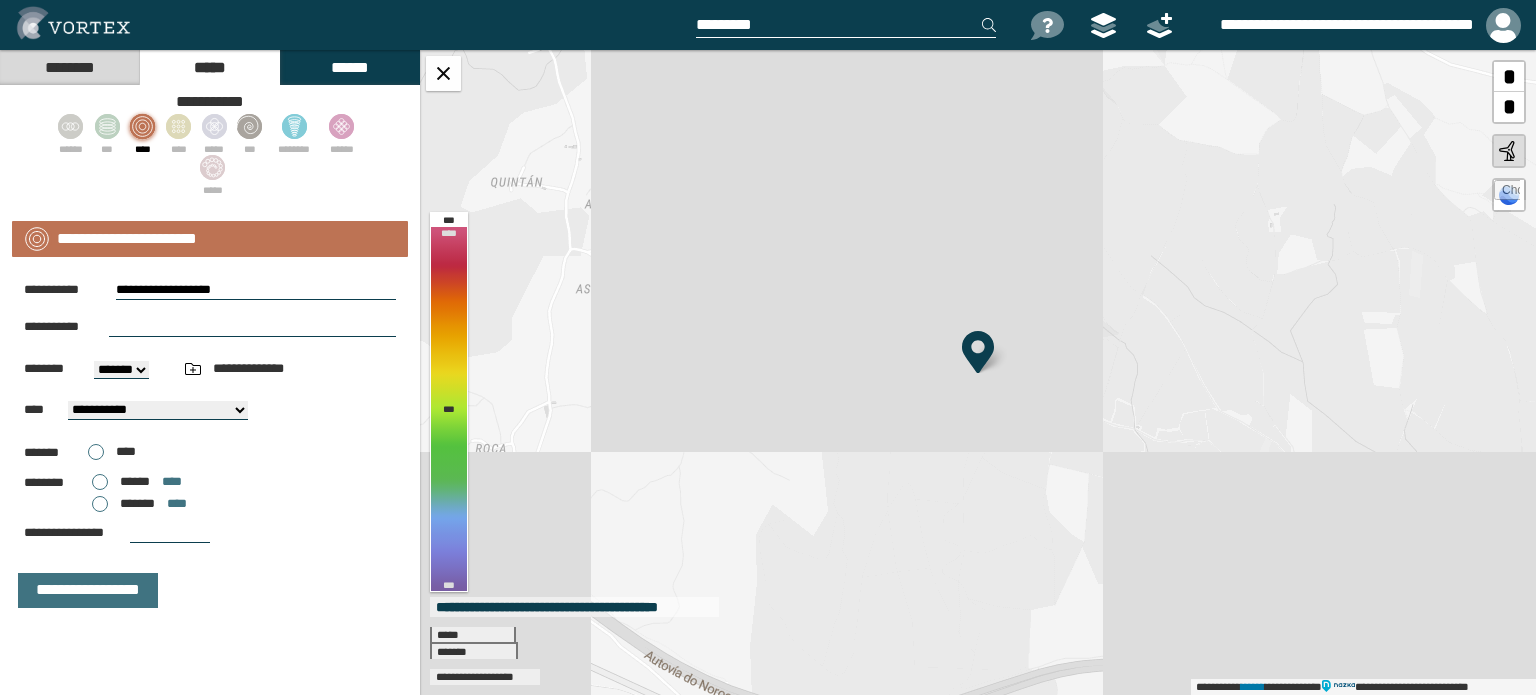 select on "**" 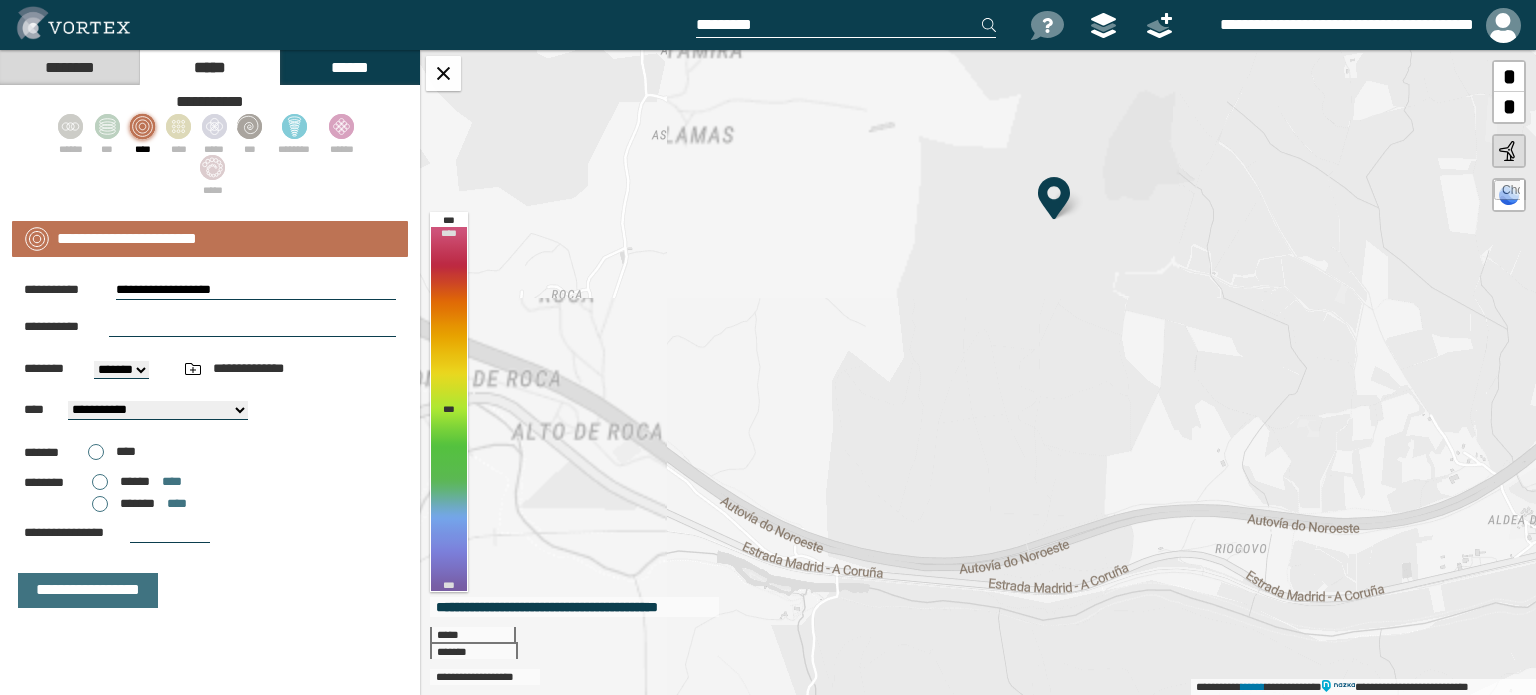 drag, startPoint x: 1063, startPoint y: 443, endPoint x: 1100, endPoint y: 252, distance: 194.55077 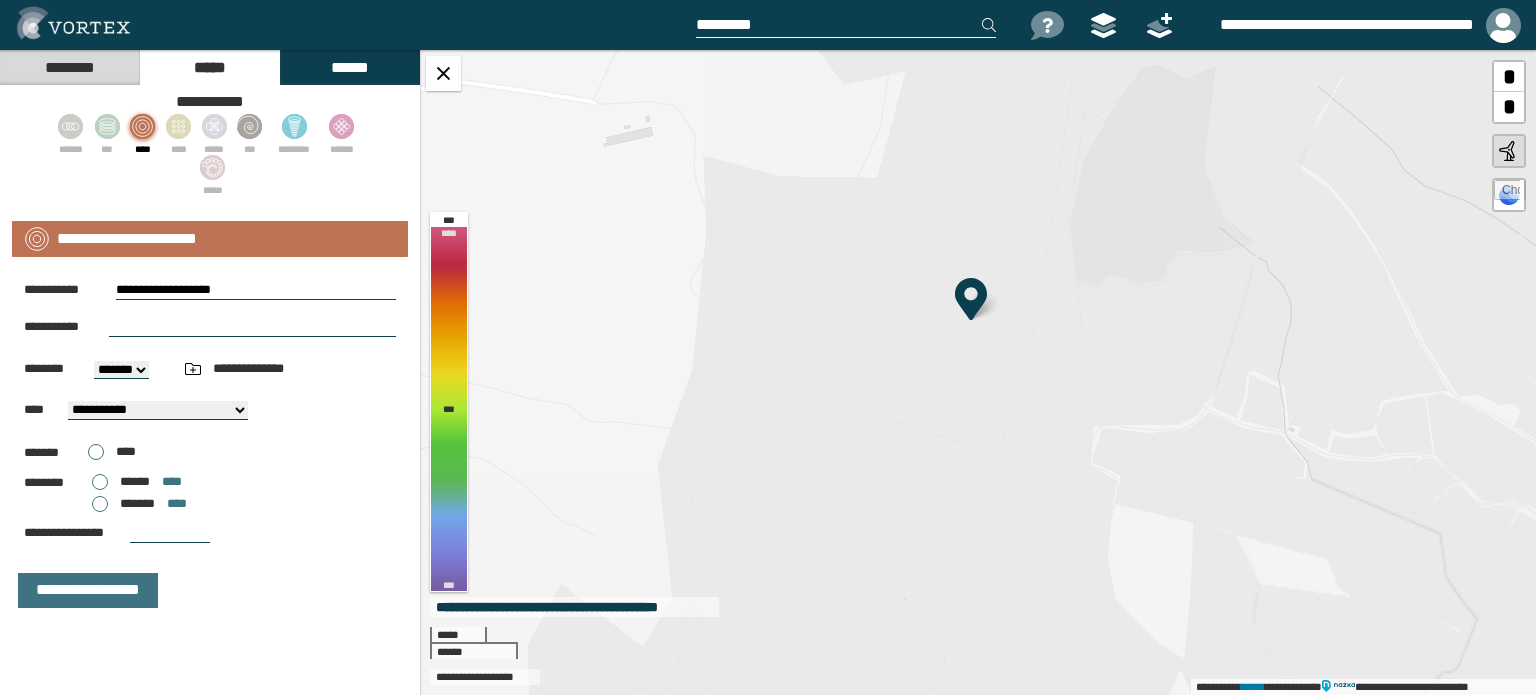 drag, startPoint x: 1110, startPoint y: 220, endPoint x: 1134, endPoint y: 423, distance: 204.4138 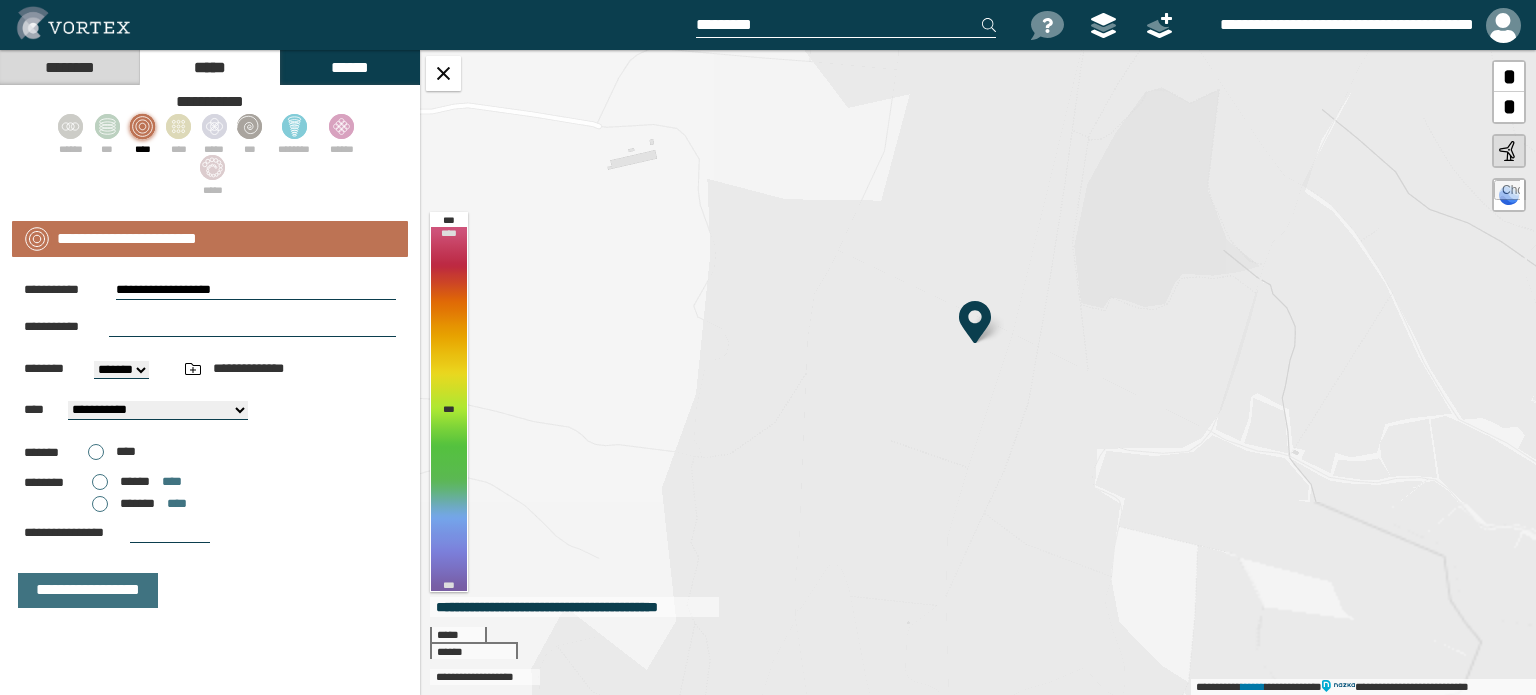 click at bounding box center [252, 327] 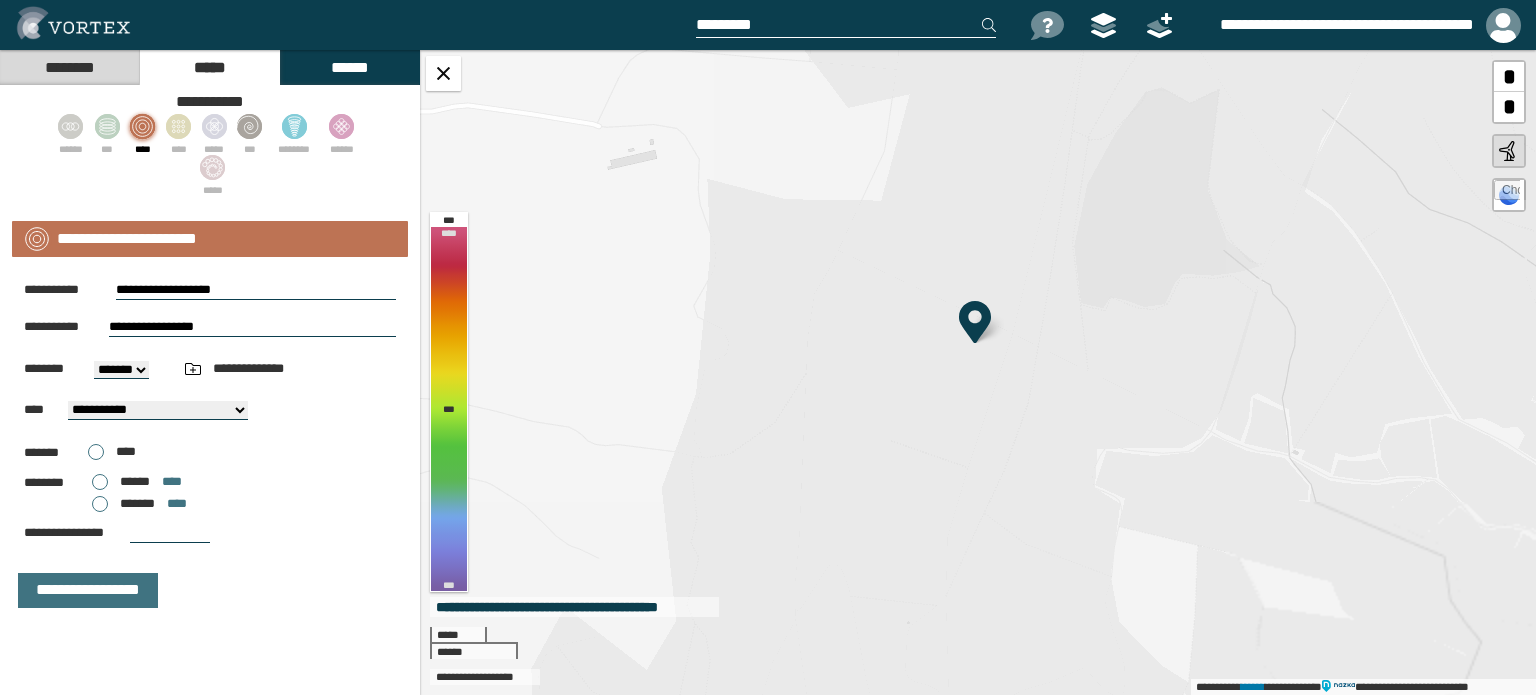 click on "**********" at bounding box center [252, 327] 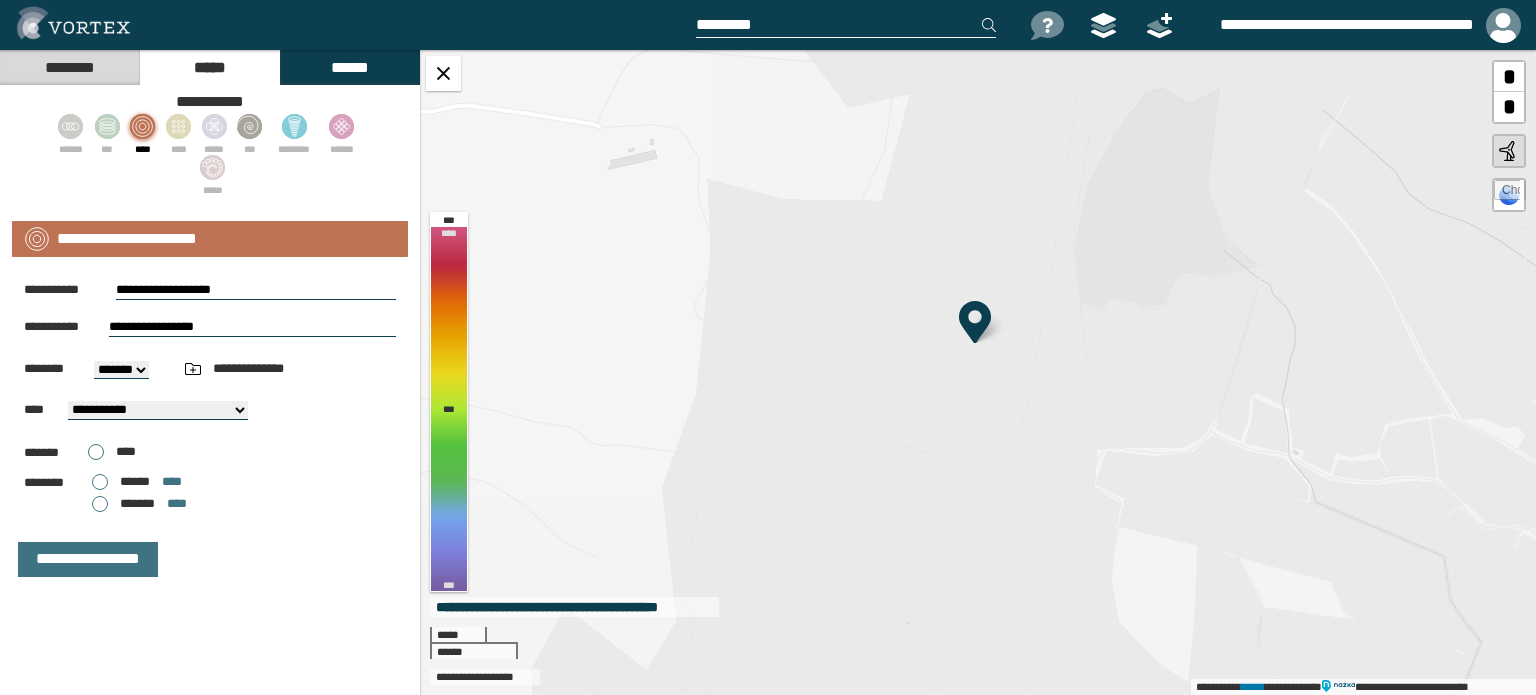 click on "*******" at bounding box center (121, 370) 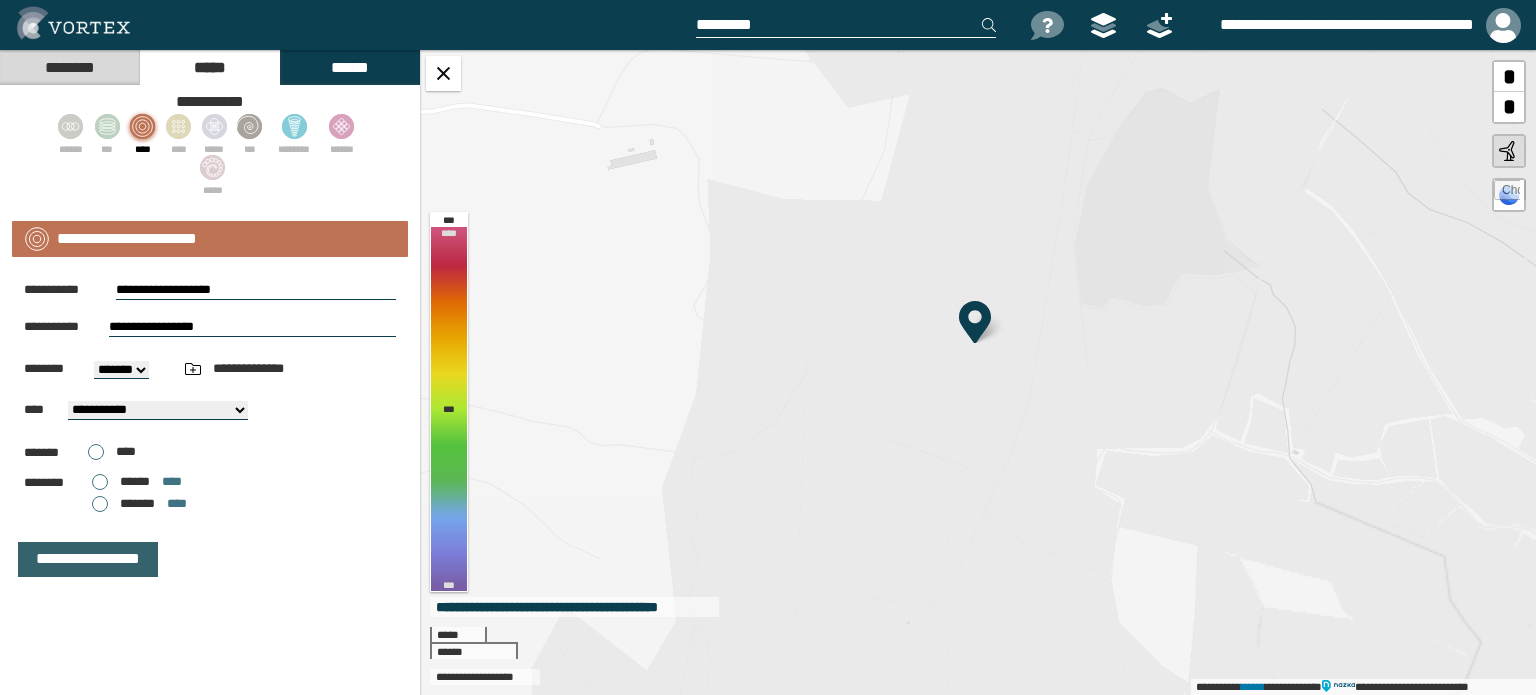 click on "**********" at bounding box center (88, 559) 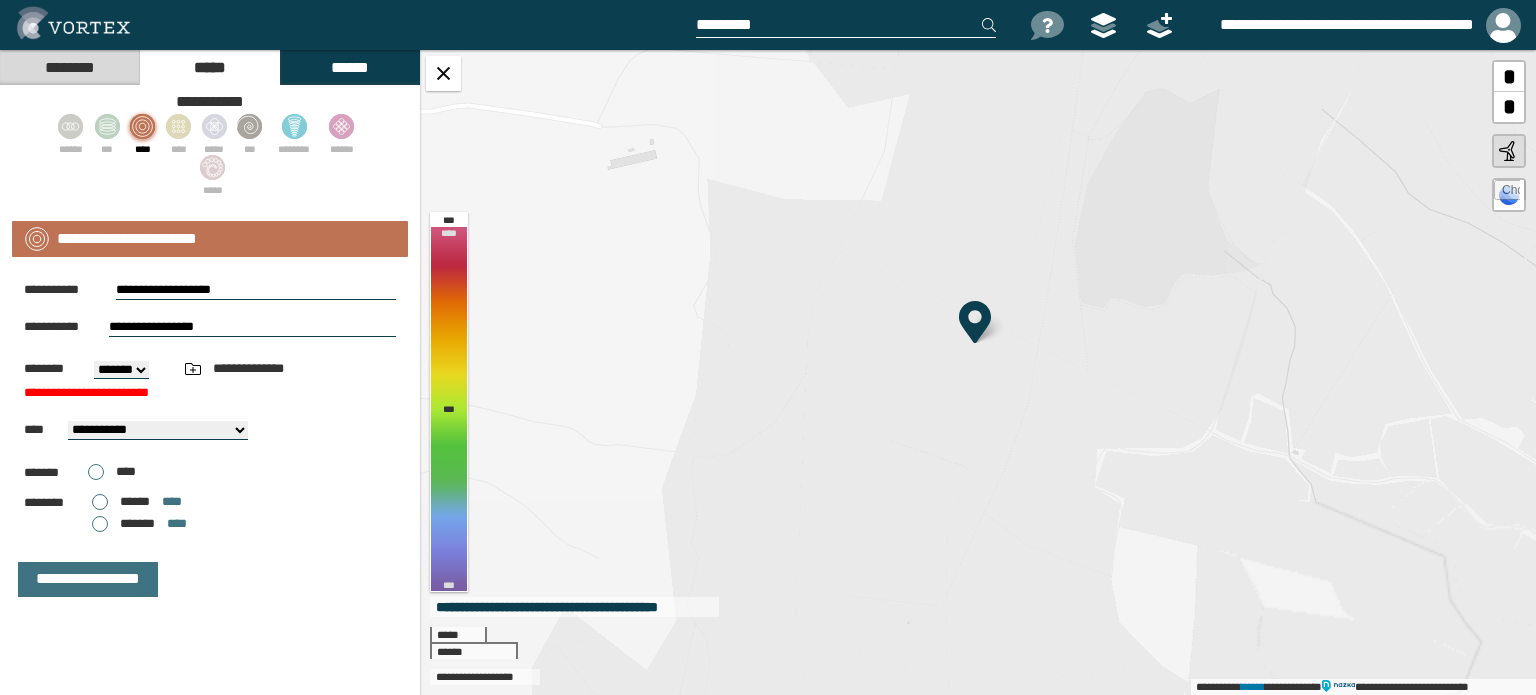 click on "*******" at bounding box center (121, 370) 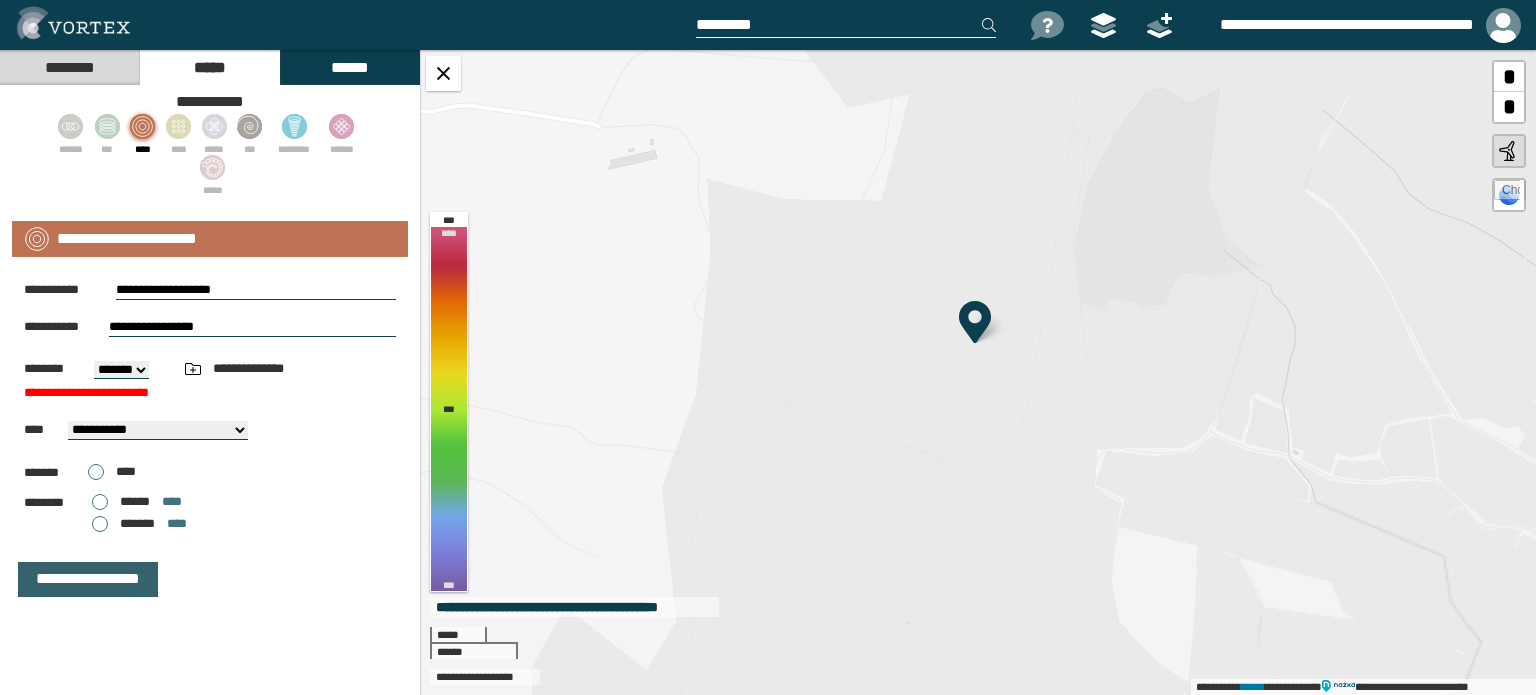 click on "**********" at bounding box center (88, 579) 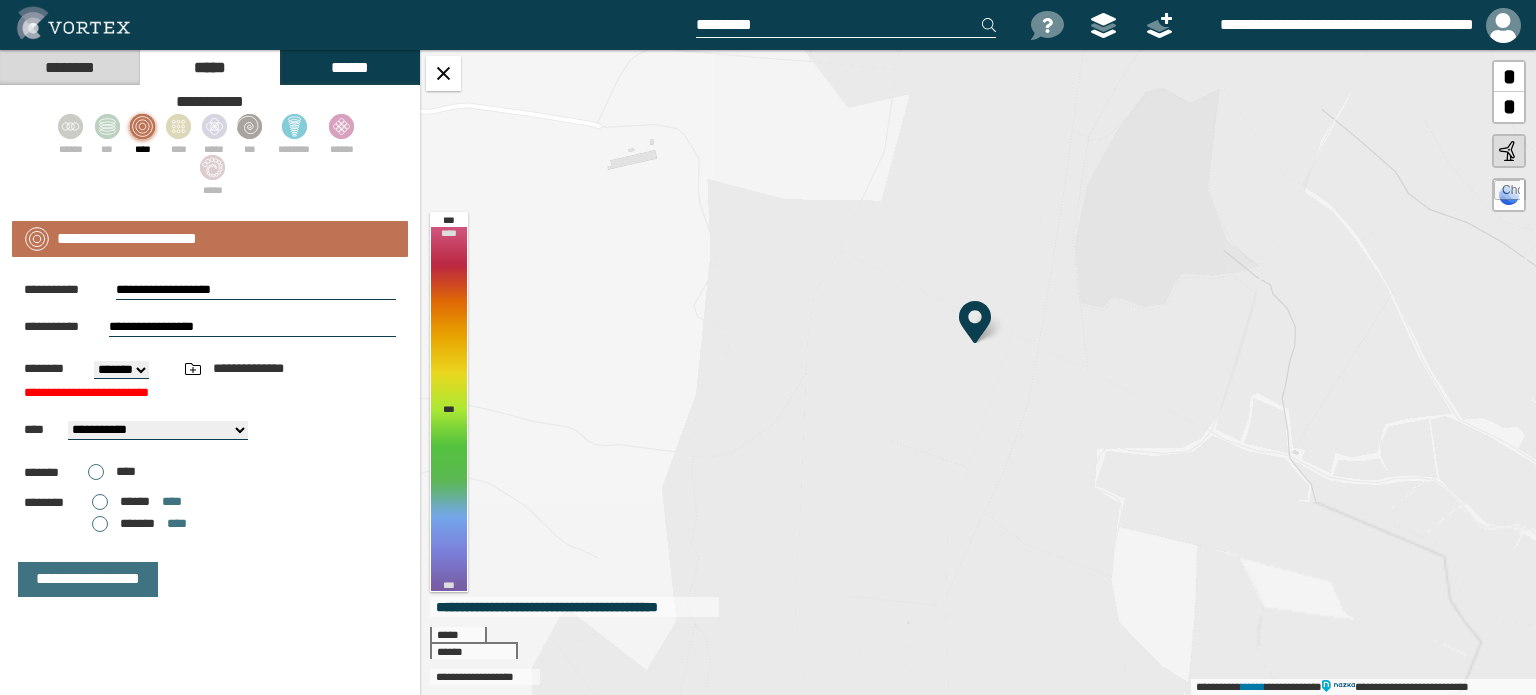 click on "**********" at bounding box center [90, 393] 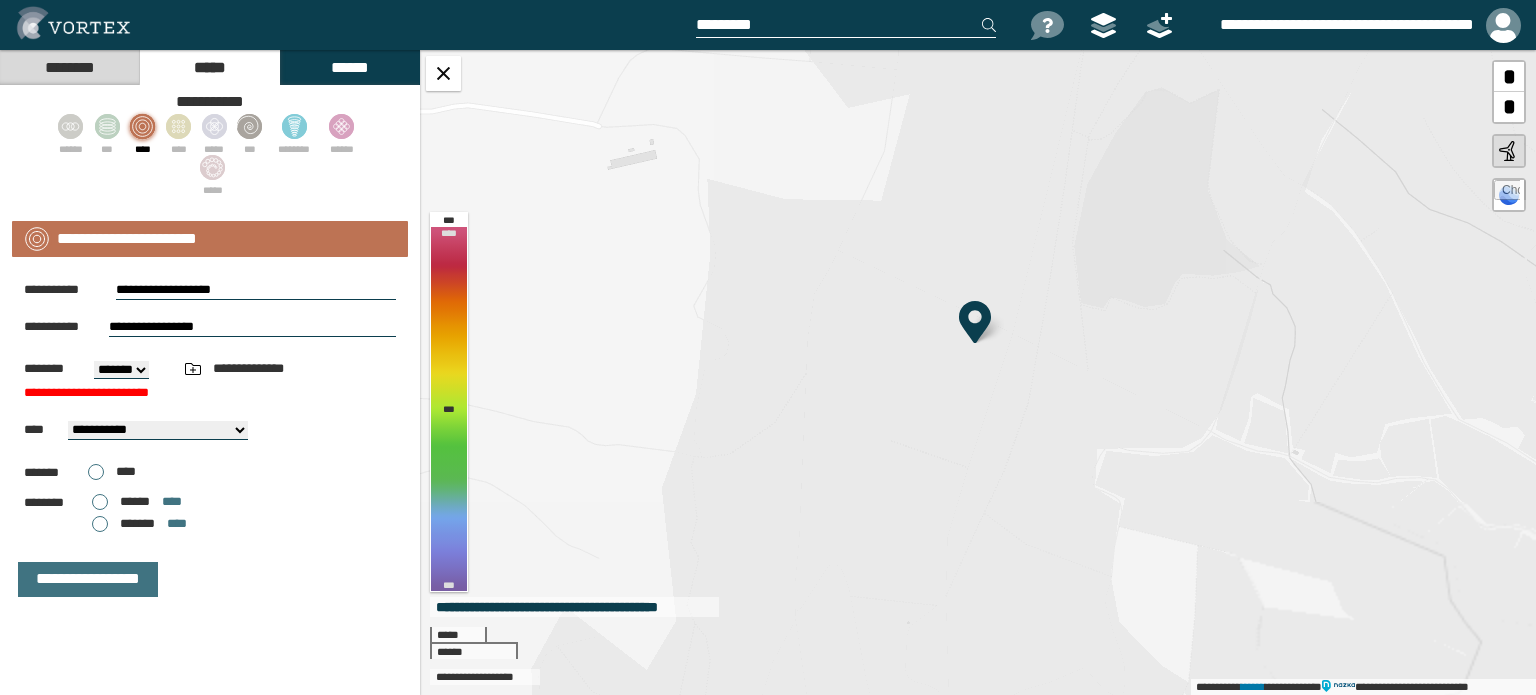 click on "**********" at bounding box center [158, 430] 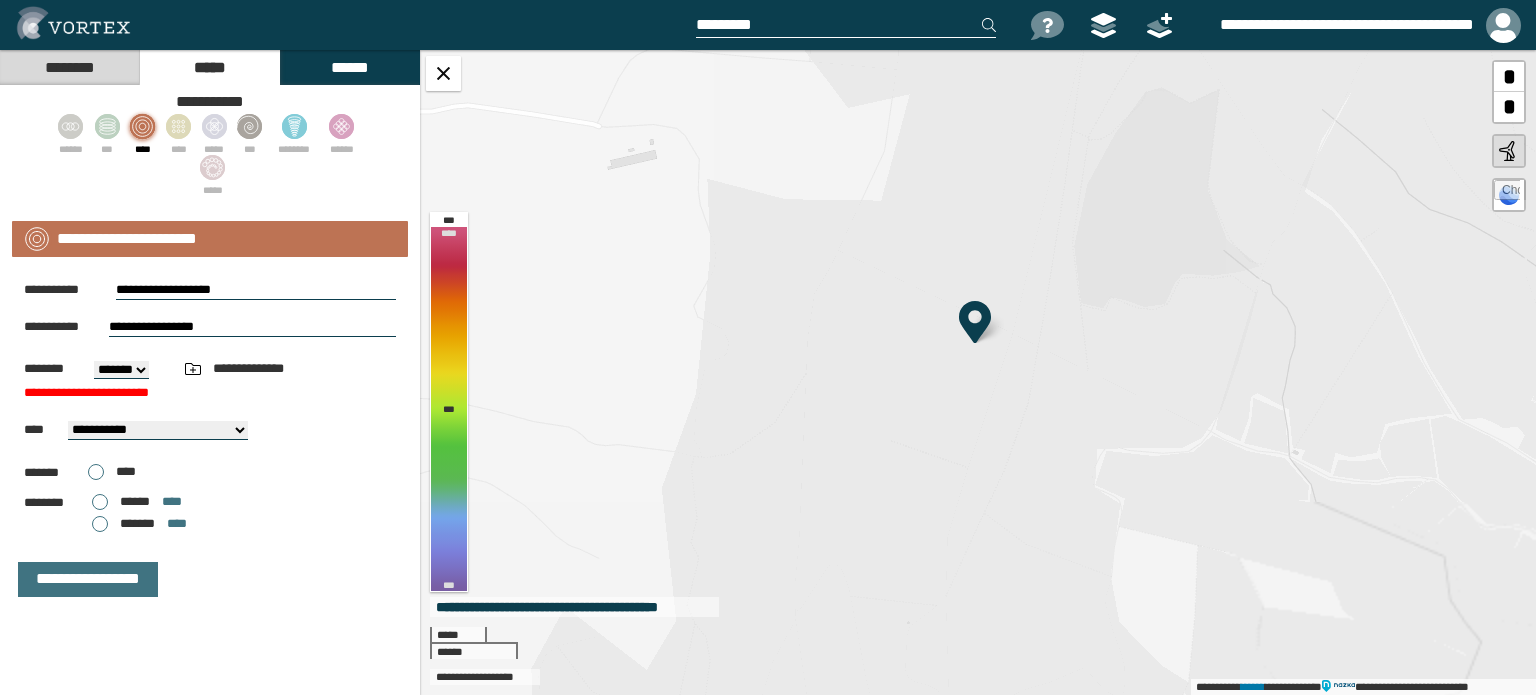 click on "******* ****" at bounding box center (139, 524) 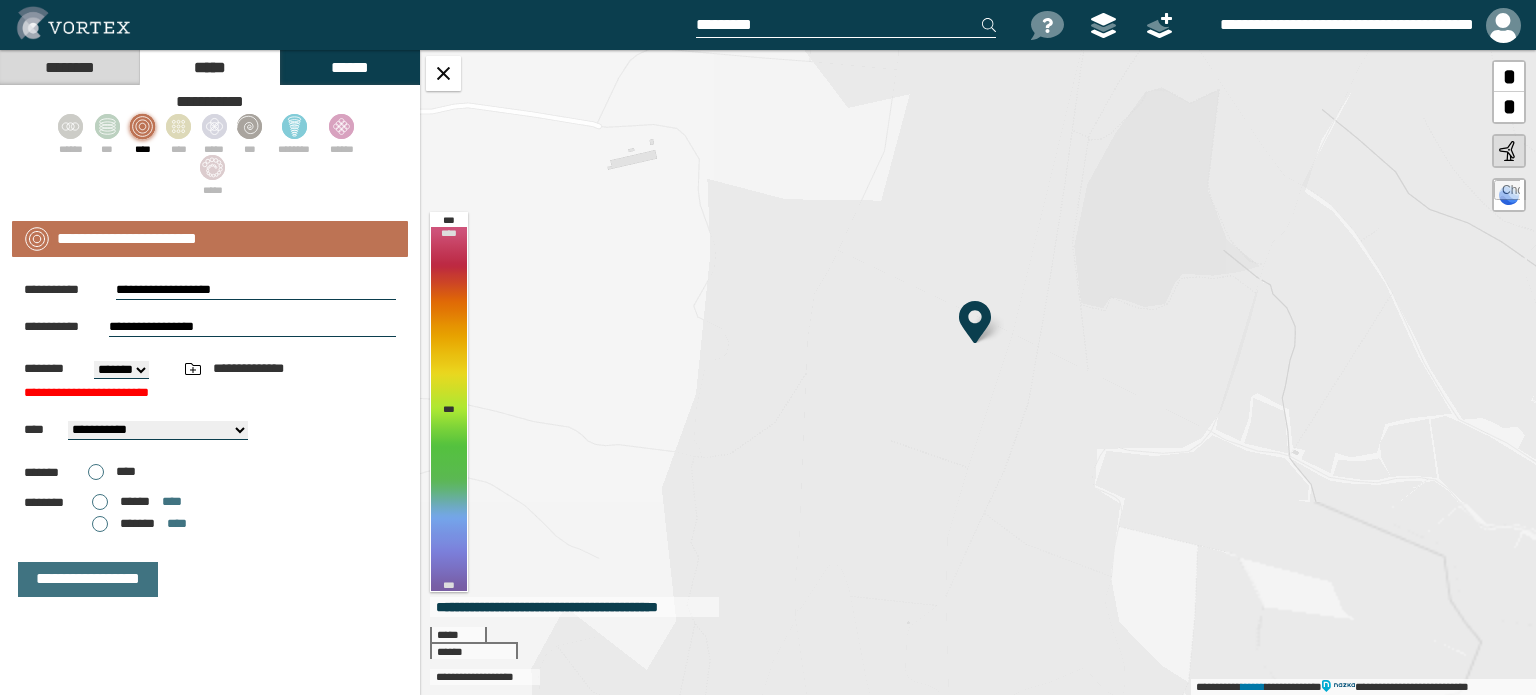 click on "****** ****" at bounding box center [137, 502] 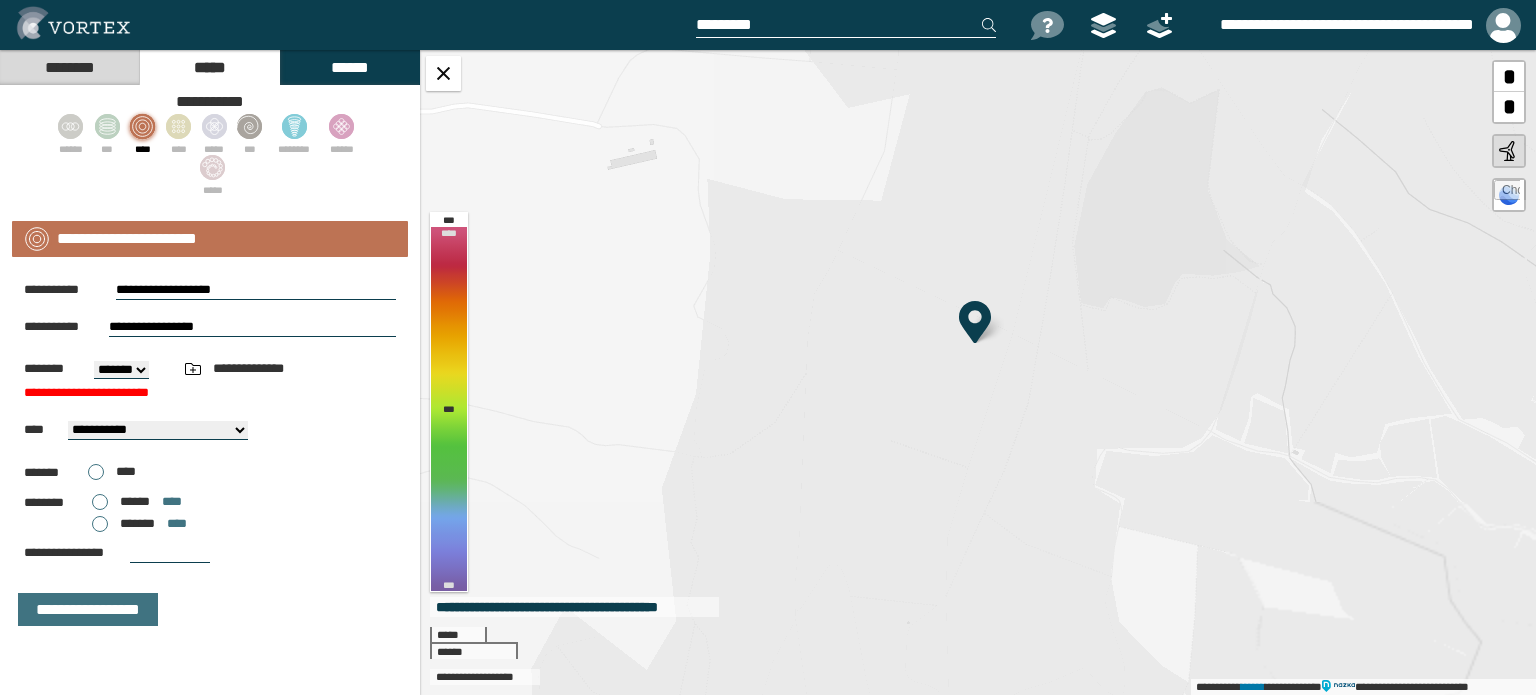 click on "******* ****" at bounding box center [139, 524] 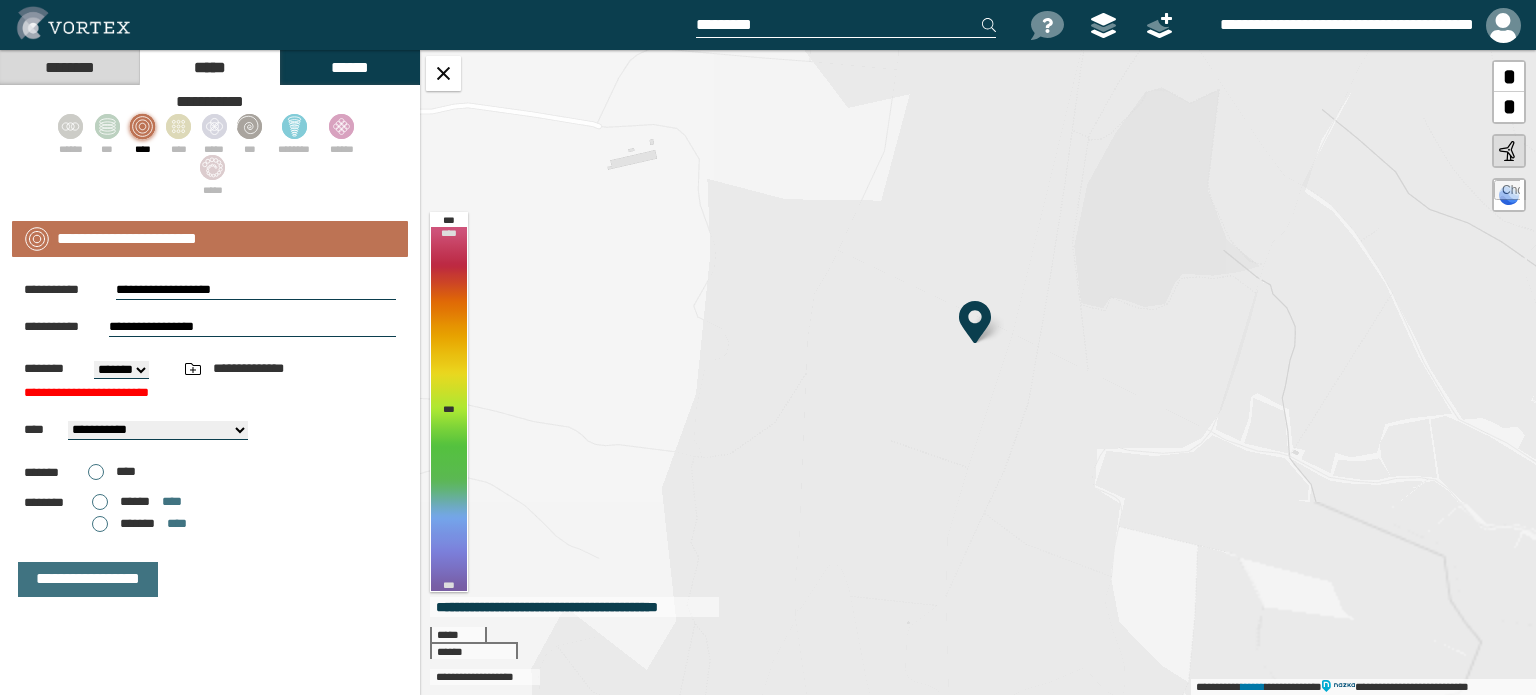 click on "**********" at bounding box center (210, 454) 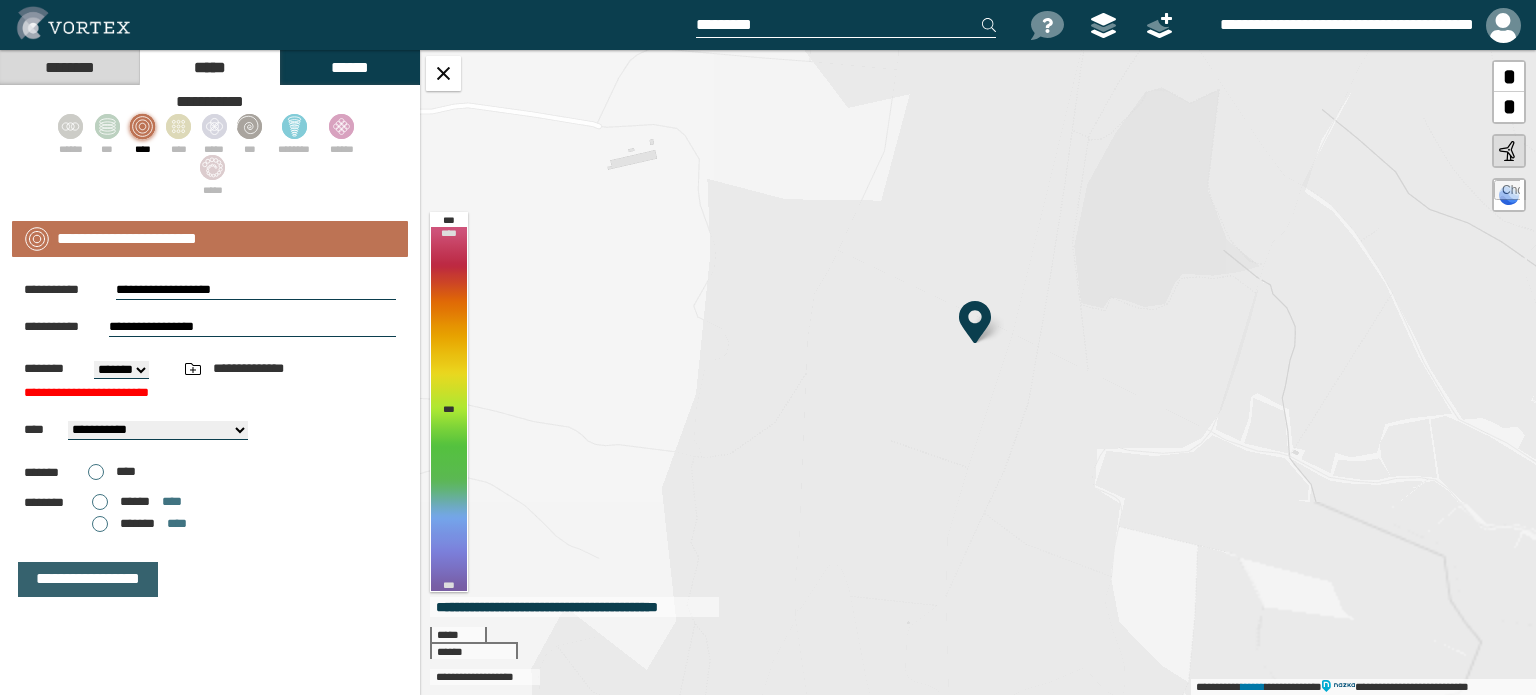 click on "**********" at bounding box center (88, 579) 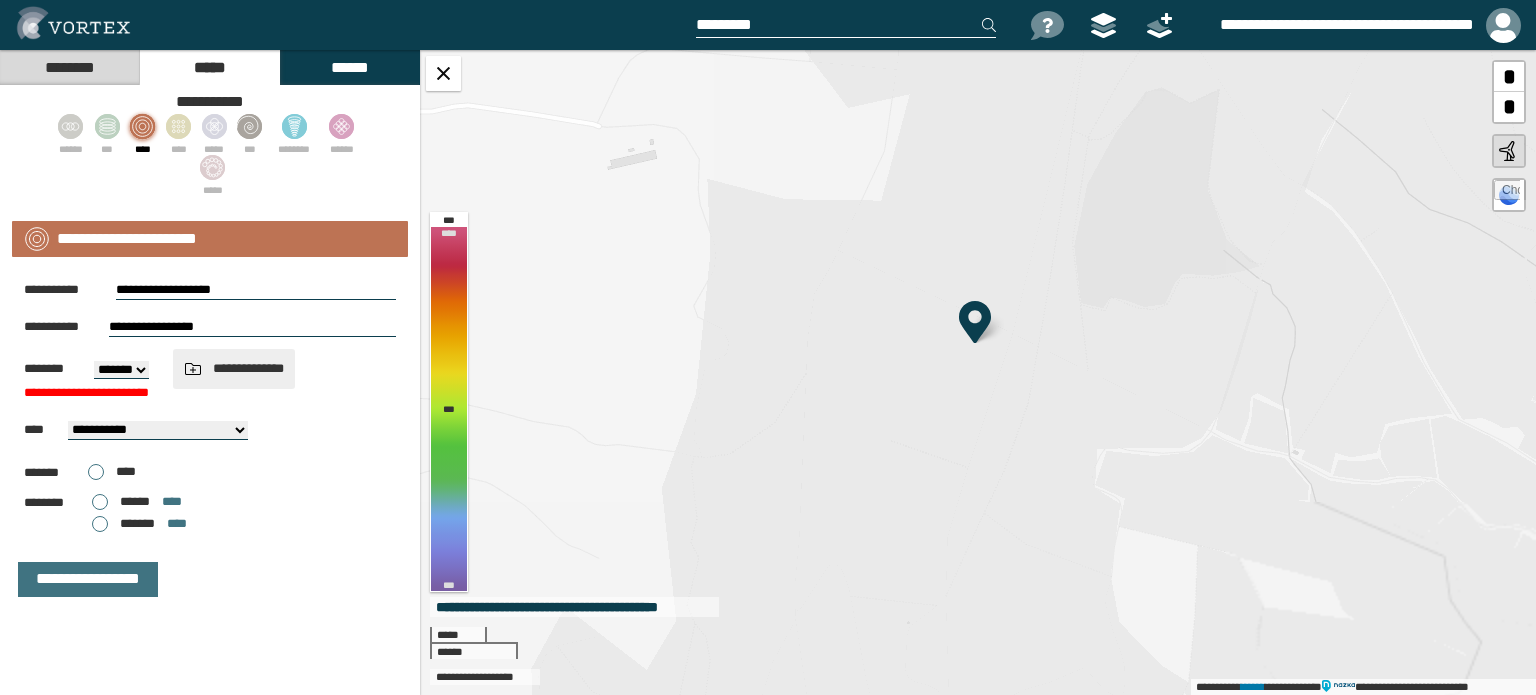 click on "**********" at bounding box center (234, 369) 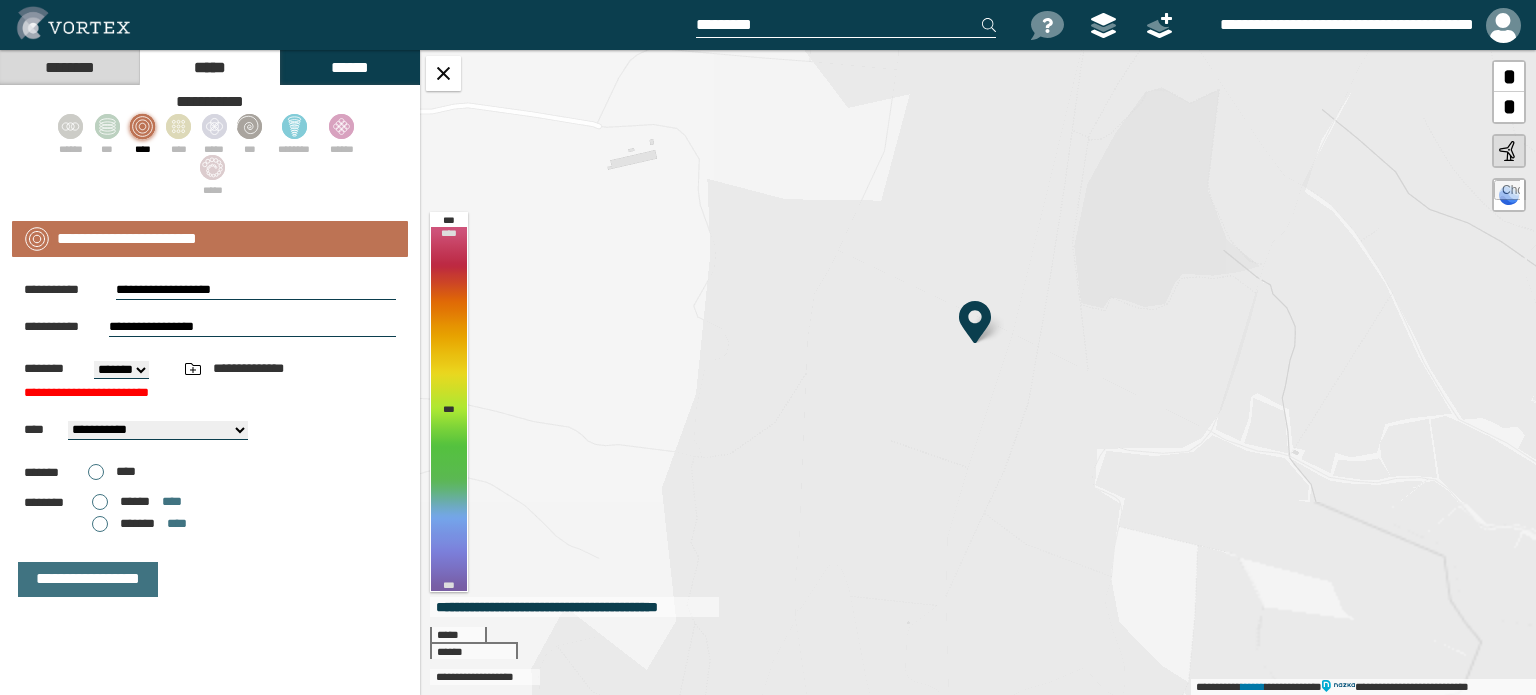 click on "****** * ****" at bounding box center (210, 473) 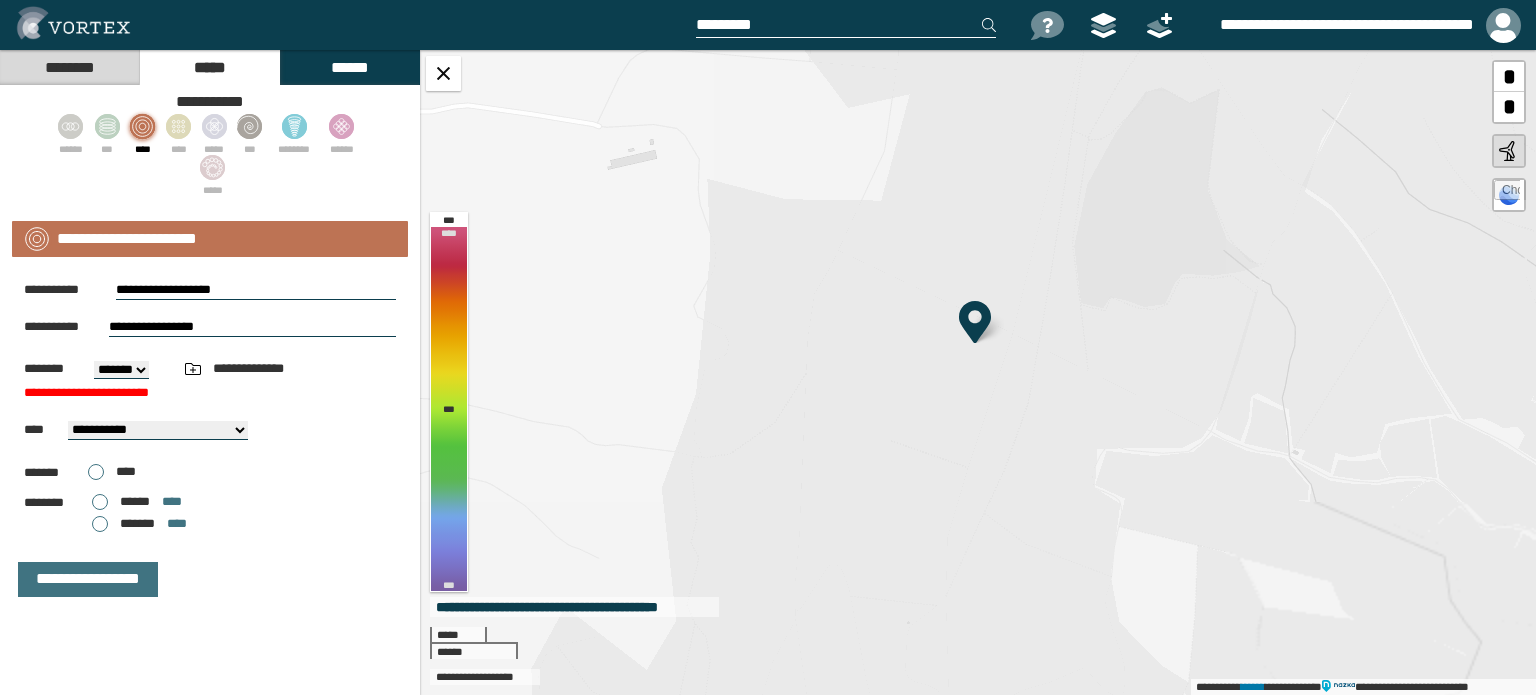 click on "**********" at bounding box center [252, 327] 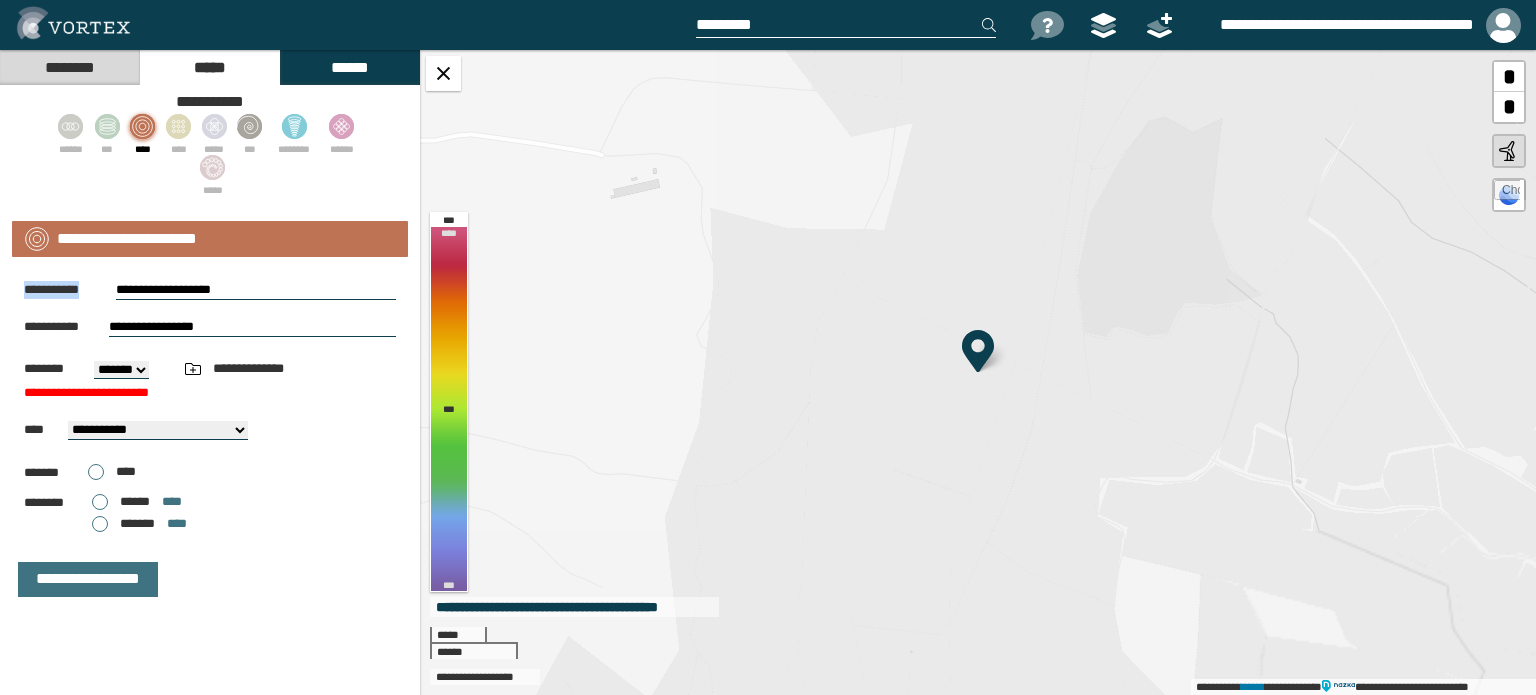click on "**********" at bounding box center (210, 444) 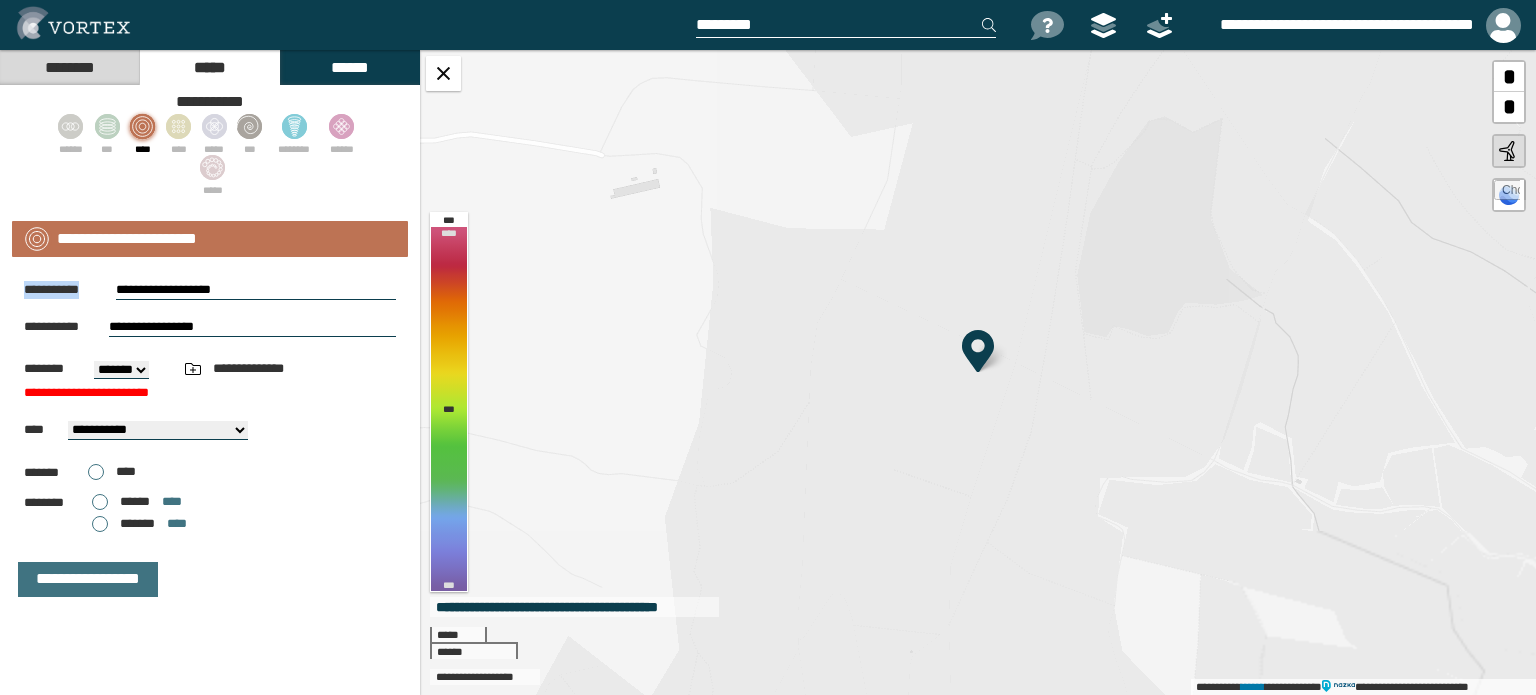 copy on "**********" 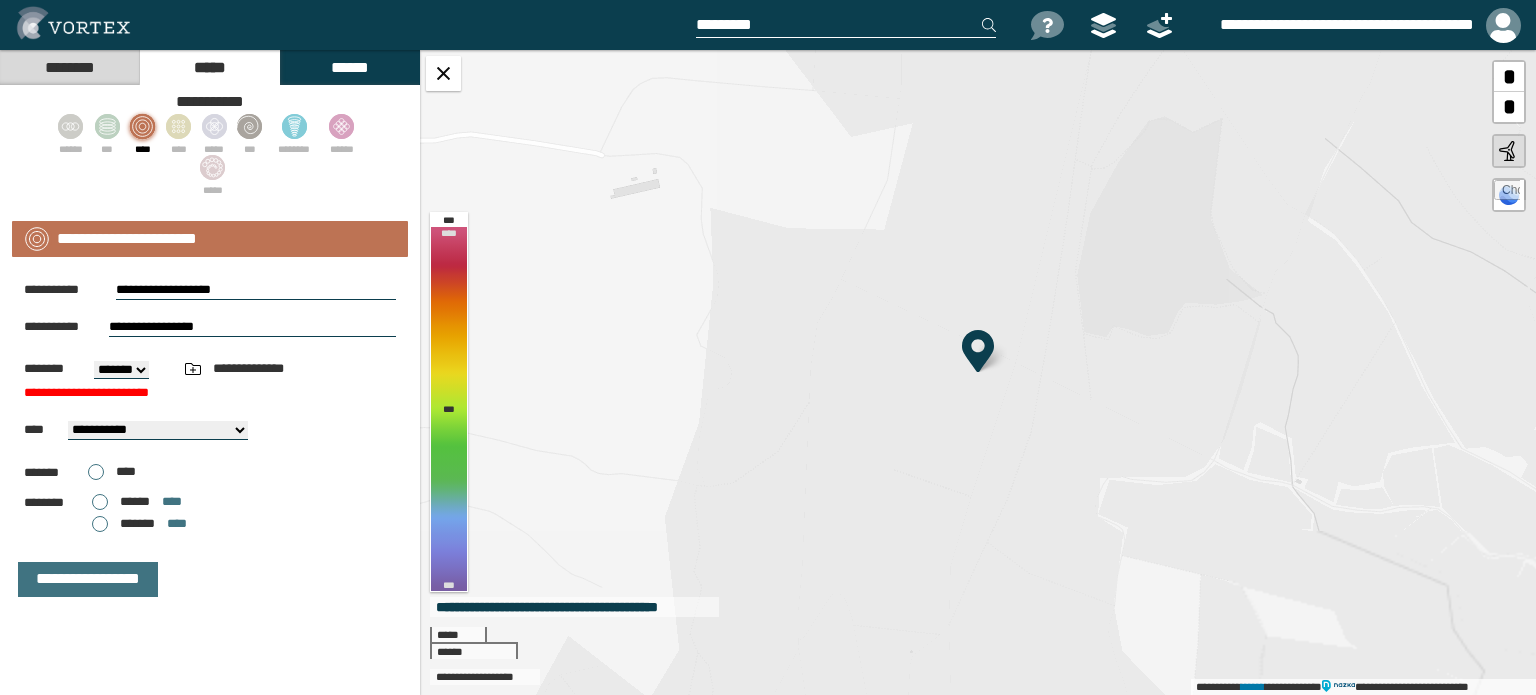 click on "**********" at bounding box center (210, 444) 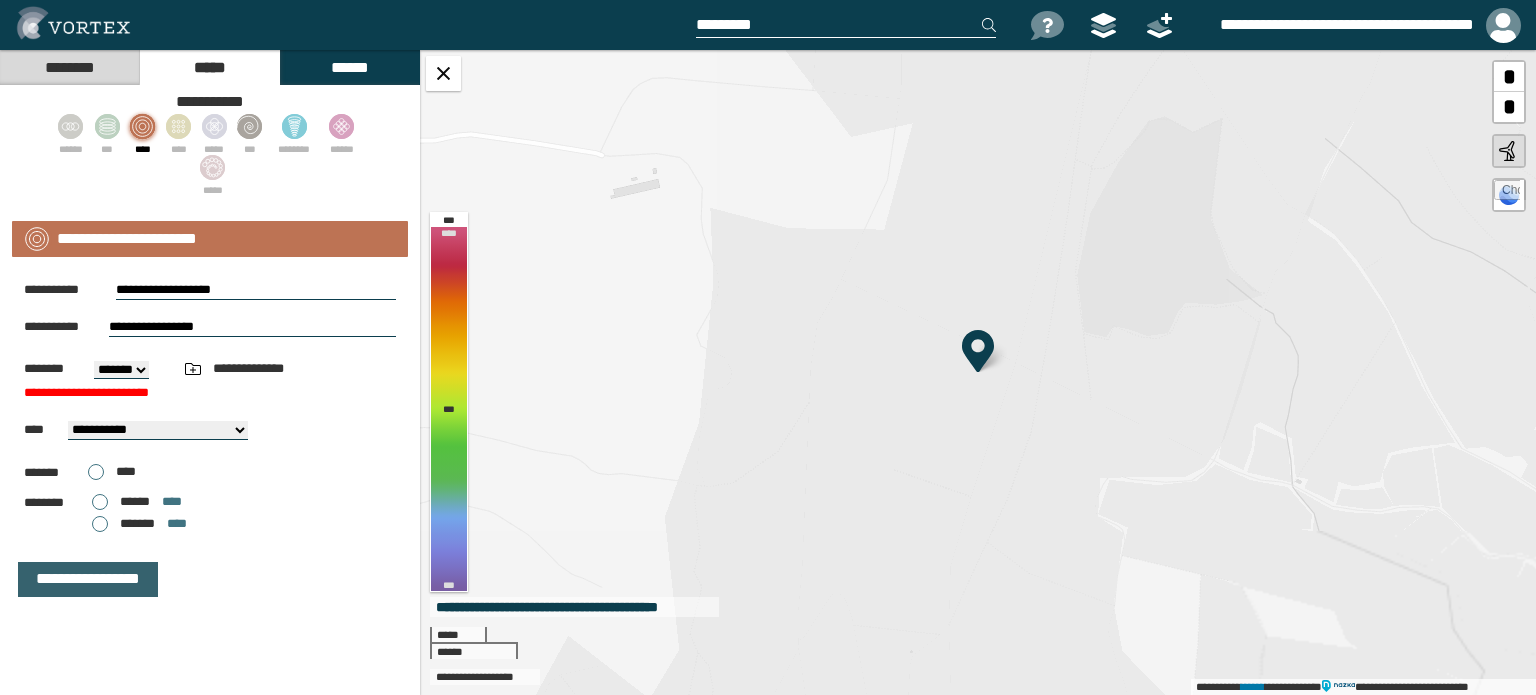 click on "**********" at bounding box center [88, 579] 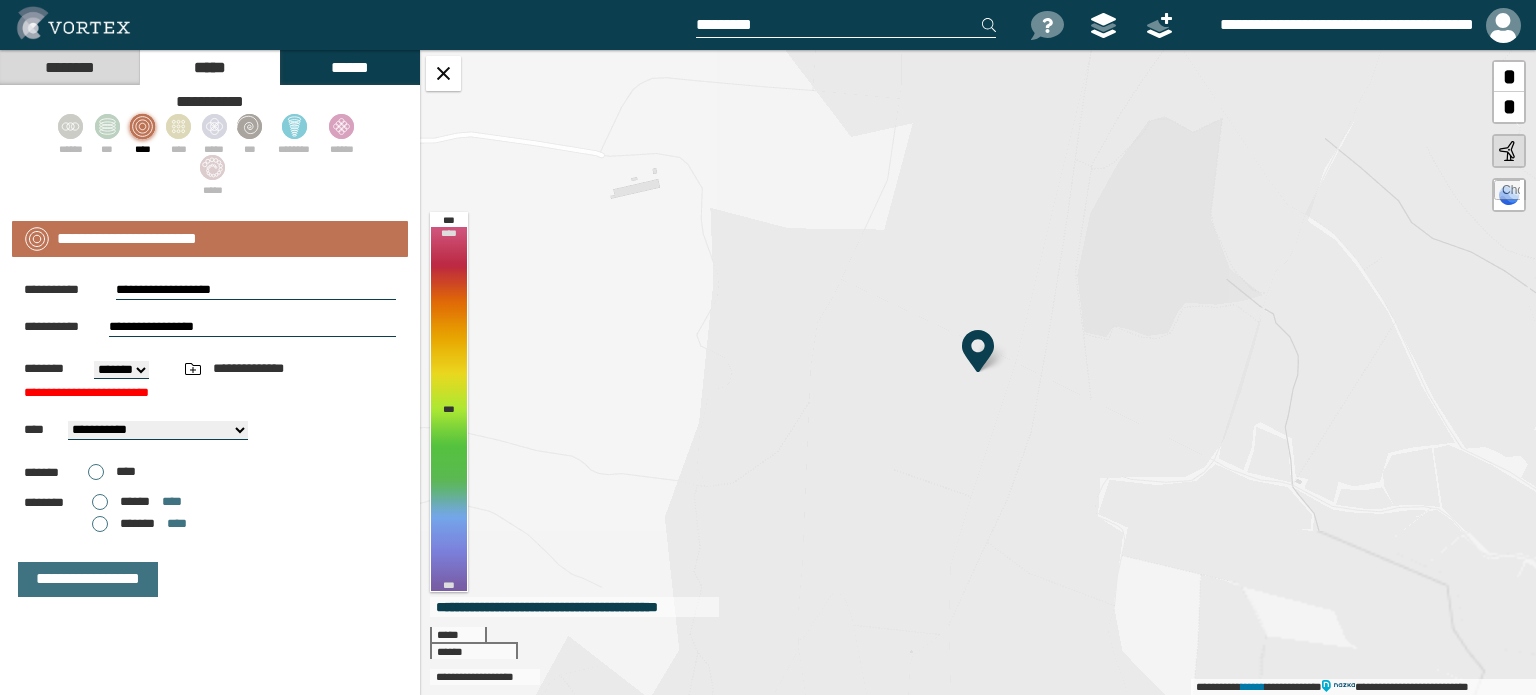 click 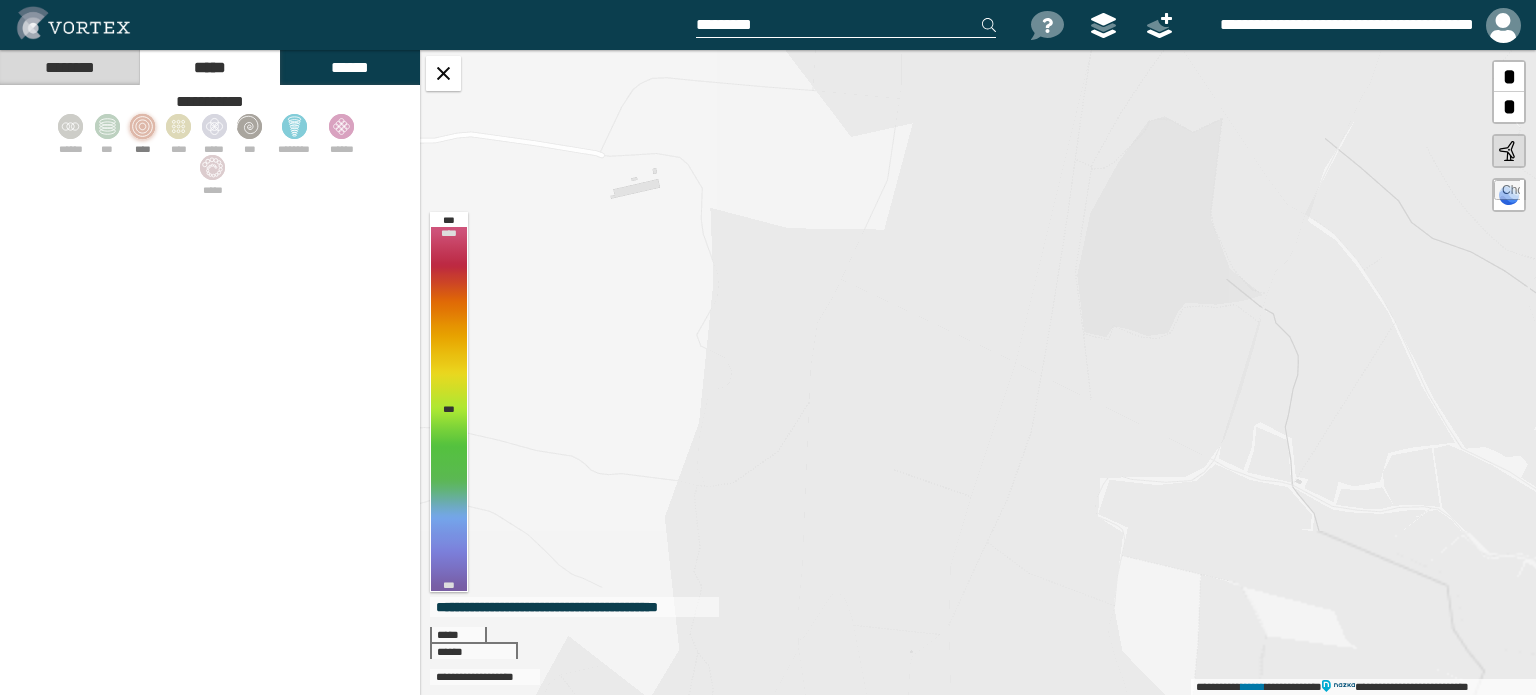 click 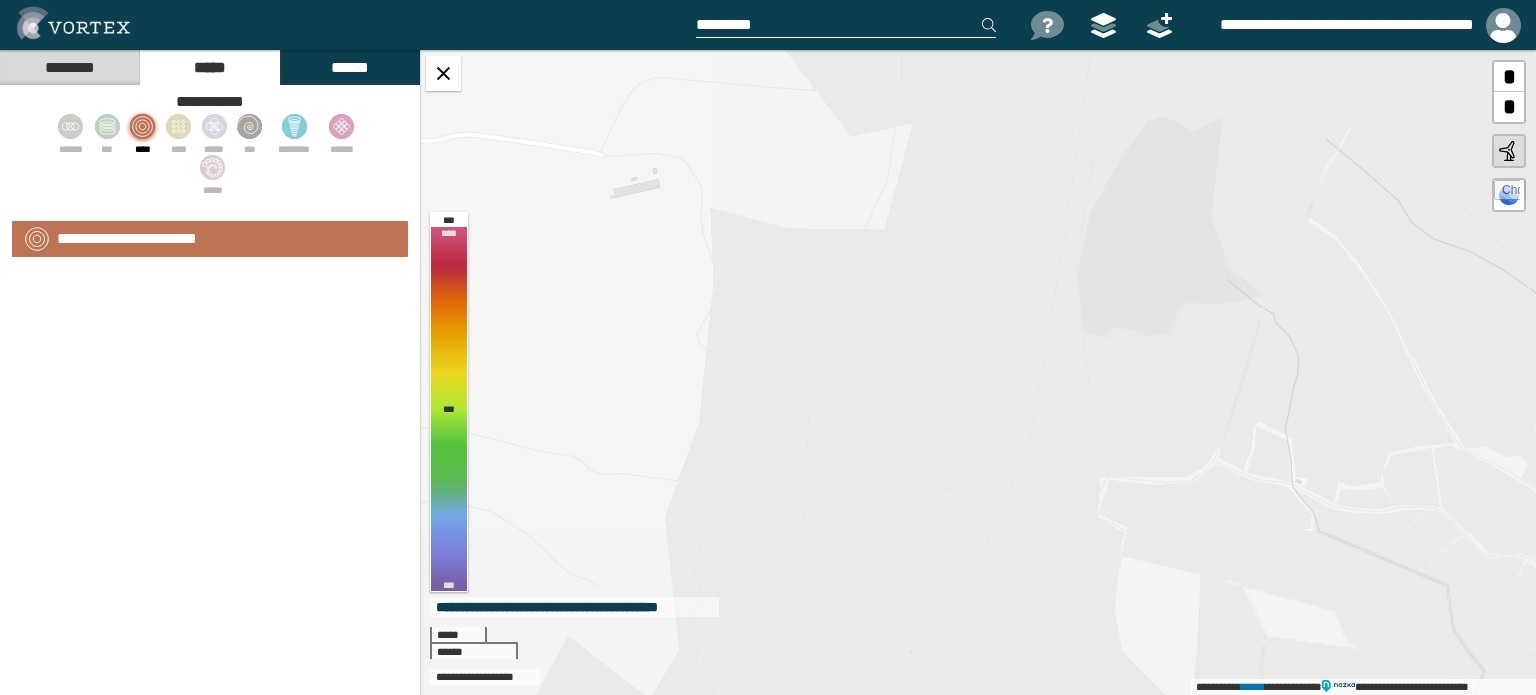 select on "**" 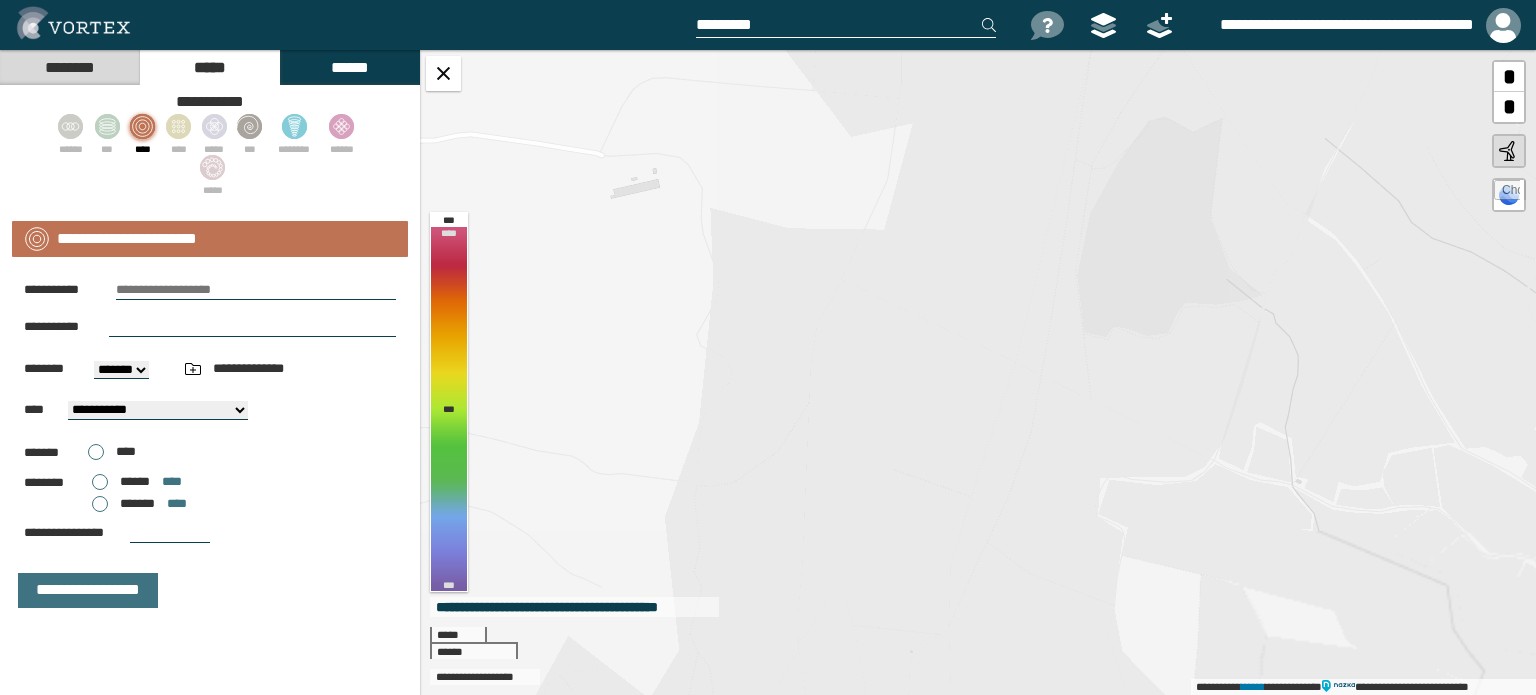 click at bounding box center (256, 290) 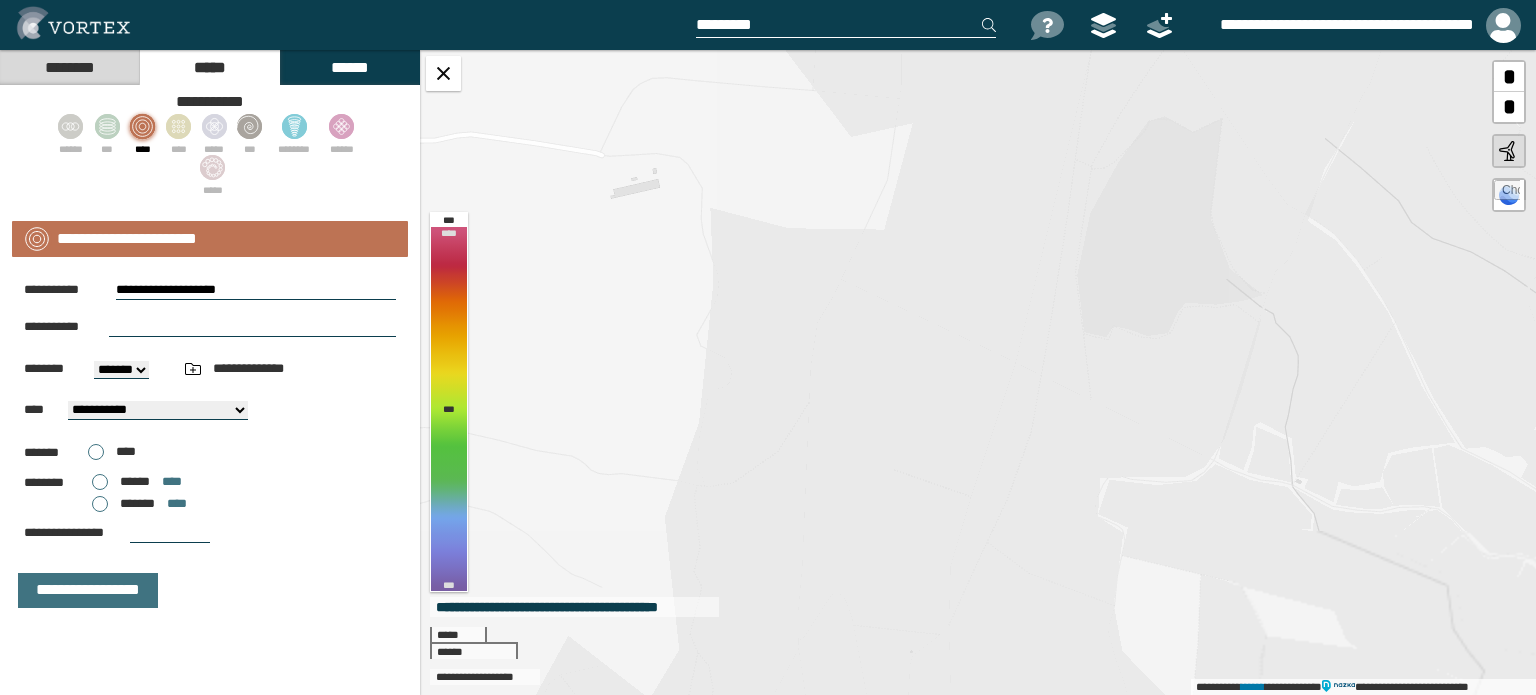 type on "**********" 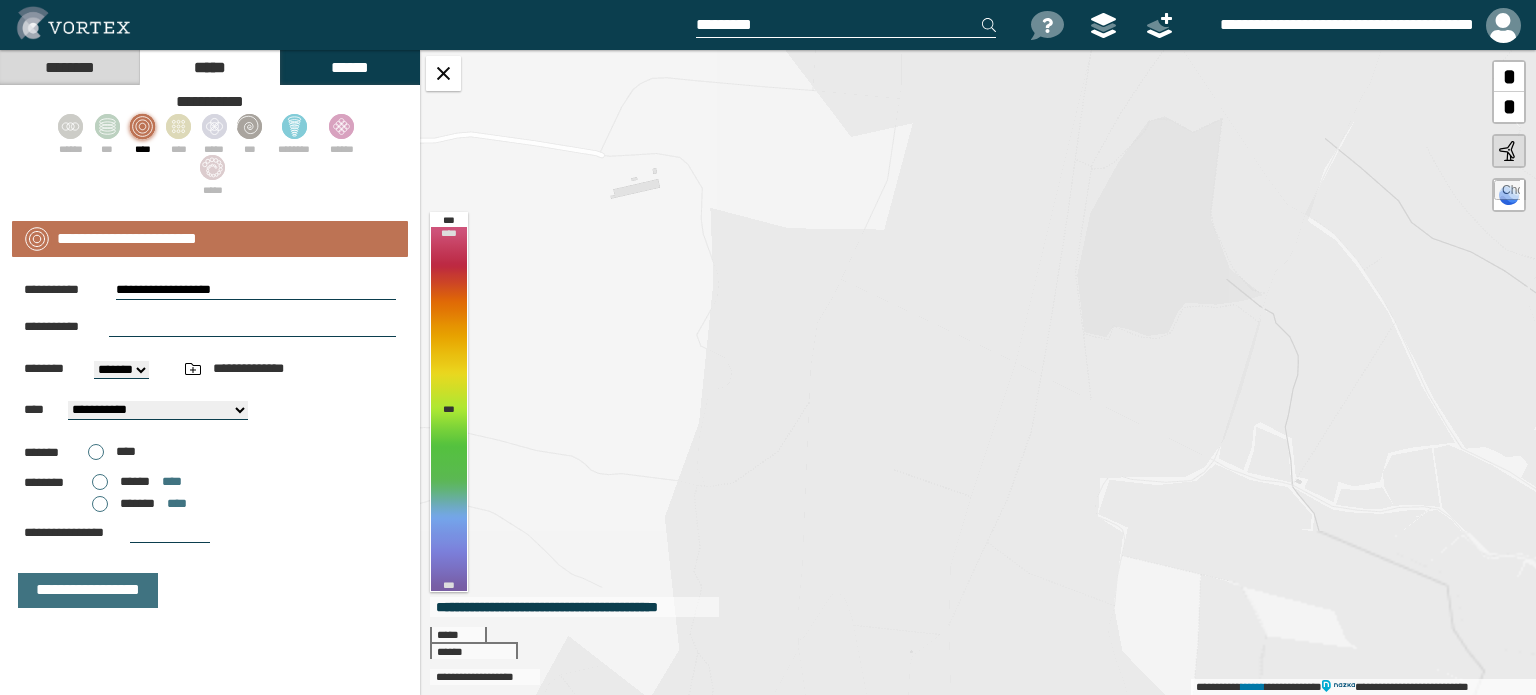click at bounding box center (252, 327) 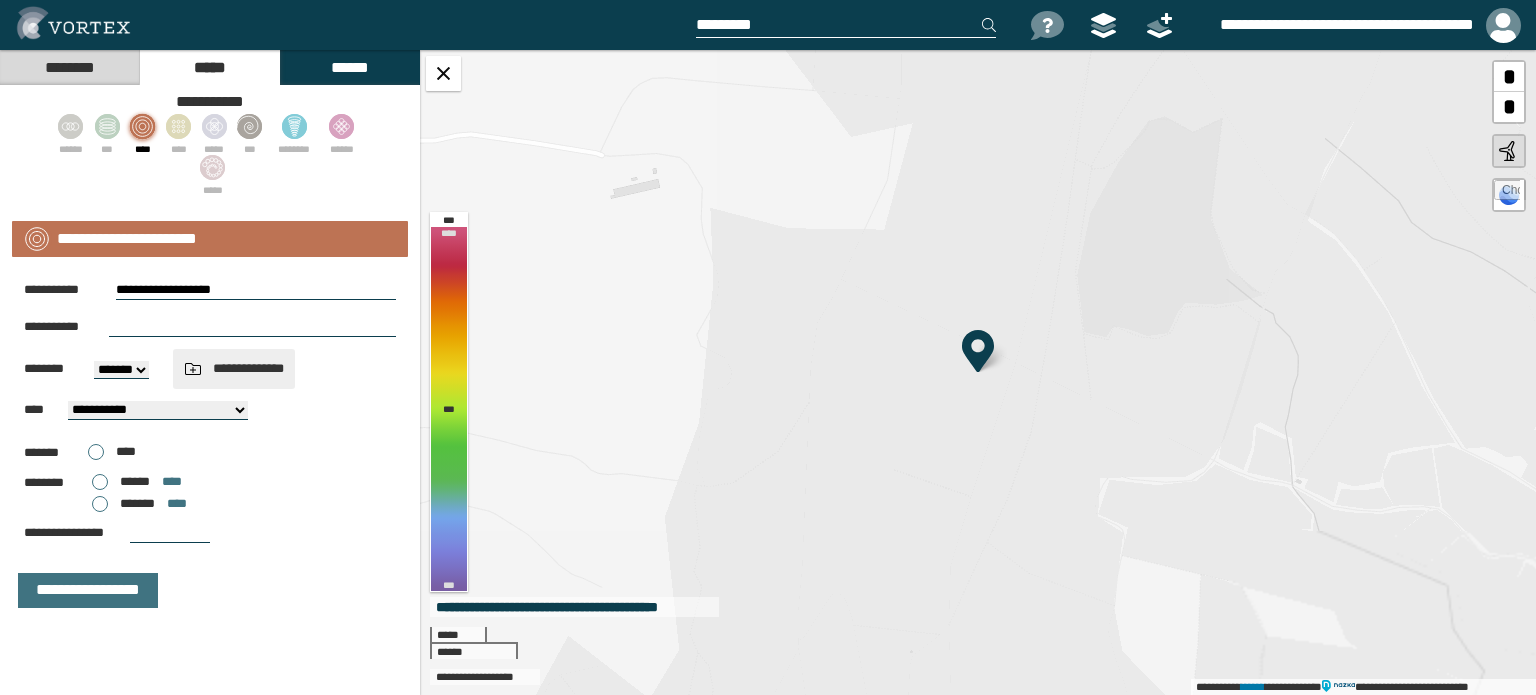 type on "**********" 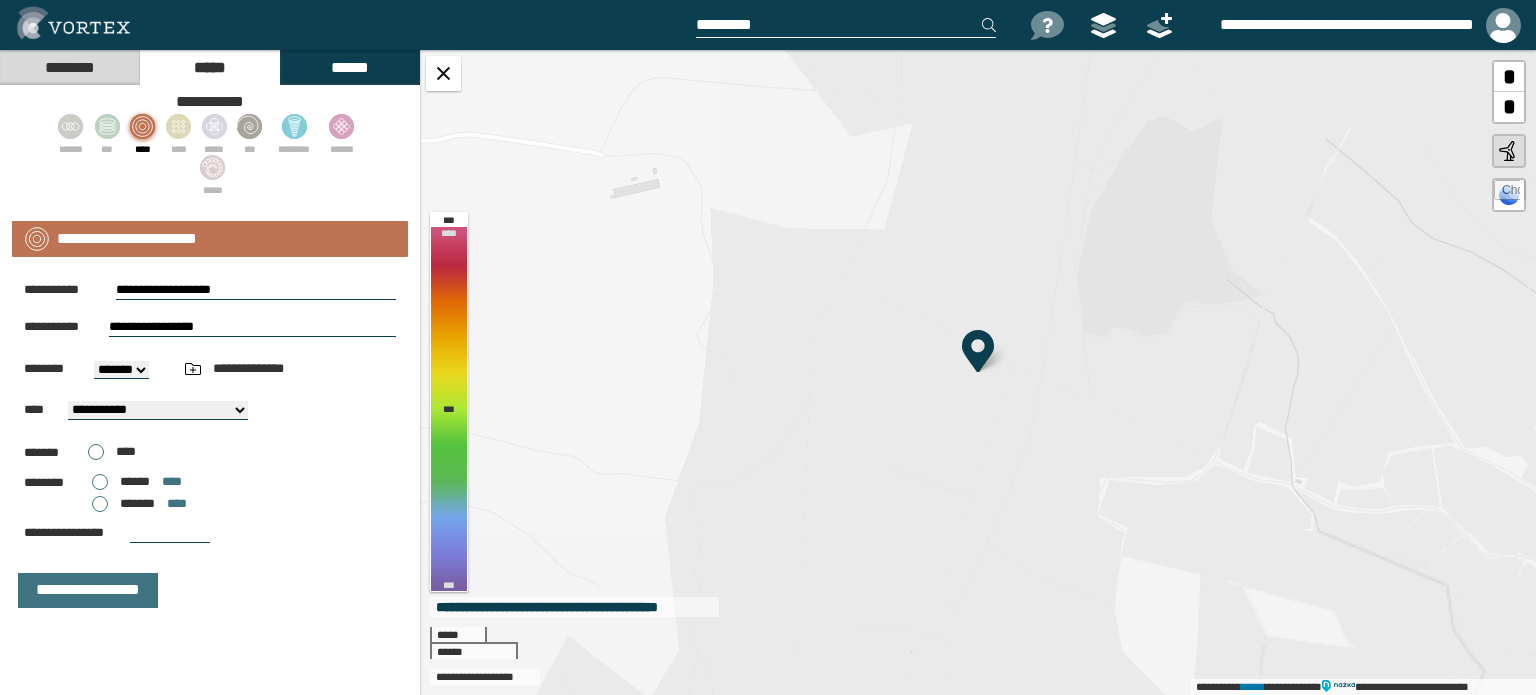 click on "******* ****" at bounding box center [139, 504] 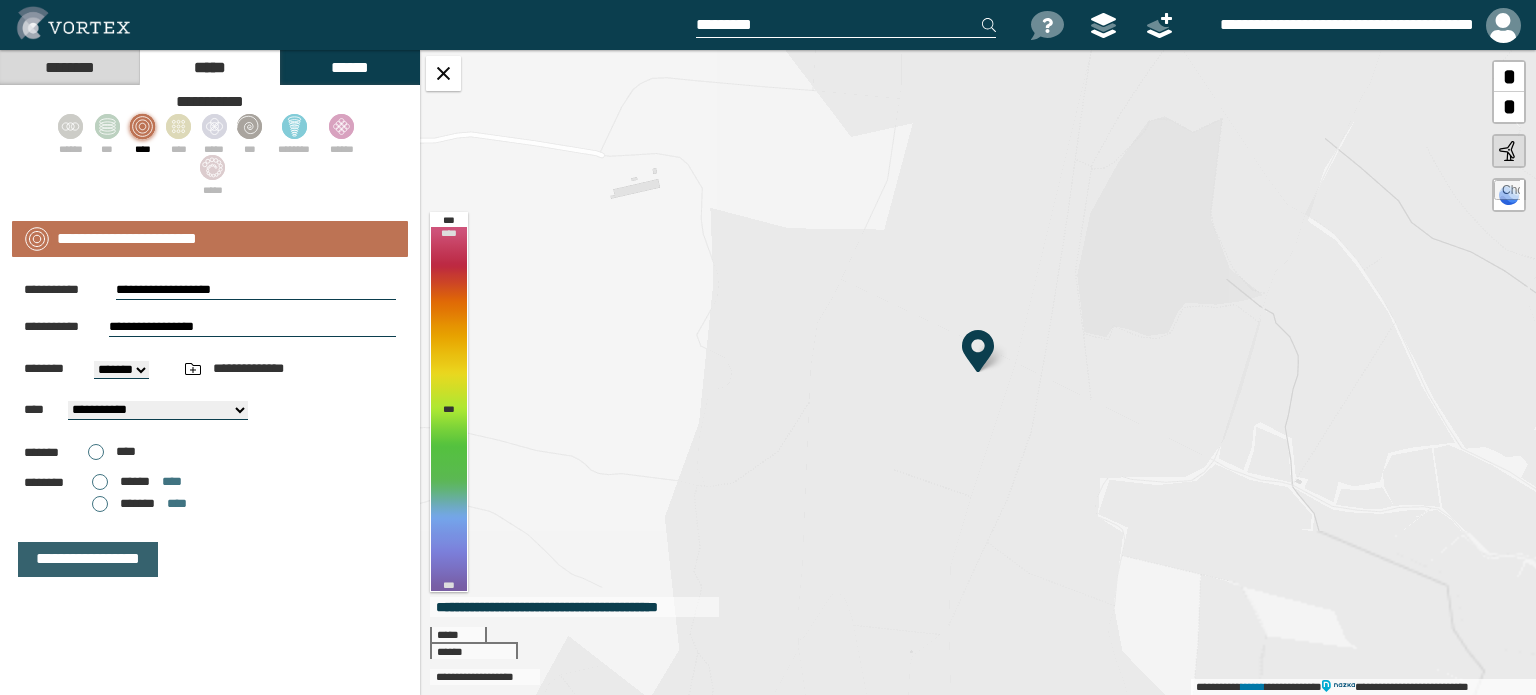 click on "**********" at bounding box center [88, 559] 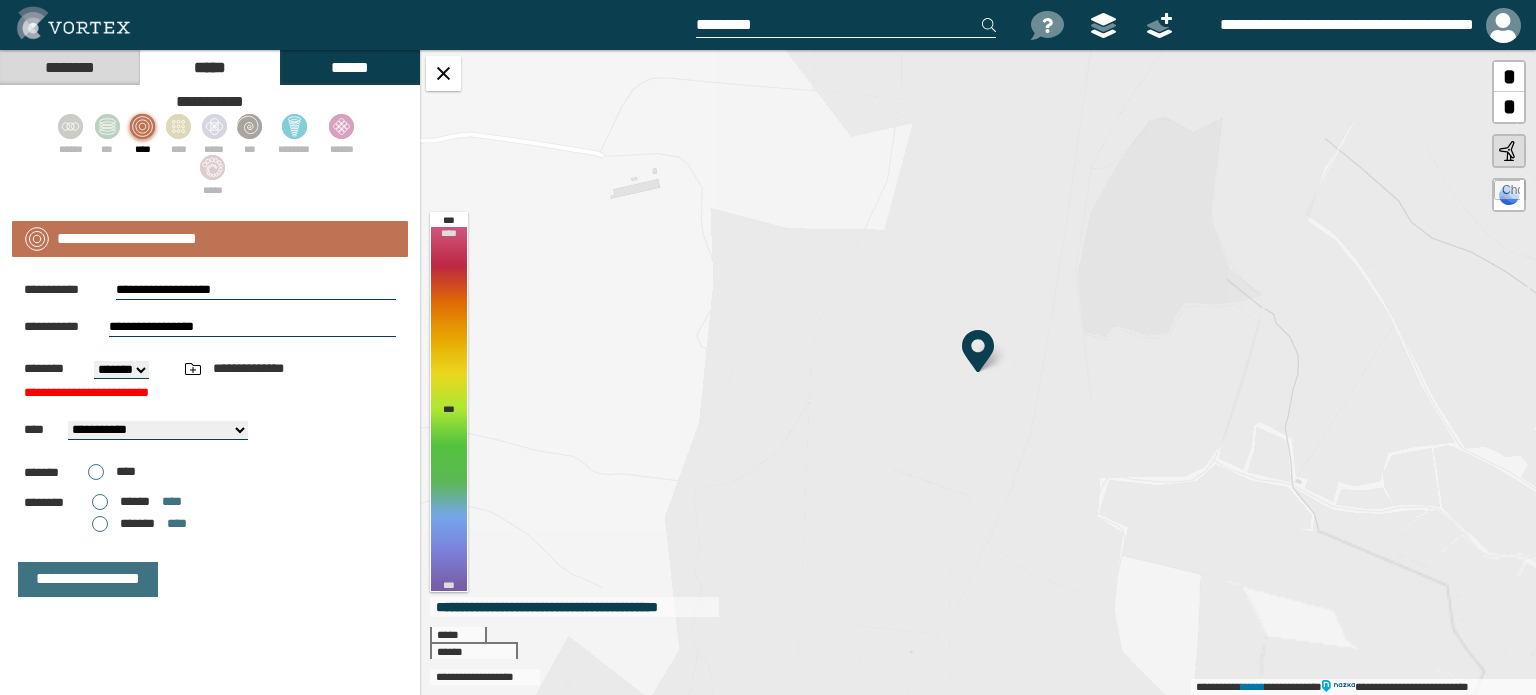 click on "********" at bounding box center [69, 67] 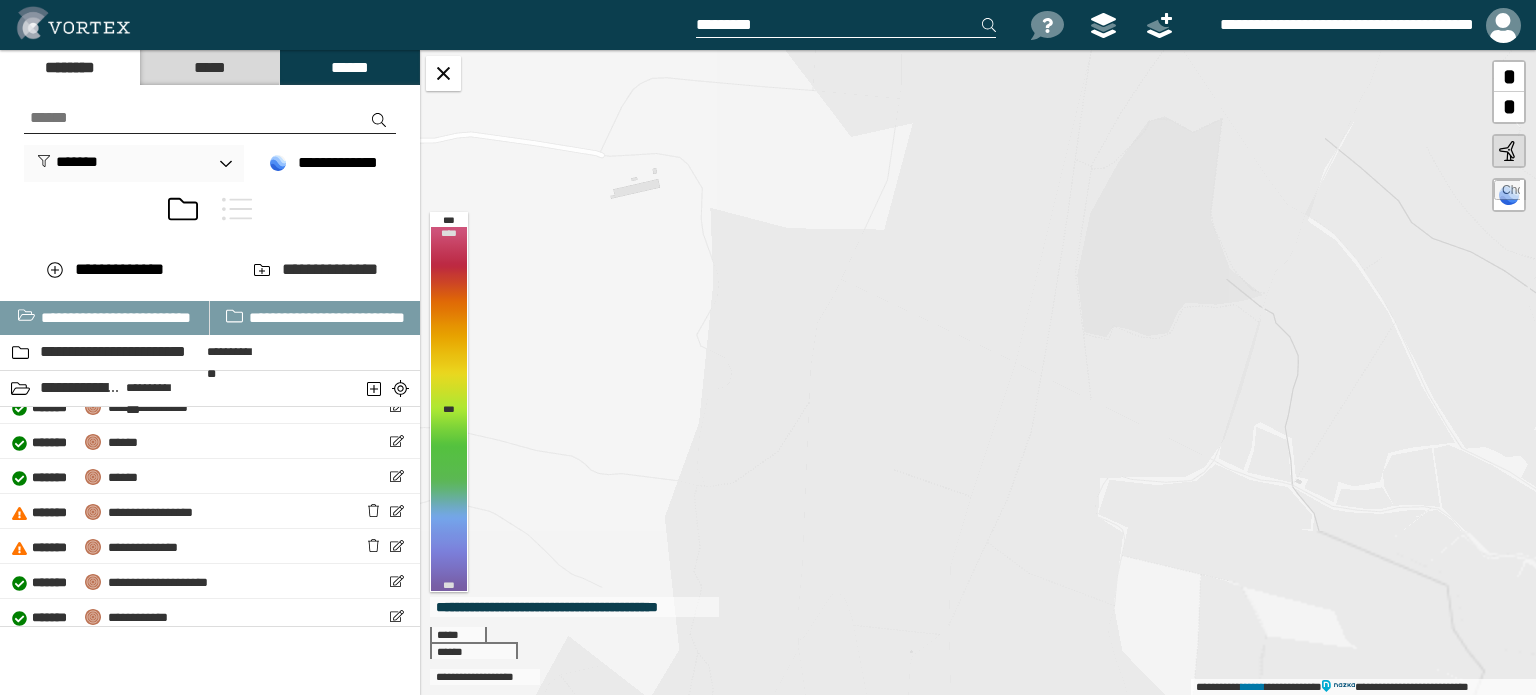 scroll, scrollTop: 300, scrollLeft: 0, axis: vertical 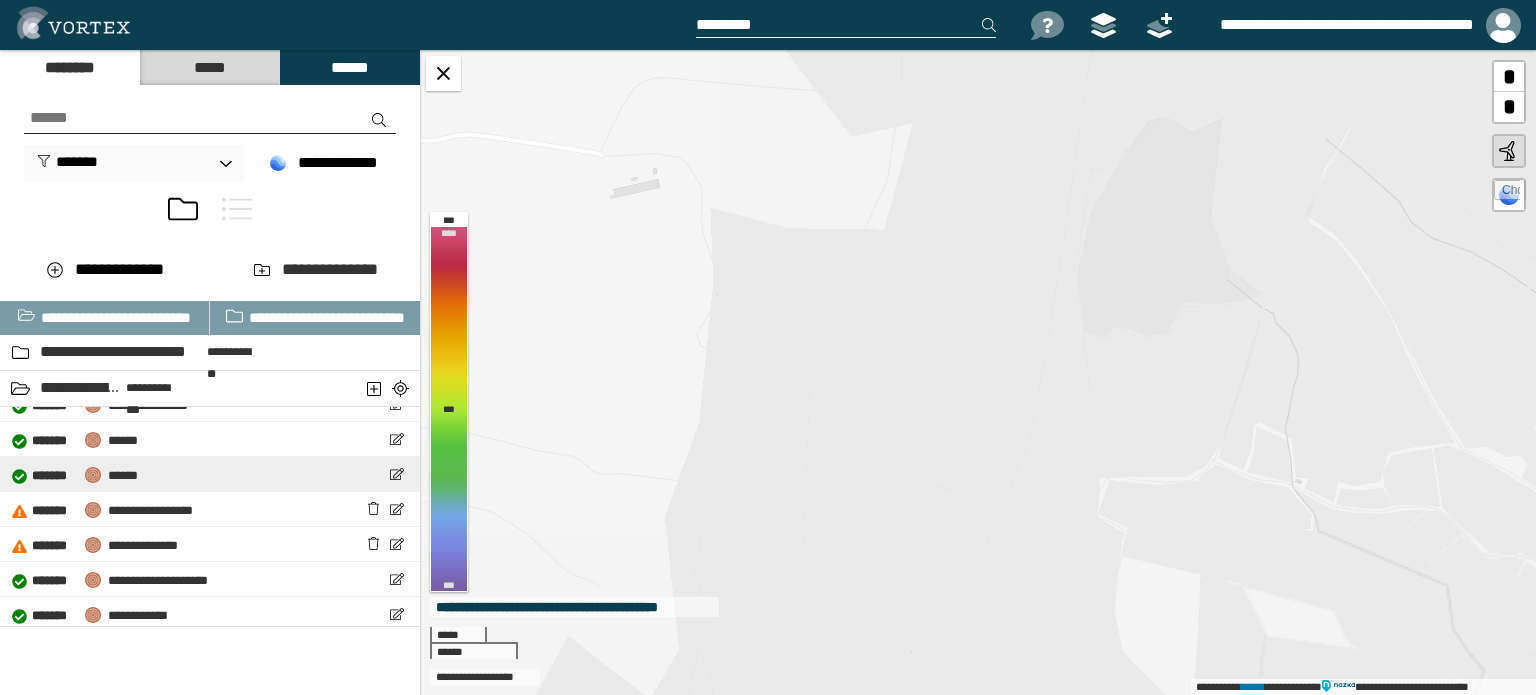 click on "******" at bounding box center [123, 475] 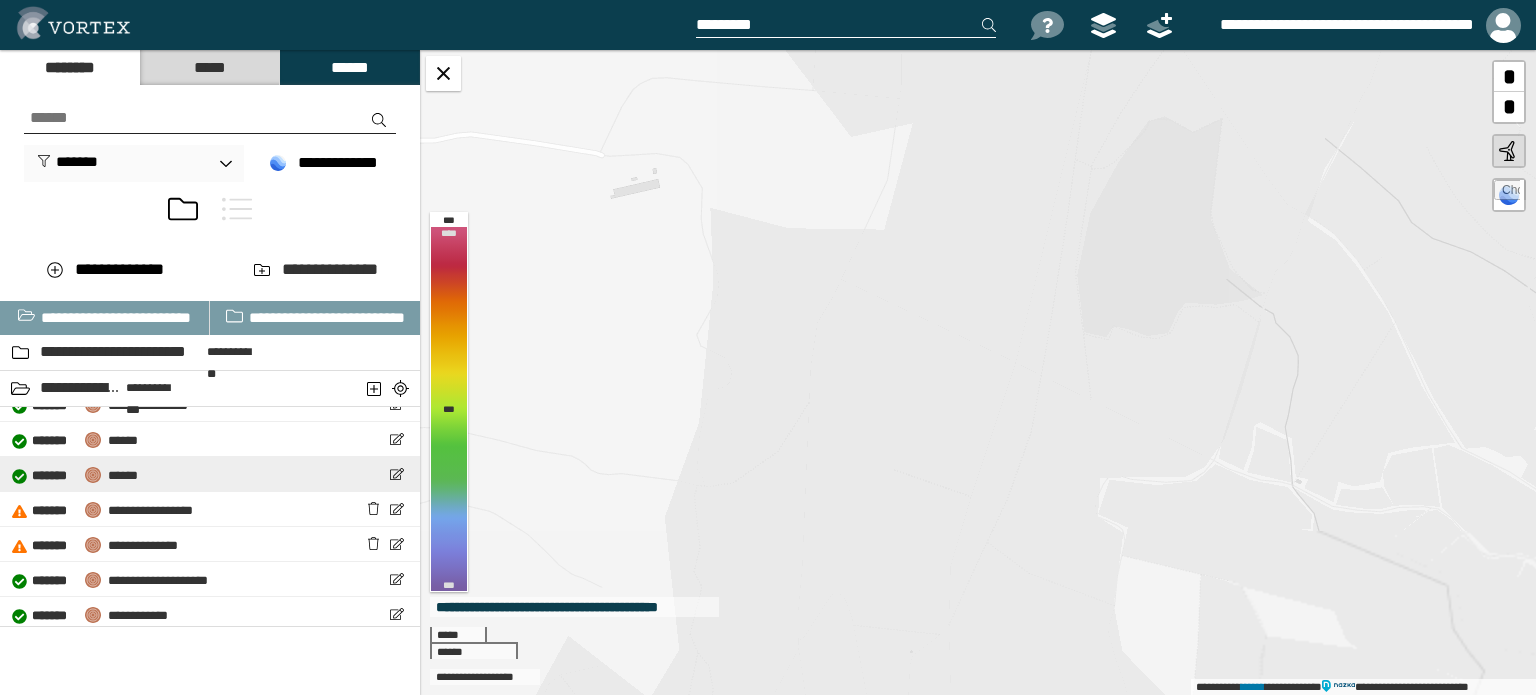select on "**" 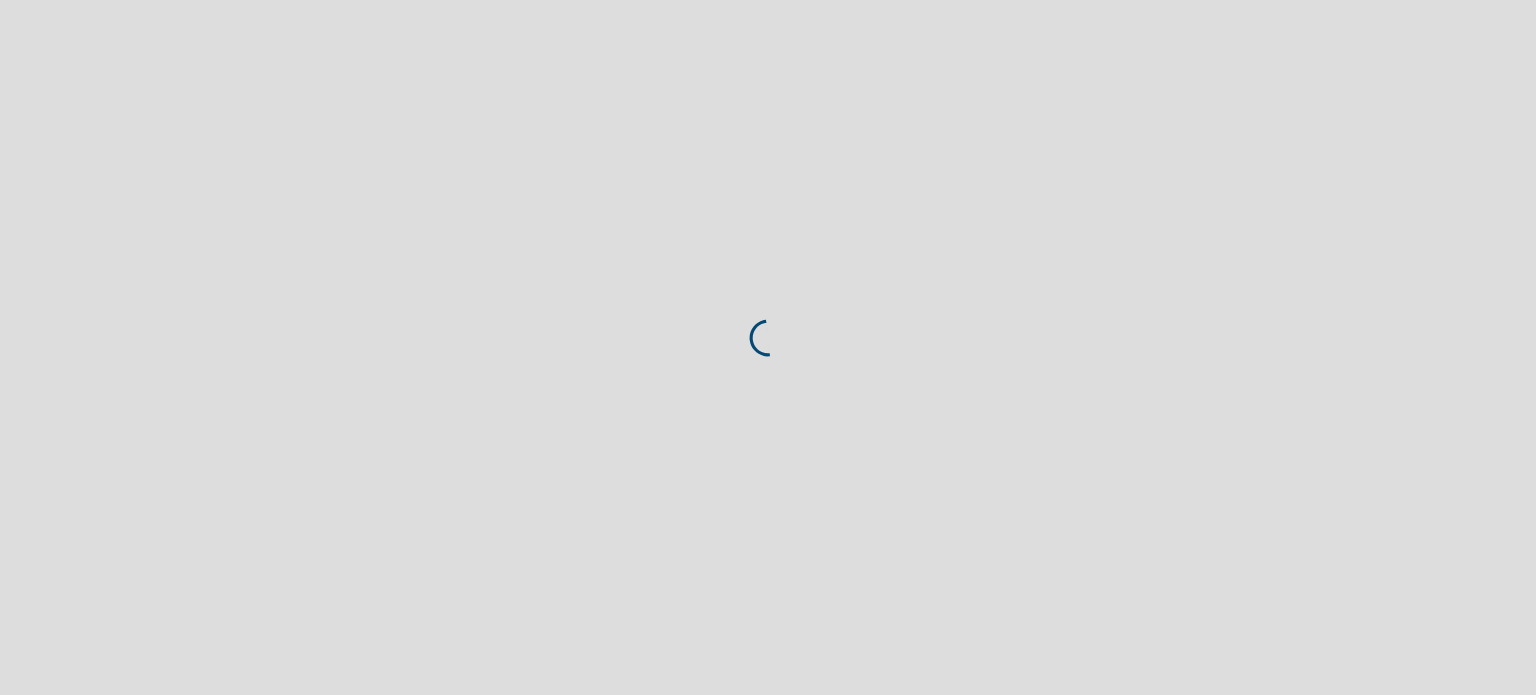 scroll, scrollTop: 0, scrollLeft: 0, axis: both 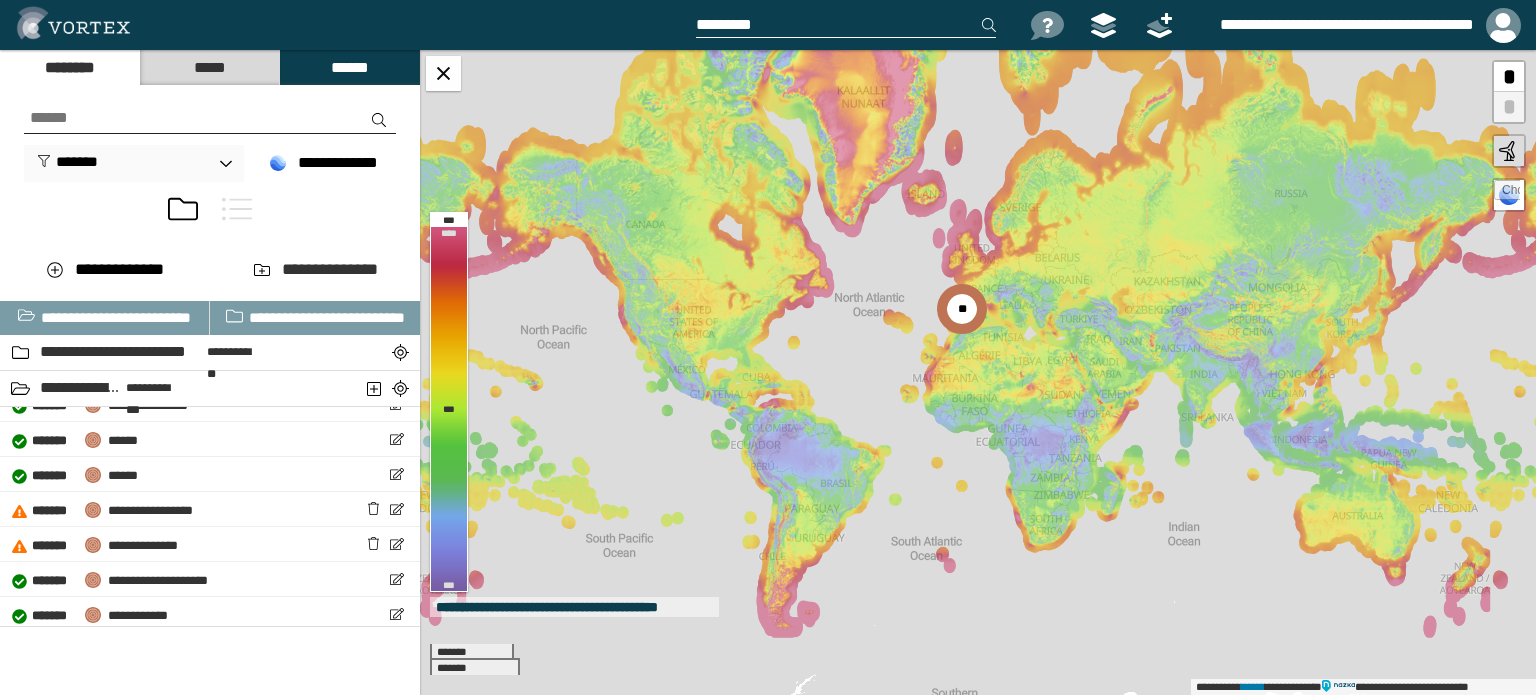 click on "*****" at bounding box center (209, 67) 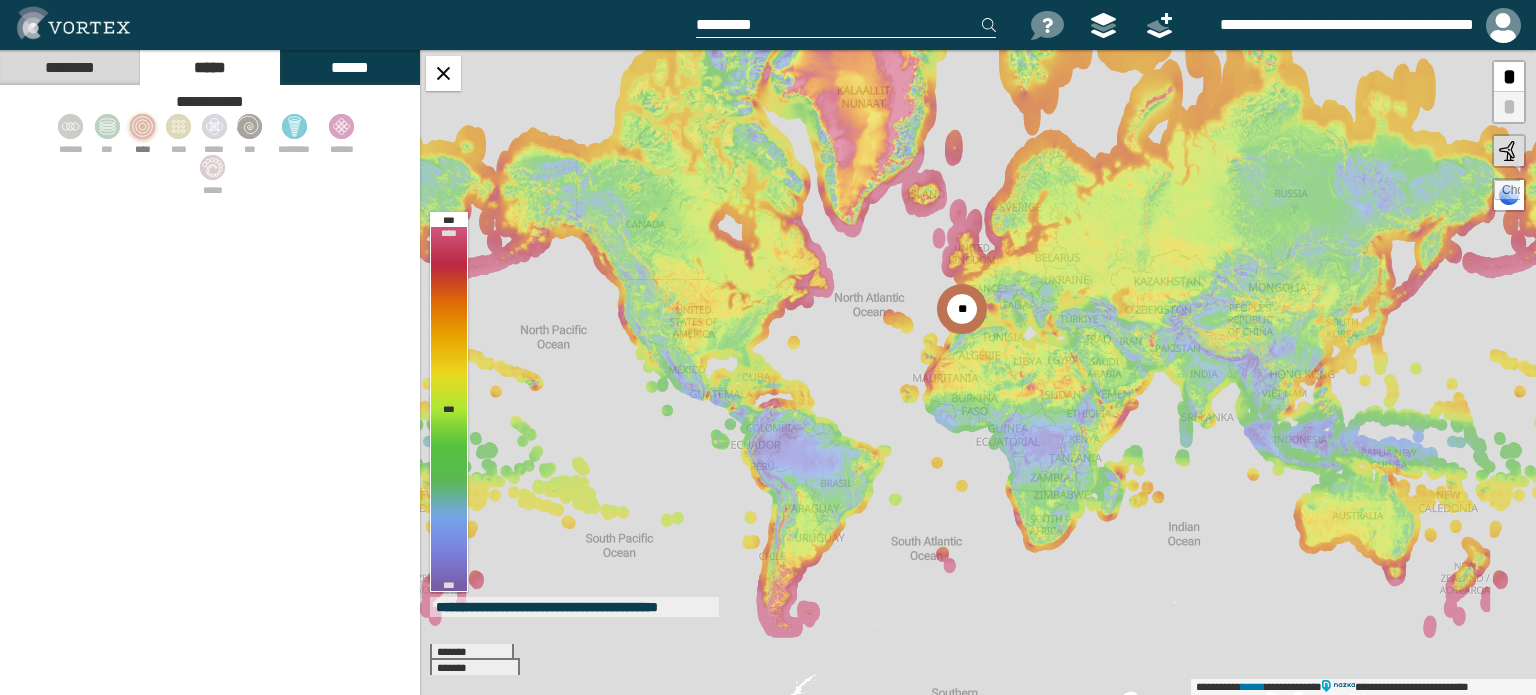 click 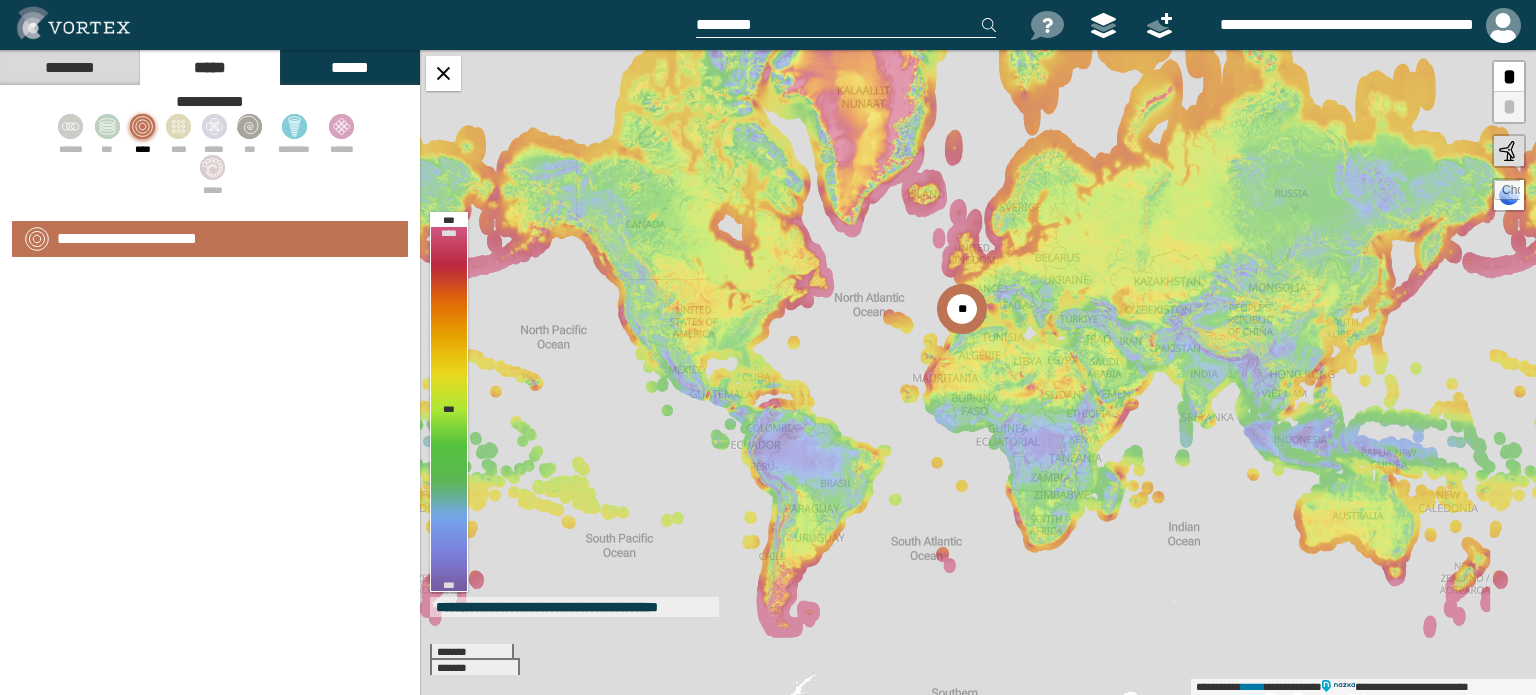 select on "**" 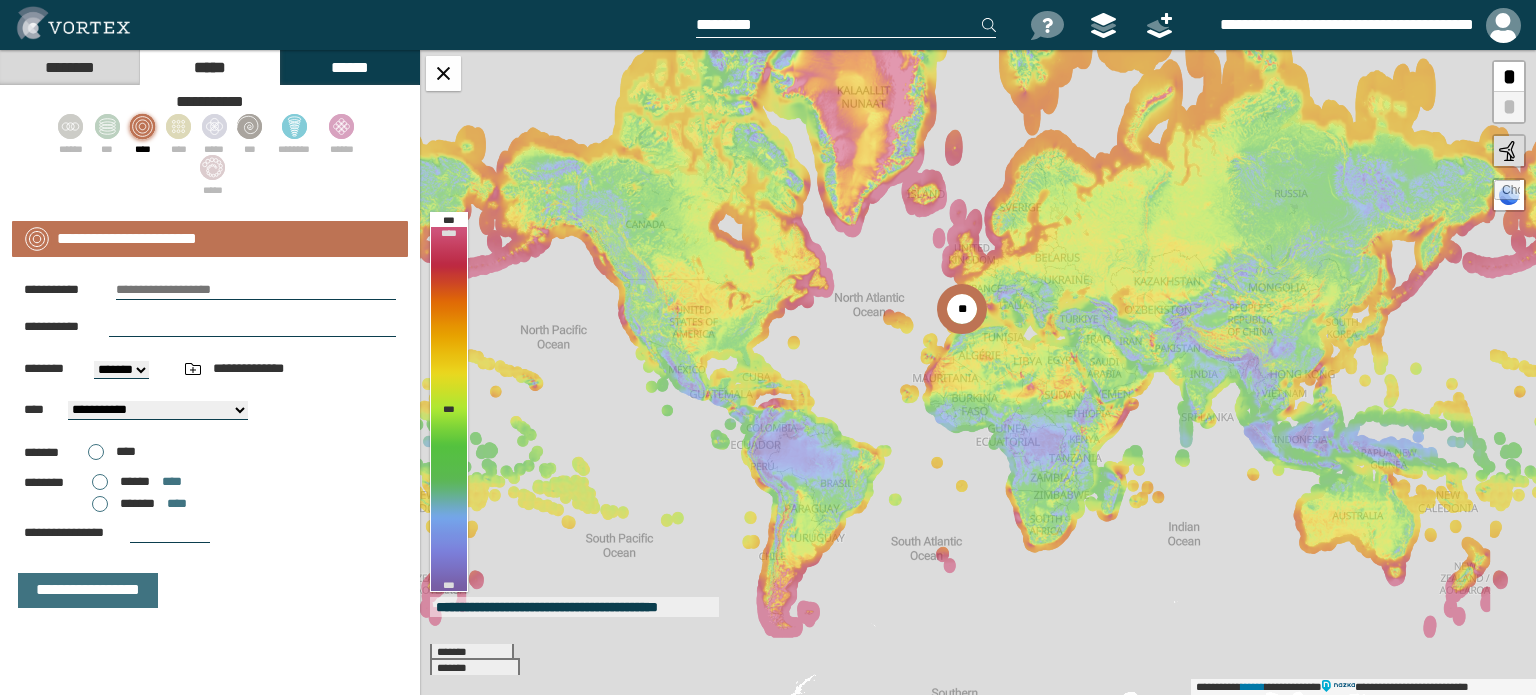 click at bounding box center (256, 290) 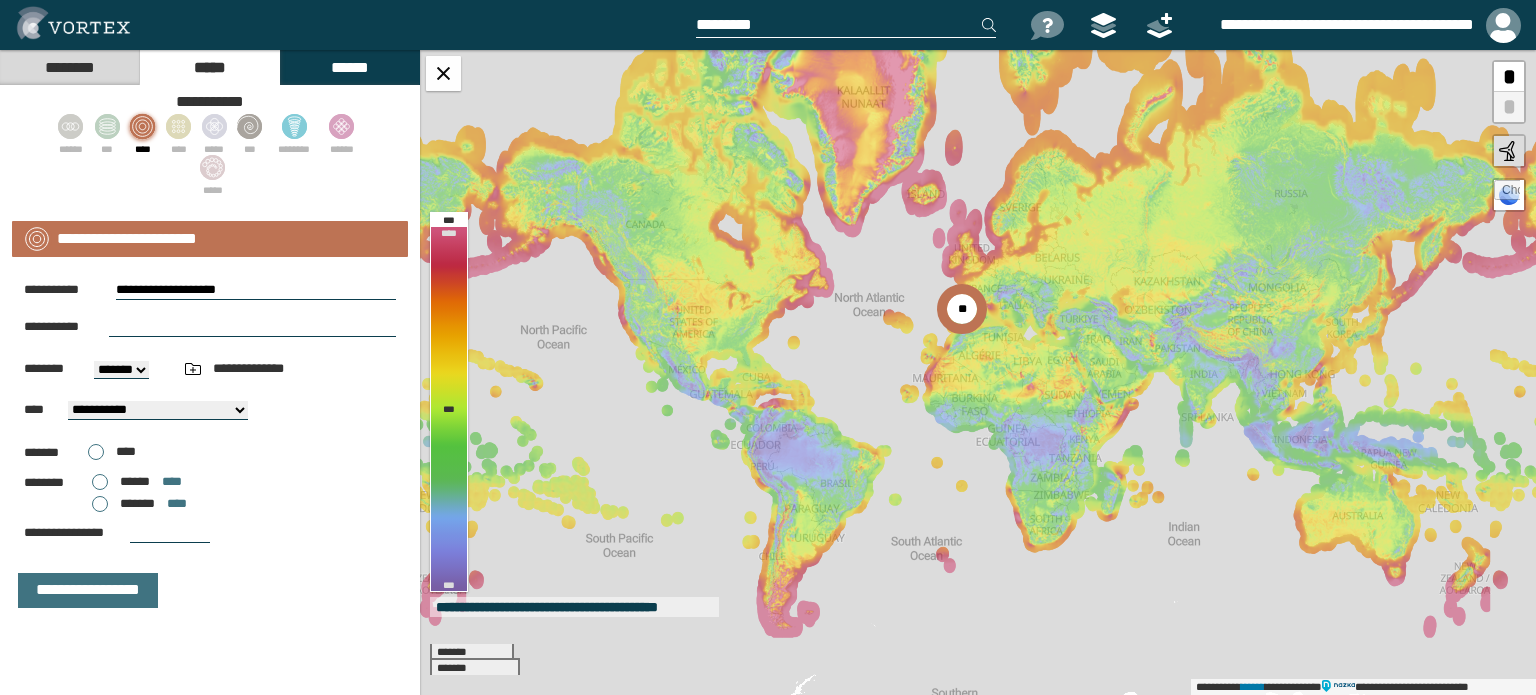 type on "**********" 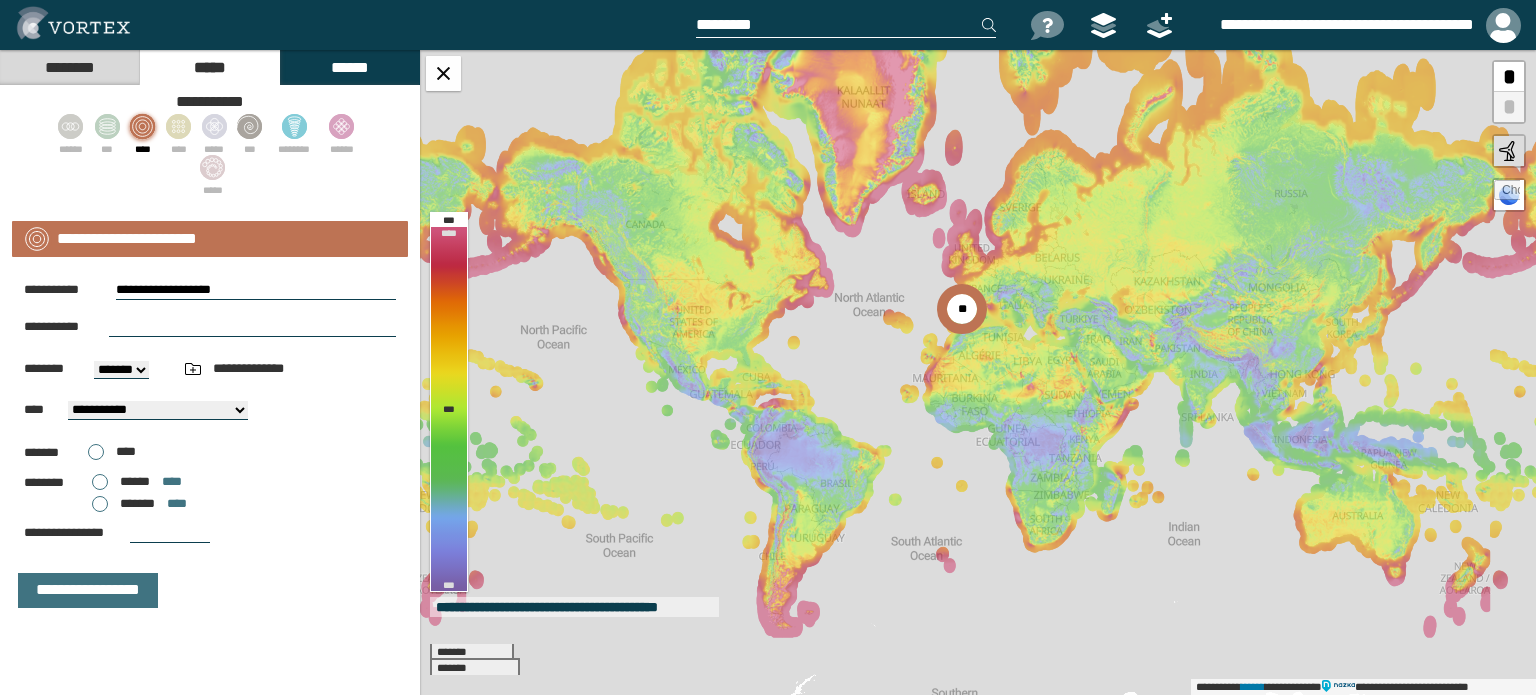 click on "**********" at bounding box center [210, 327] 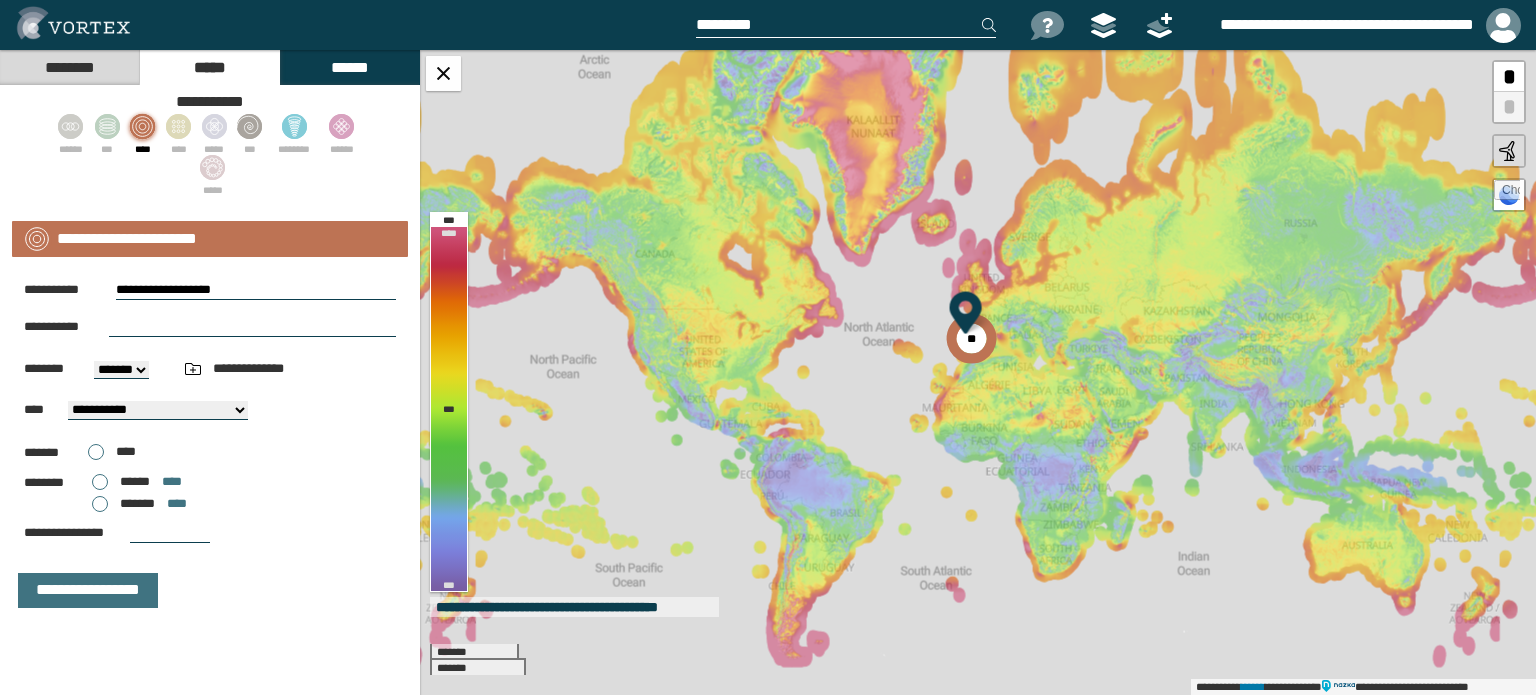 select on "**" 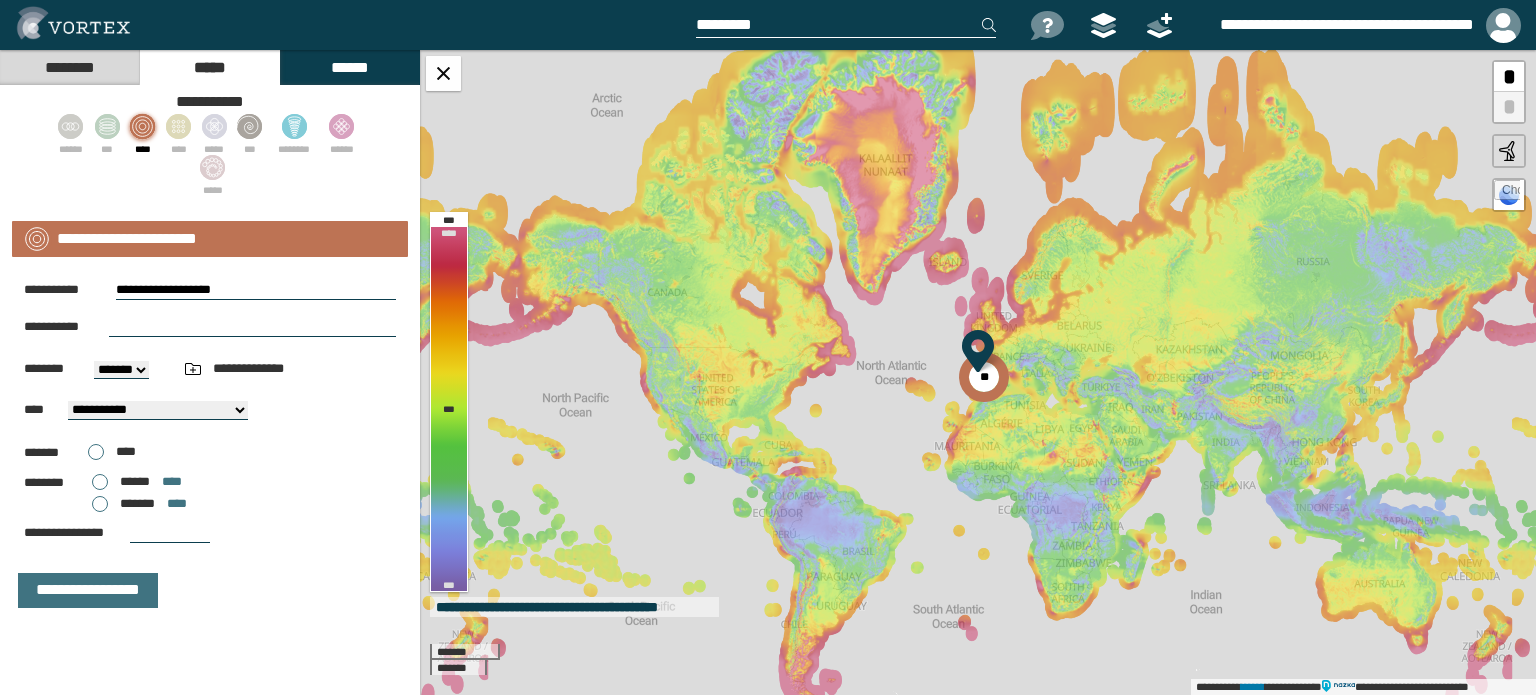 click at bounding box center (252, 327) 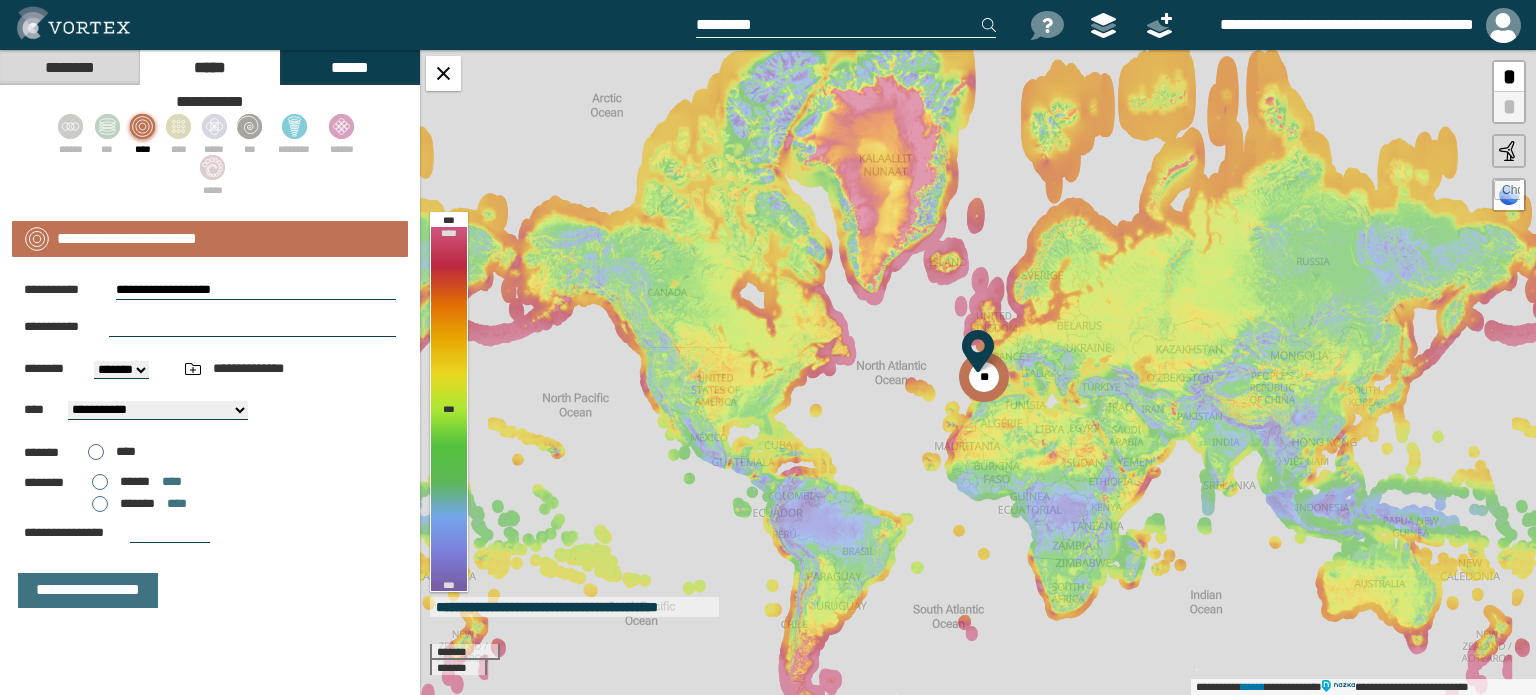 type on "**********" 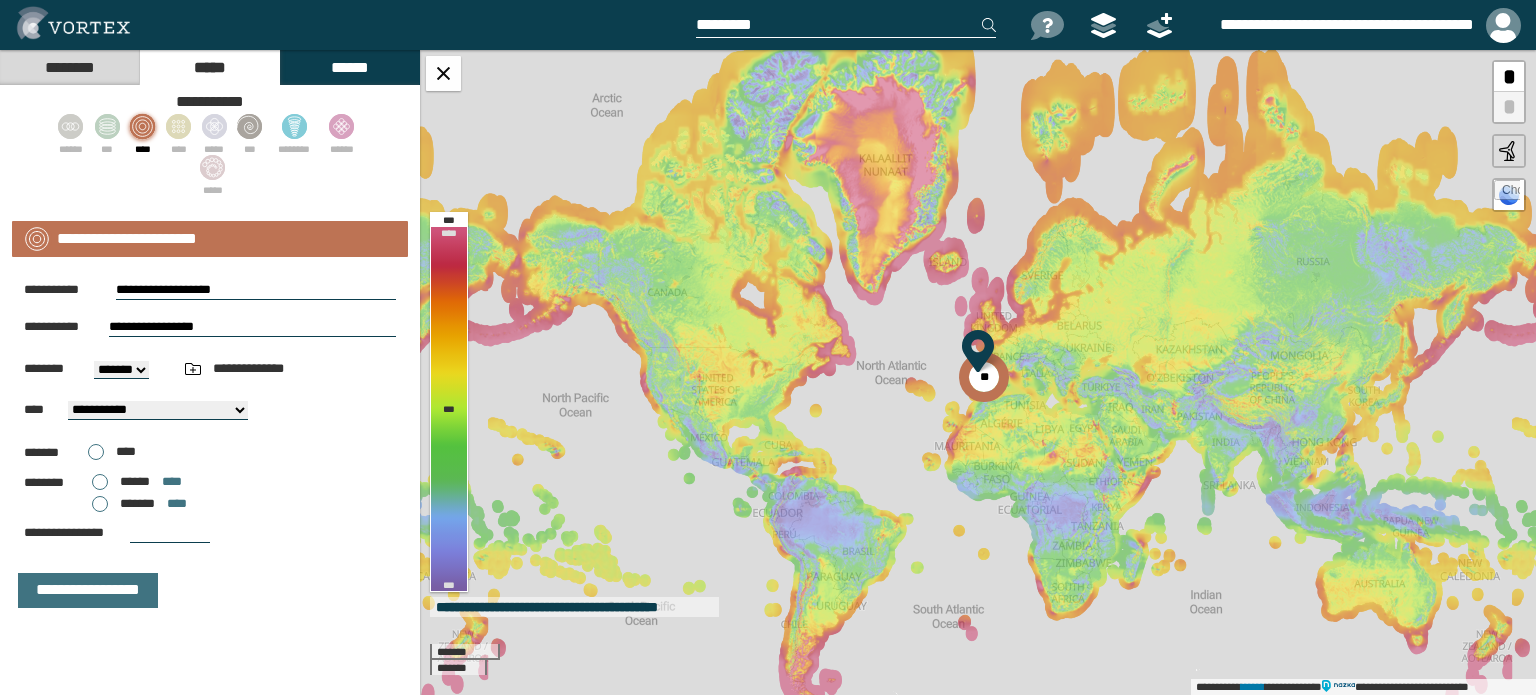 click on "******* ****" at bounding box center (139, 504) 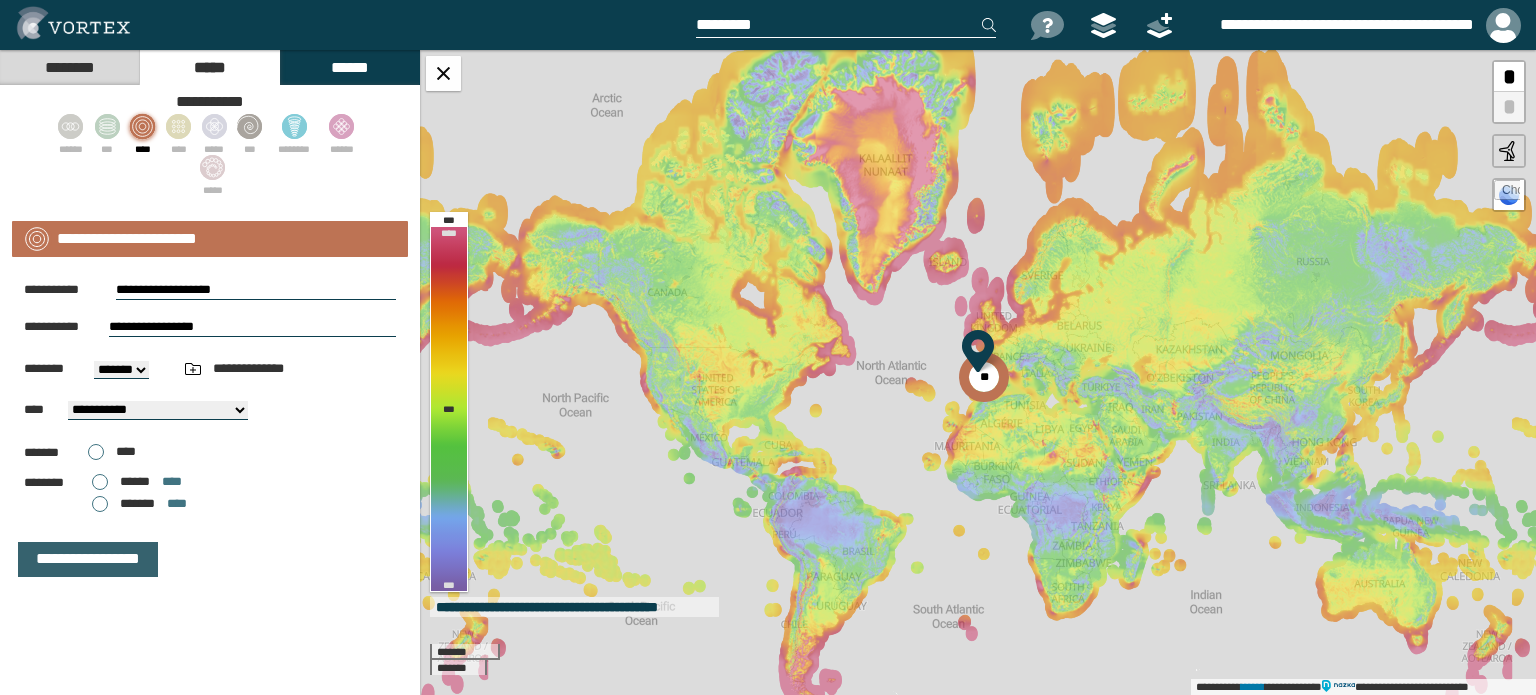 click on "**********" at bounding box center (88, 559) 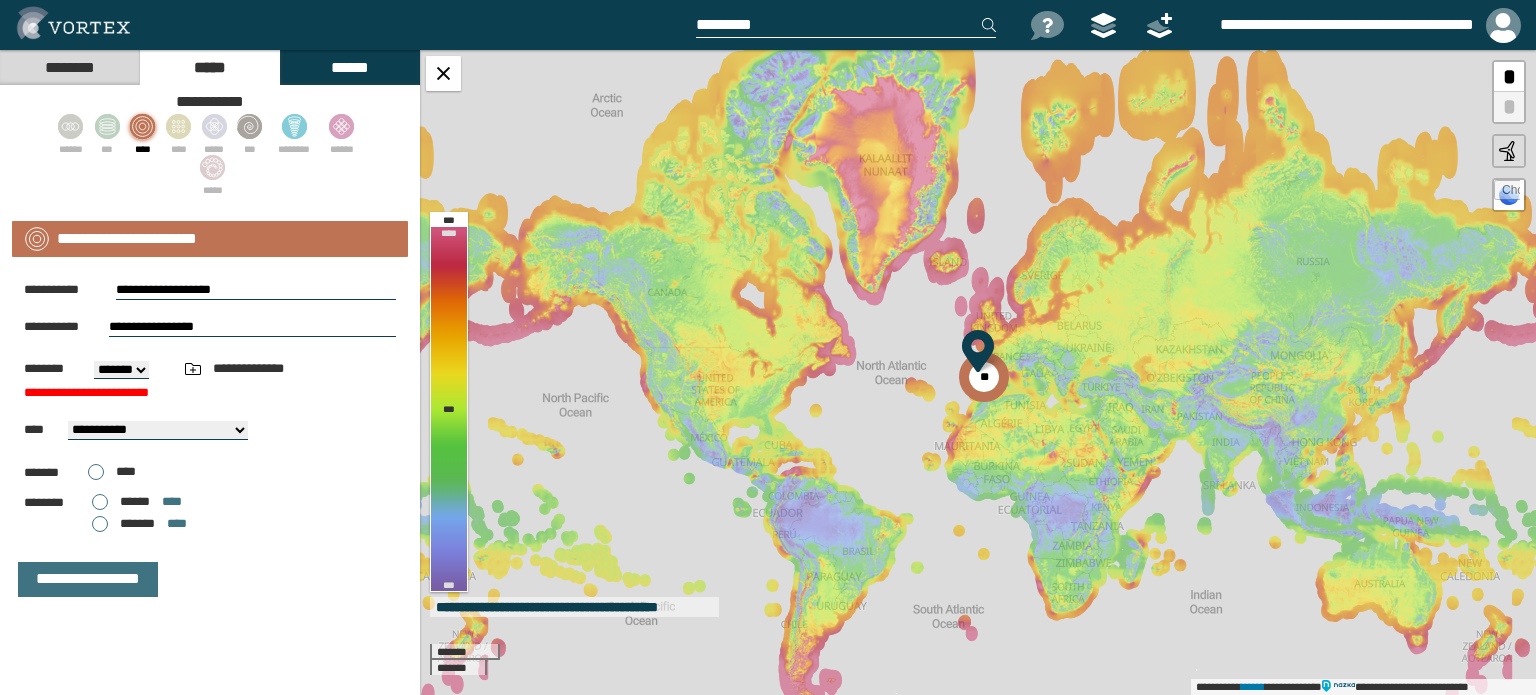 click on "*******" at bounding box center [121, 370] 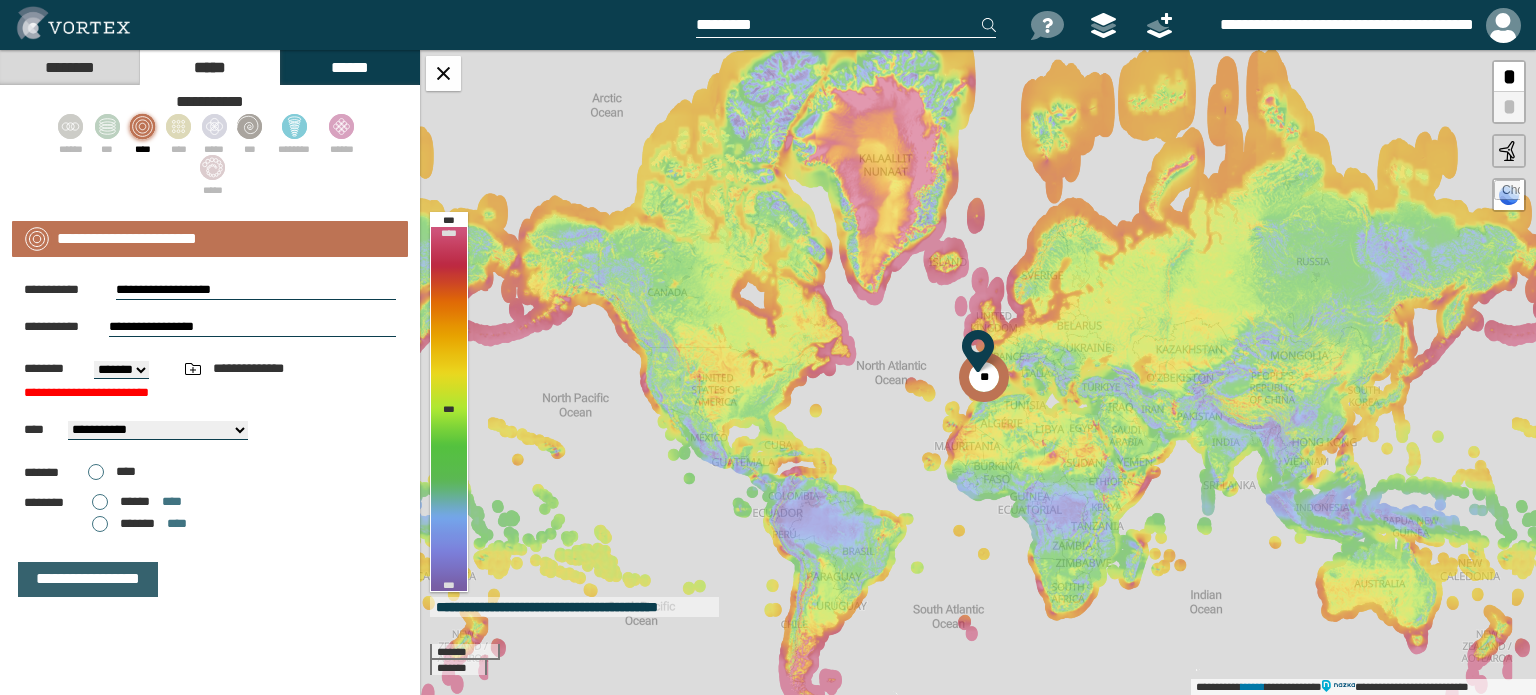 click on "**********" at bounding box center (88, 579) 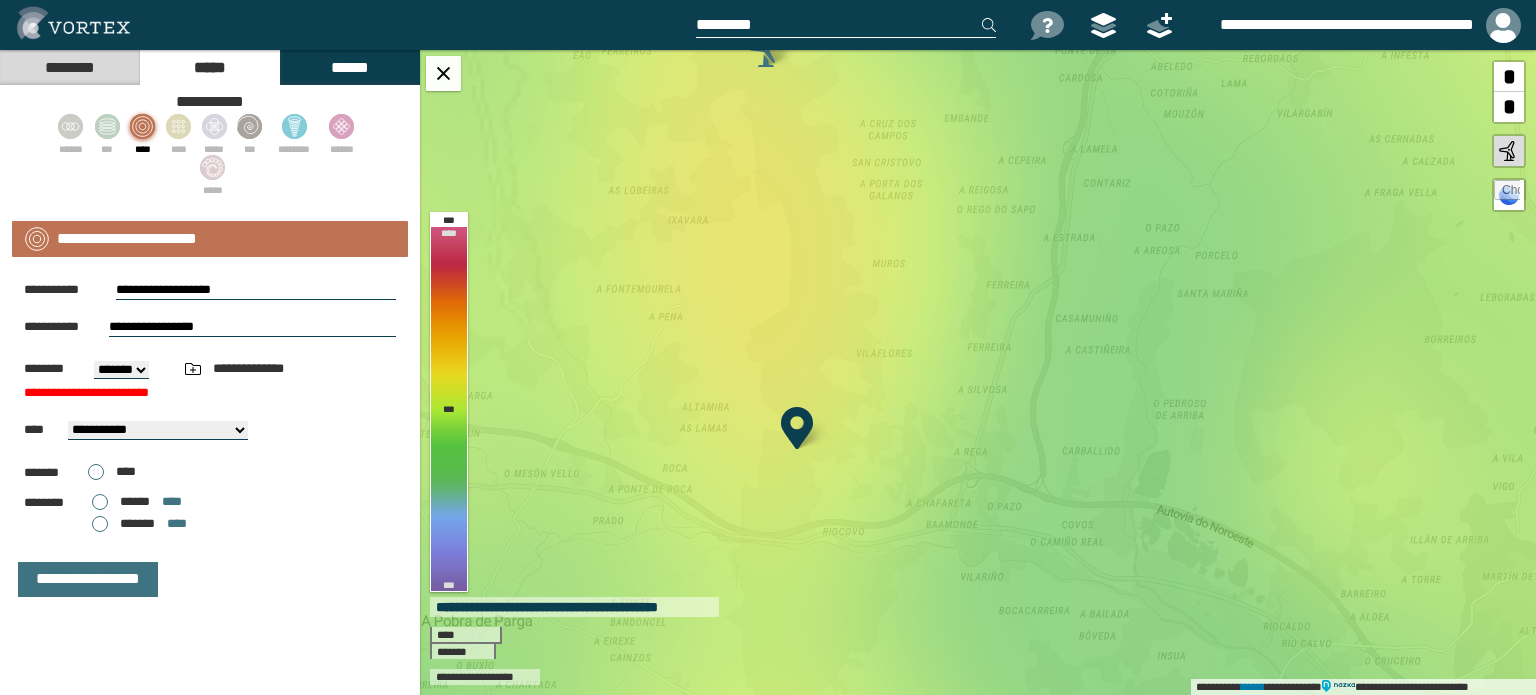 click on "**********" at bounding box center (127, 238) 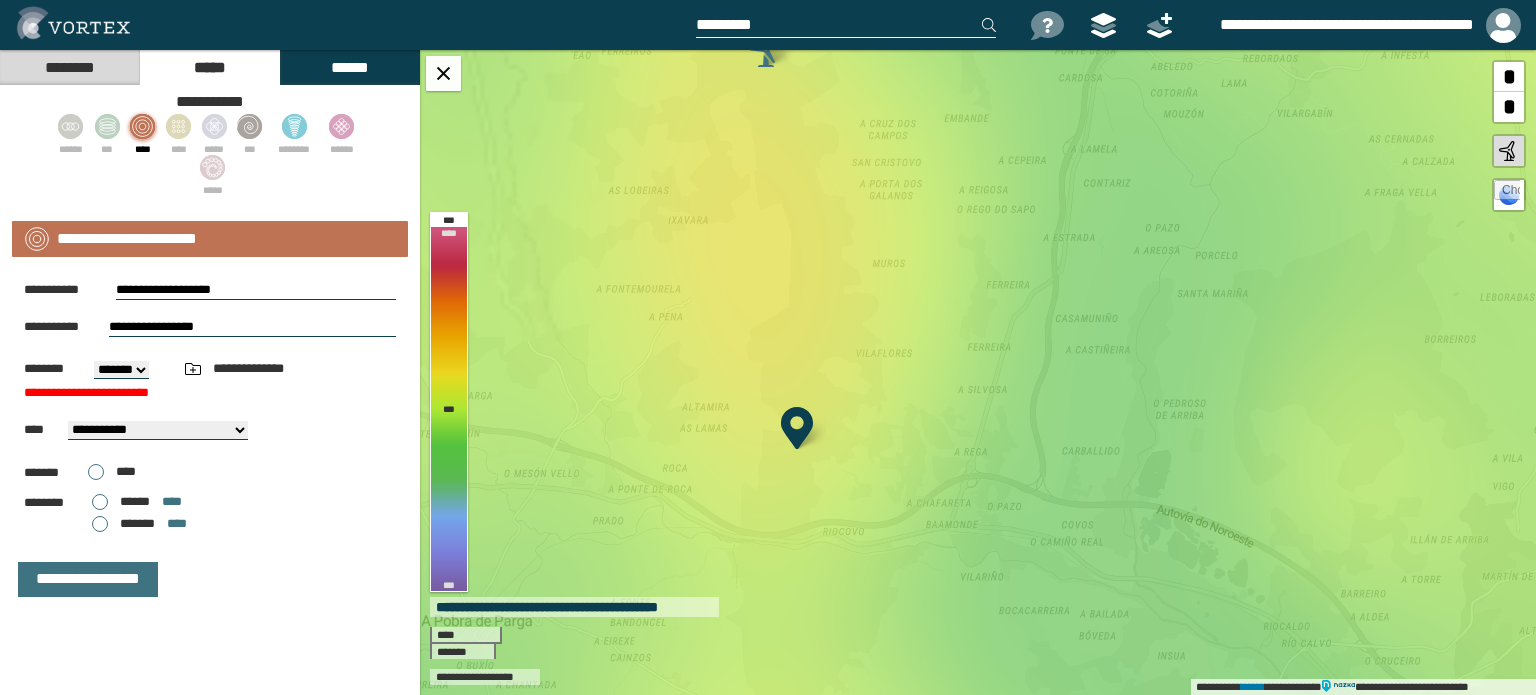 click on "********" at bounding box center [69, 67] 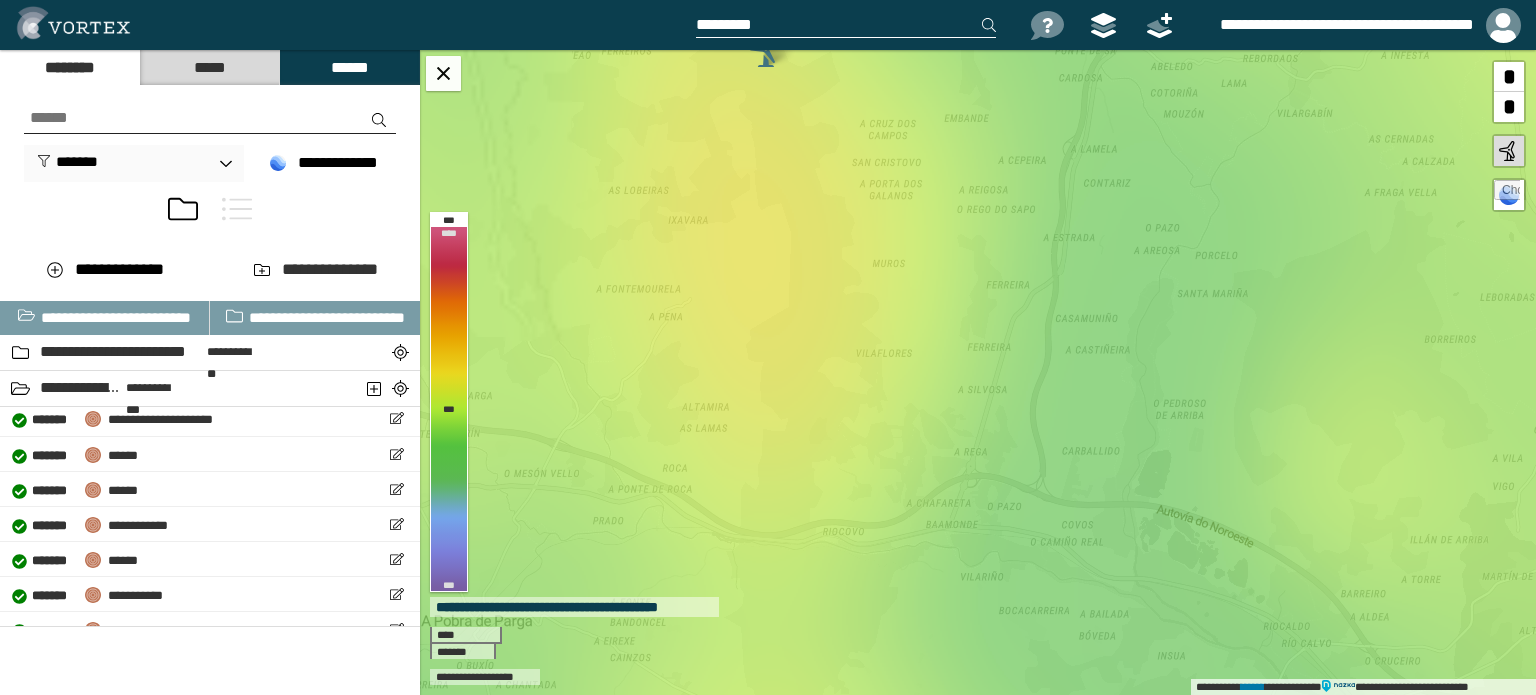 scroll, scrollTop: 0, scrollLeft: 0, axis: both 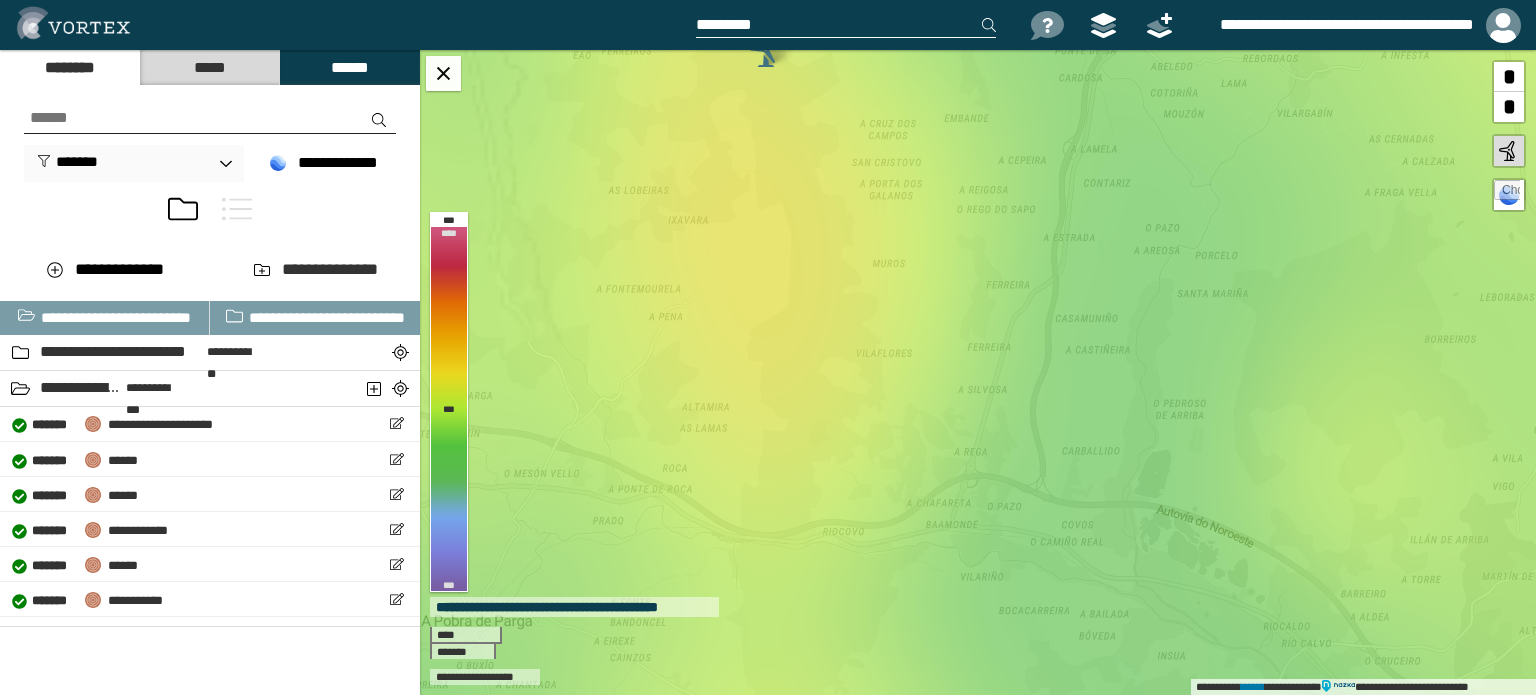 click on "*****" at bounding box center [209, 67] 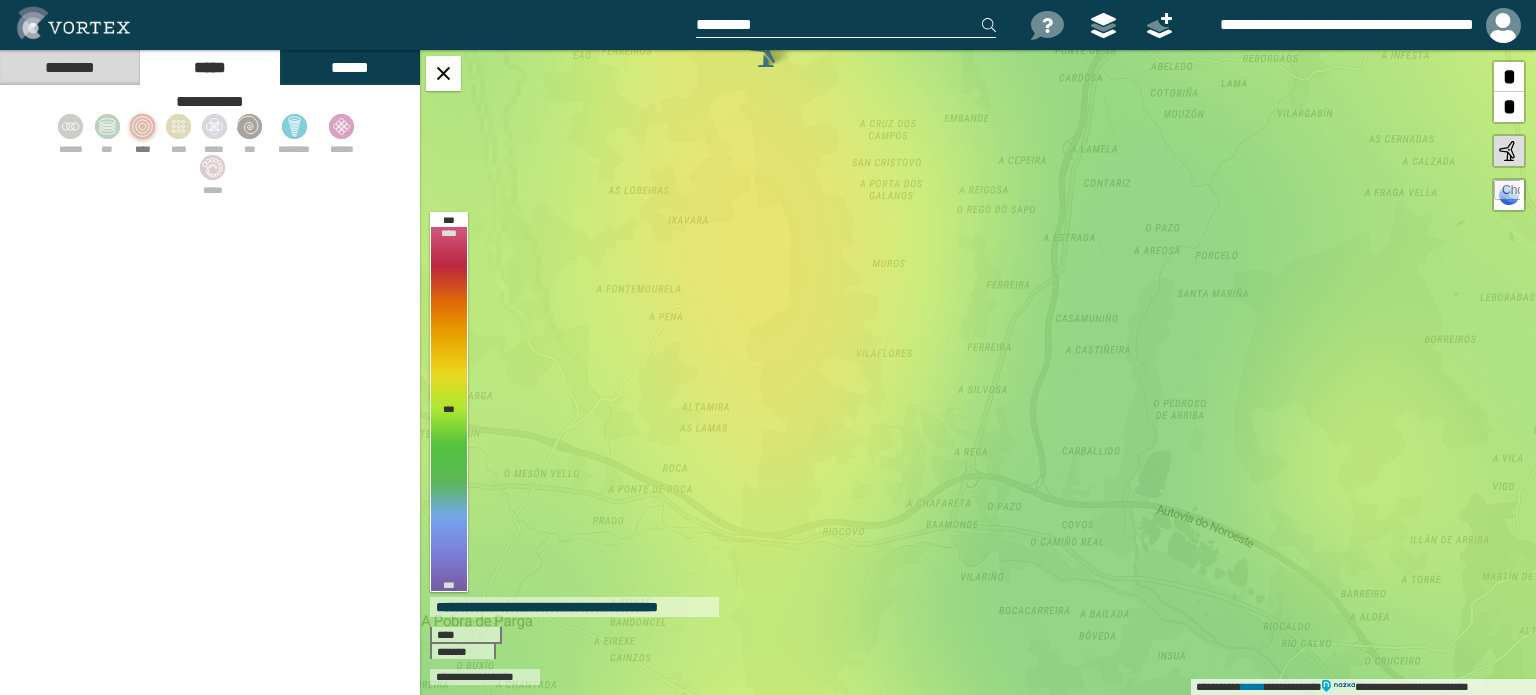 click 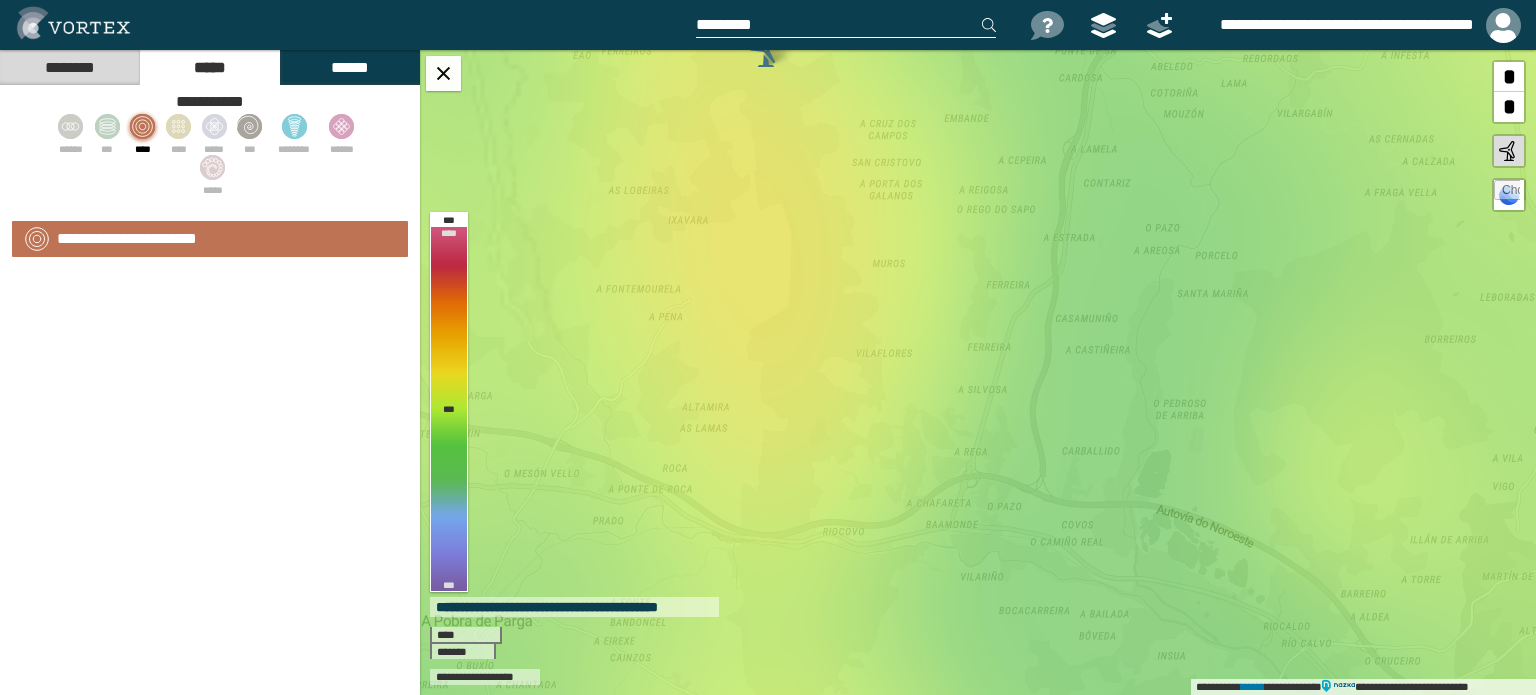 select on "**" 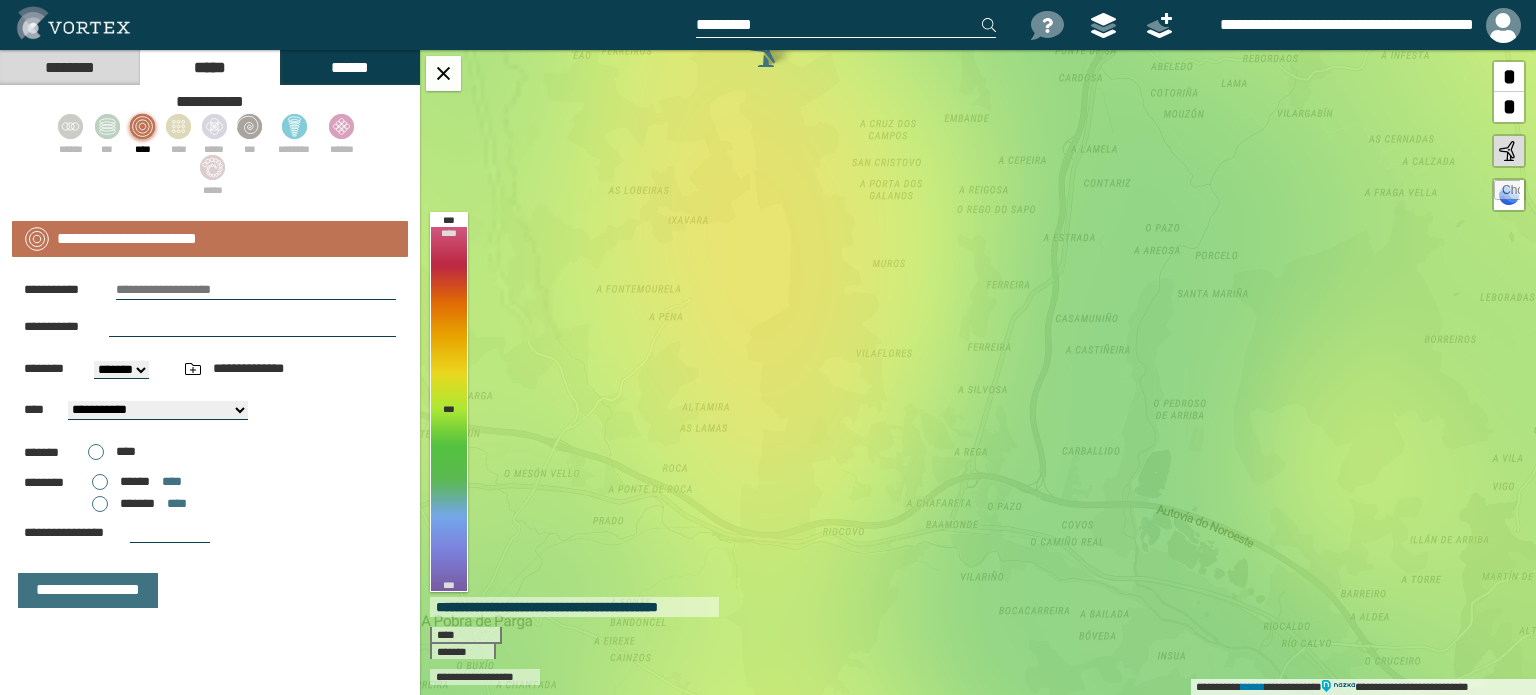 click at bounding box center [256, 290] 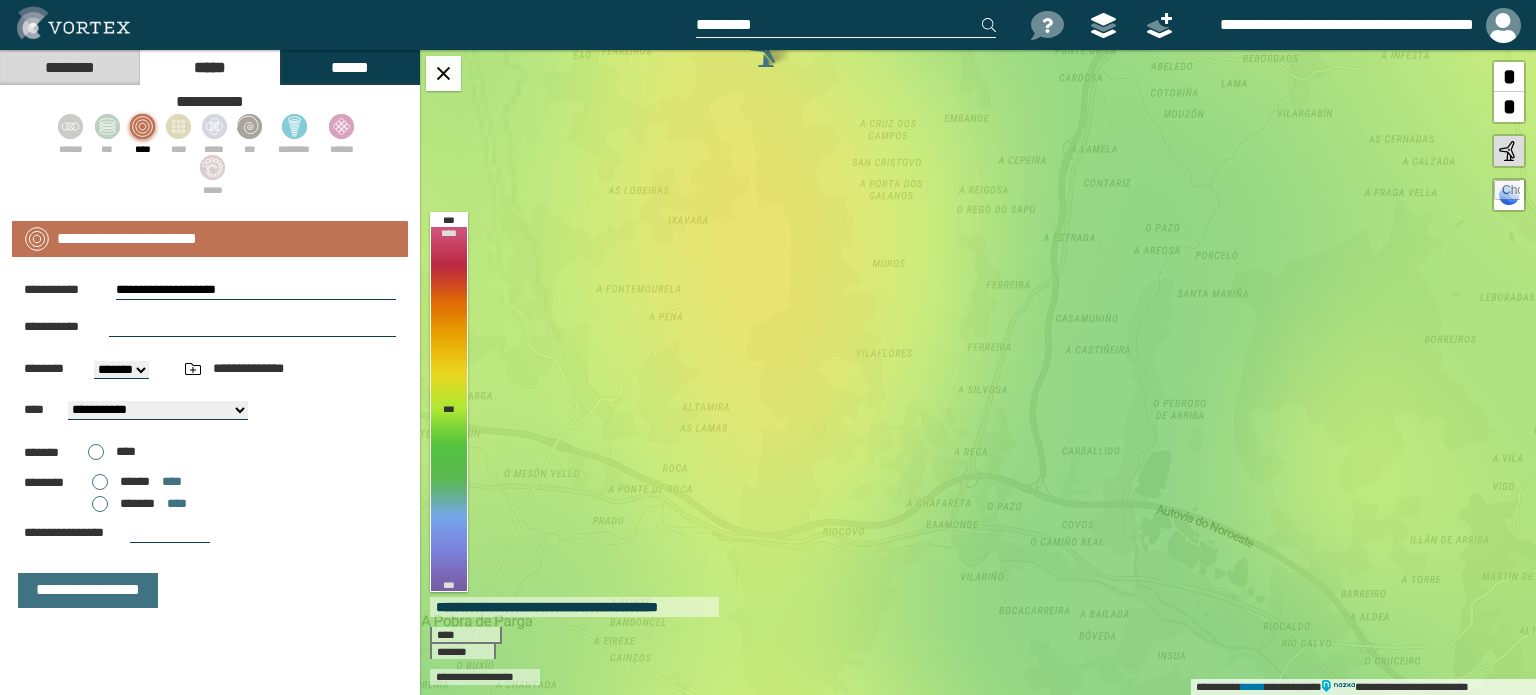 type on "**********" 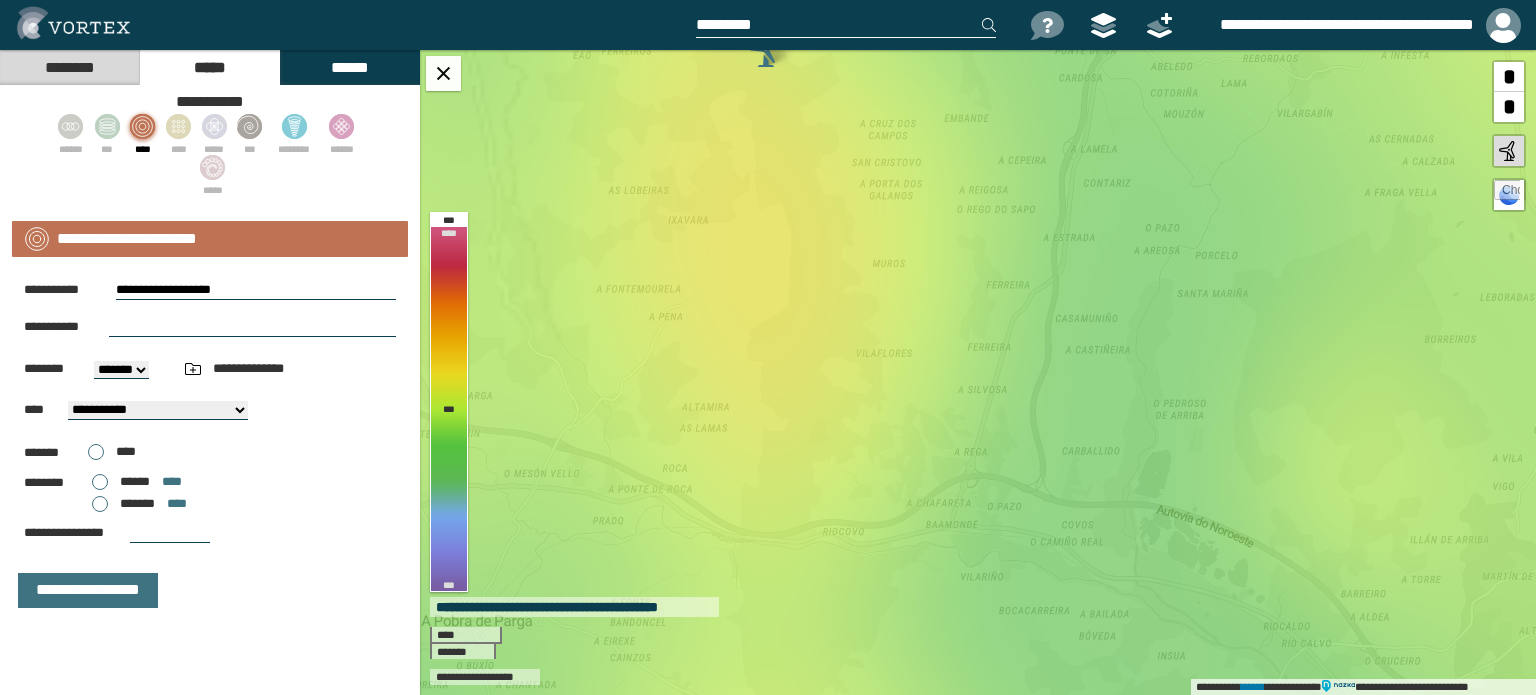 click at bounding box center [252, 327] 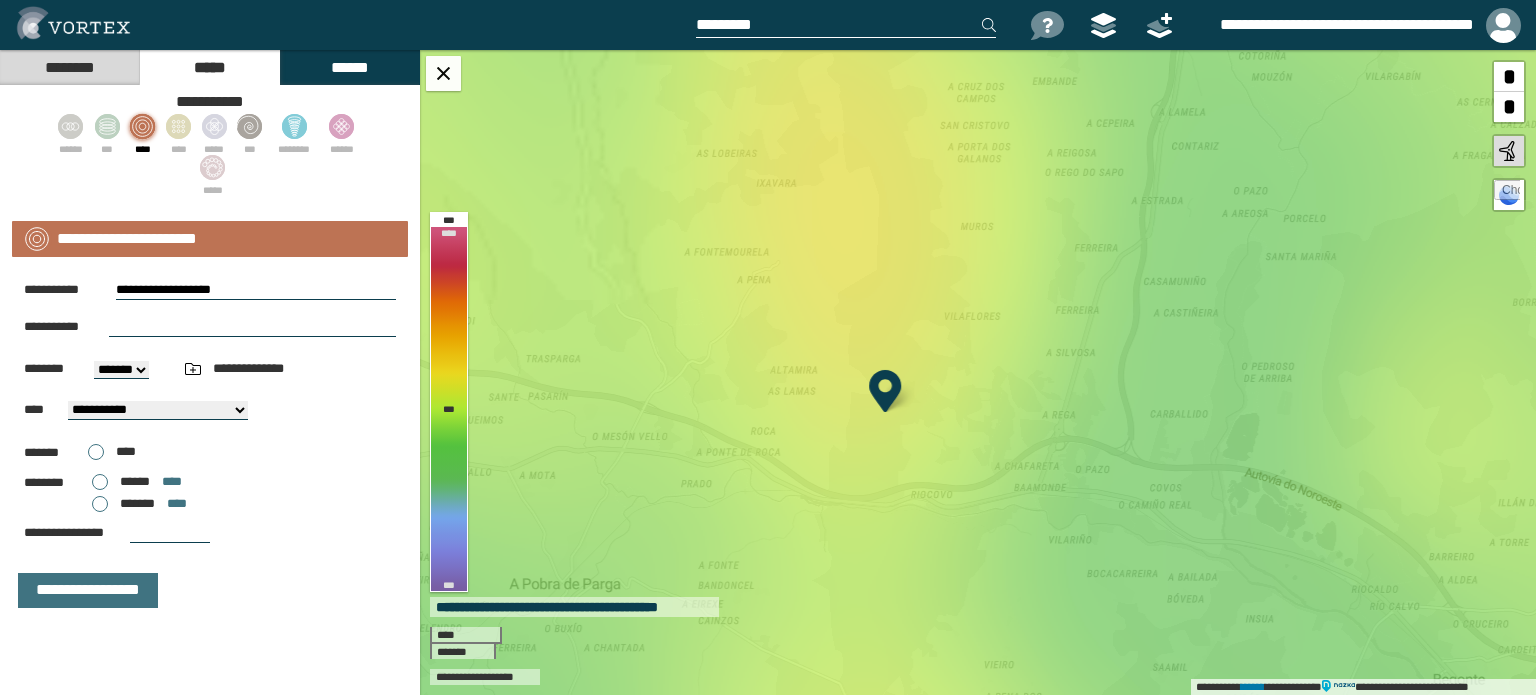select on "**" 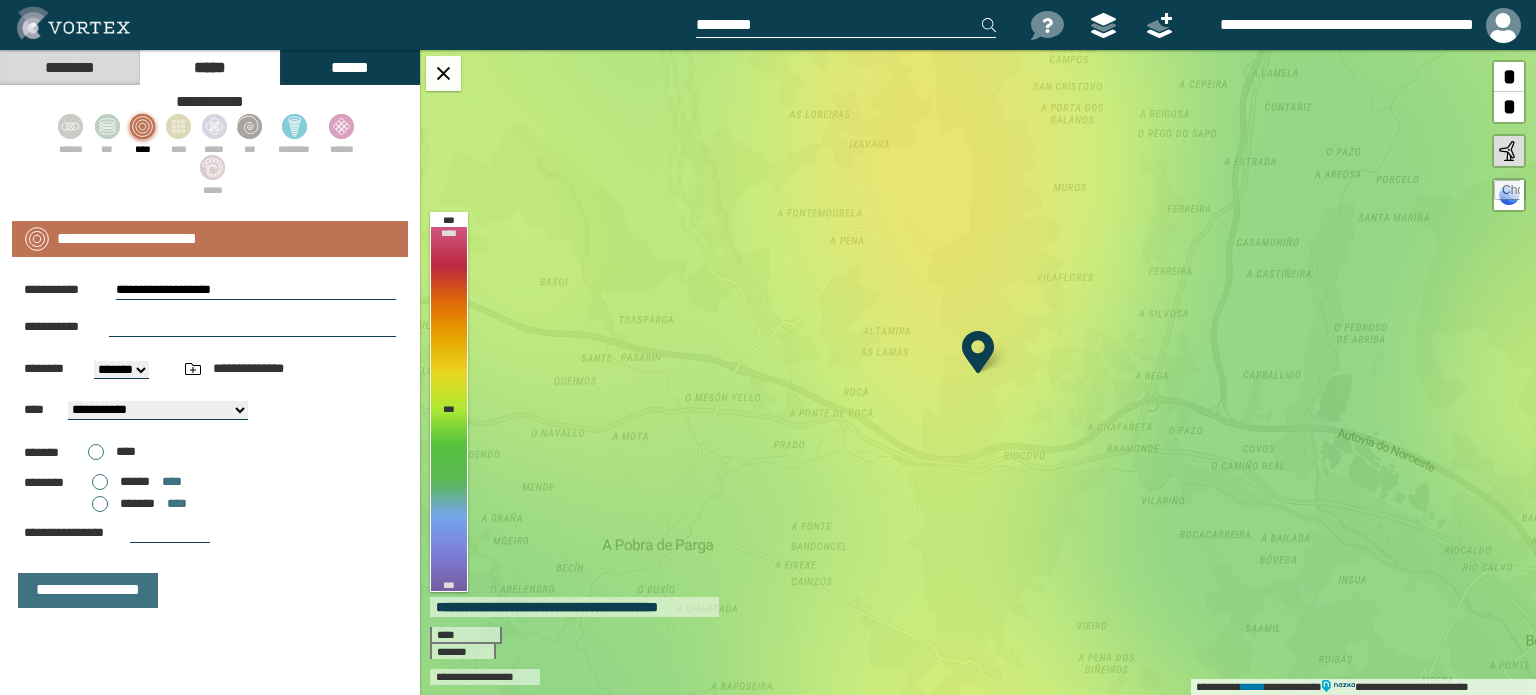 type on "**********" 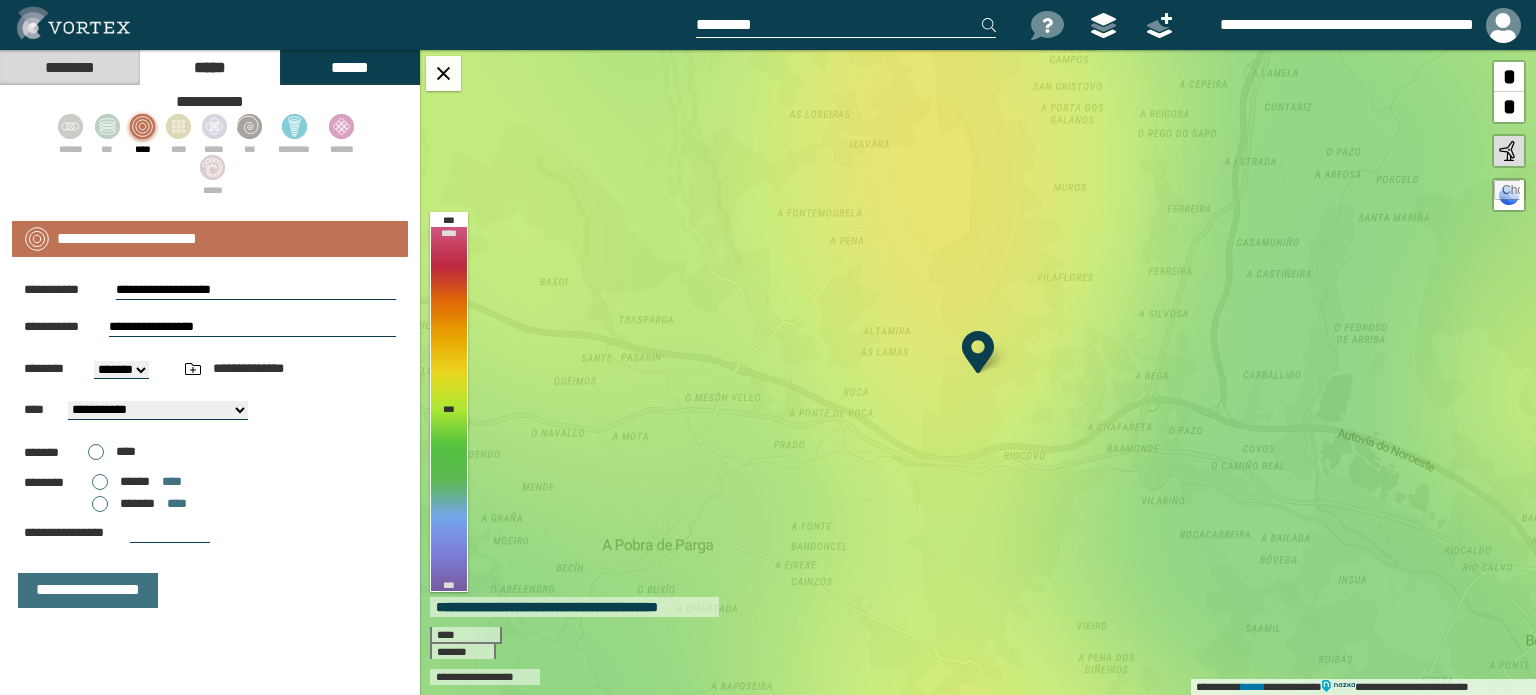 drag, startPoint x: 98, startPoint y: 495, endPoint x: 101, endPoint y: 506, distance: 11.401754 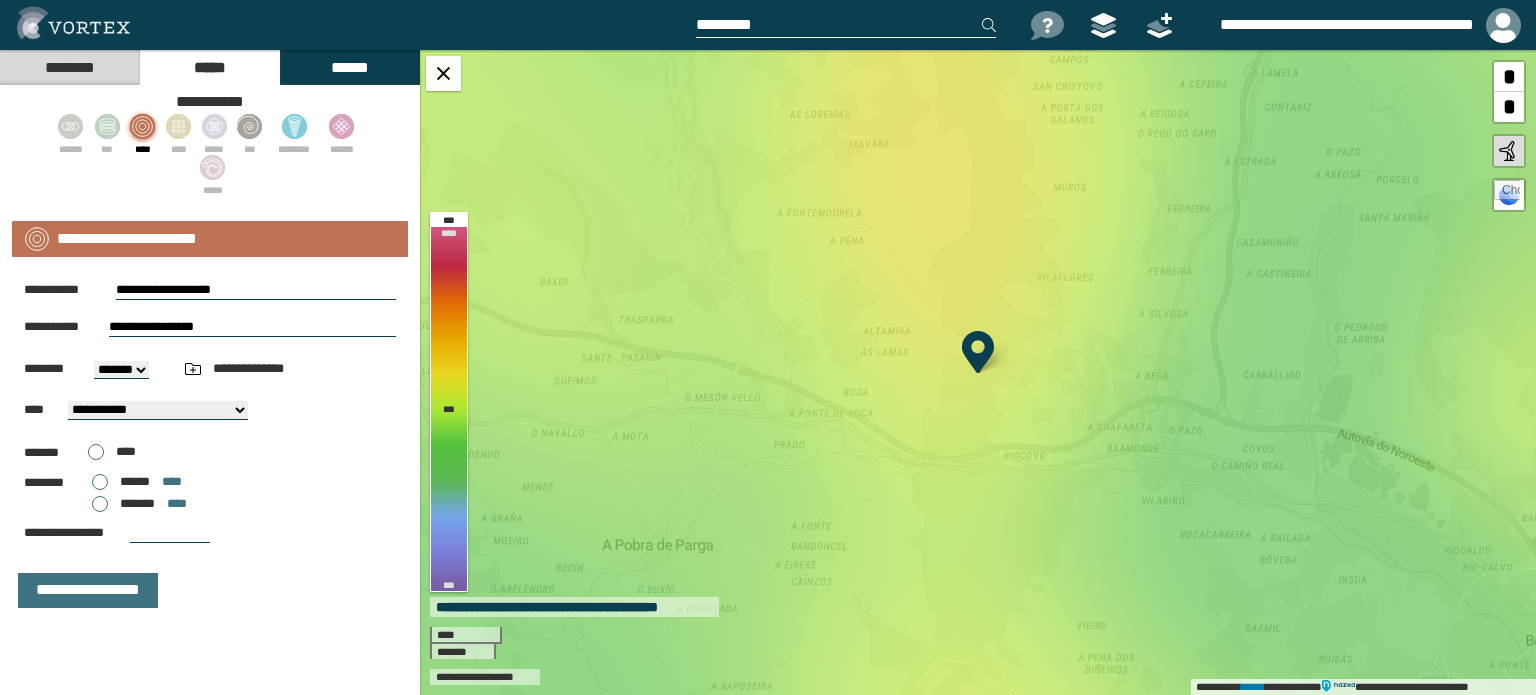 click on "******* ****" at bounding box center [139, 504] 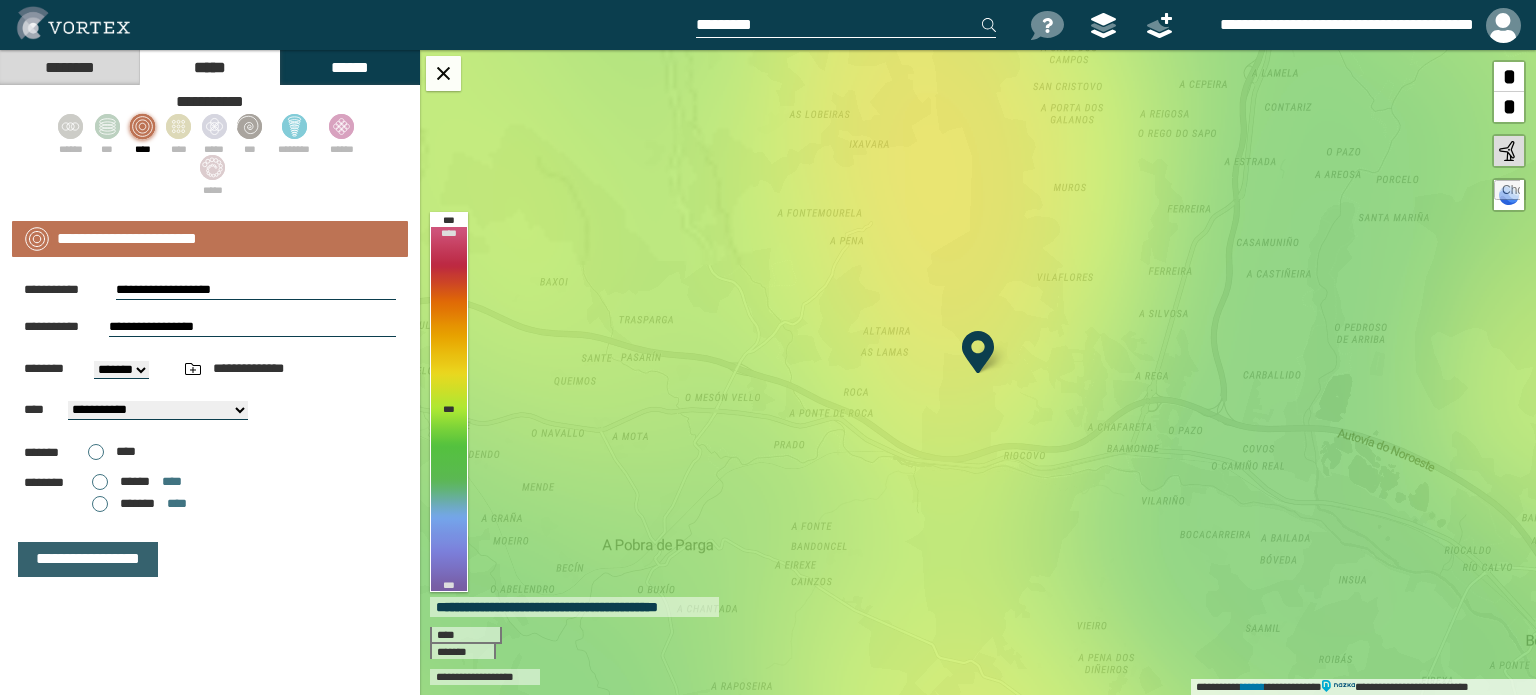 click on "**********" at bounding box center [88, 559] 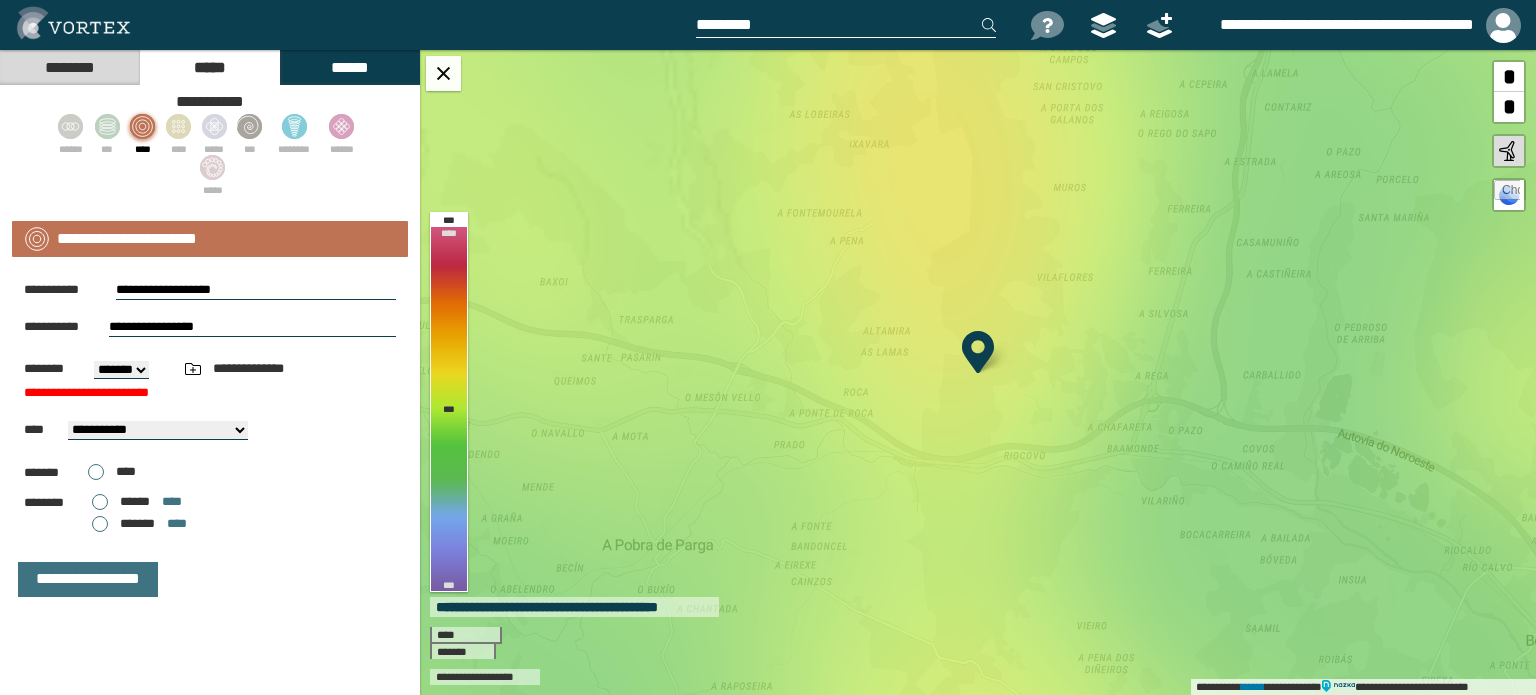 click on "******" at bounding box center (349, 67) 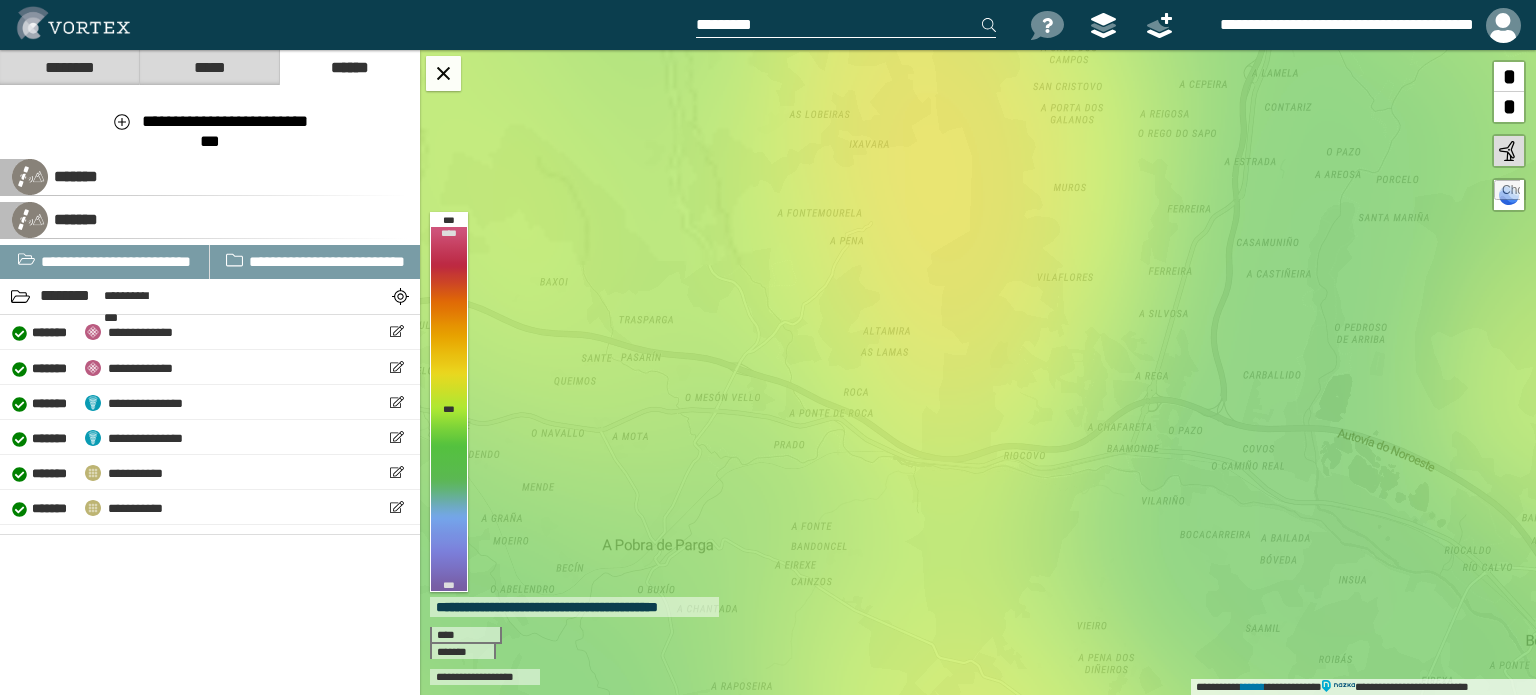 click on "*****" at bounding box center [209, 67] 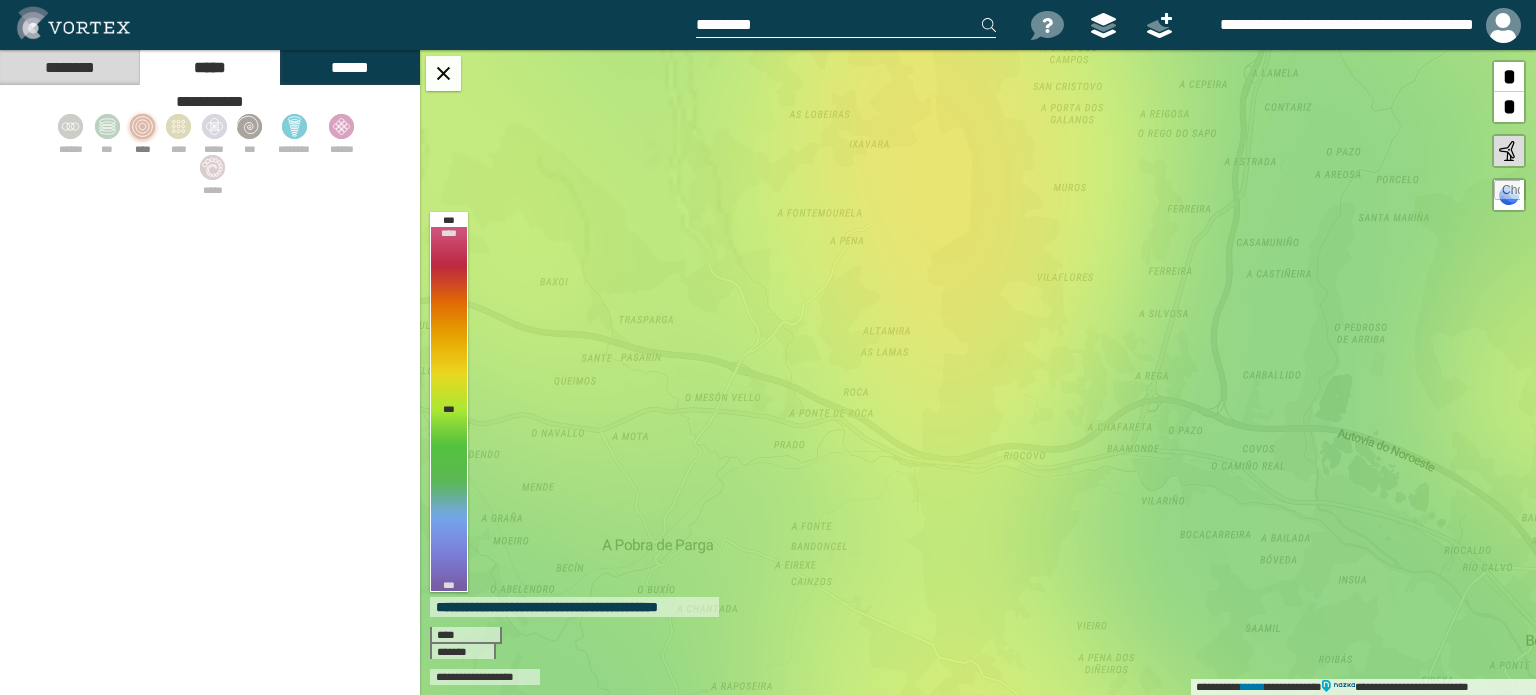 click at bounding box center [142, 136] 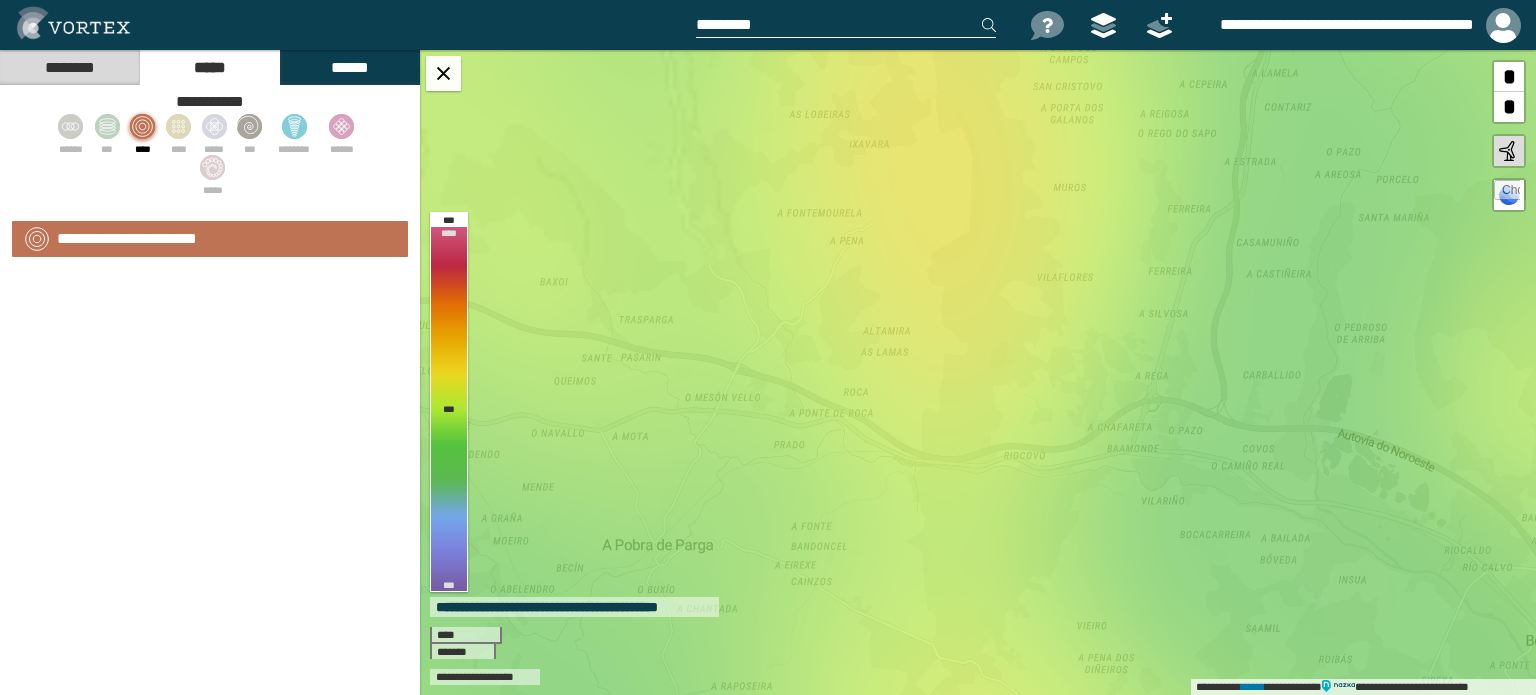 select on "**" 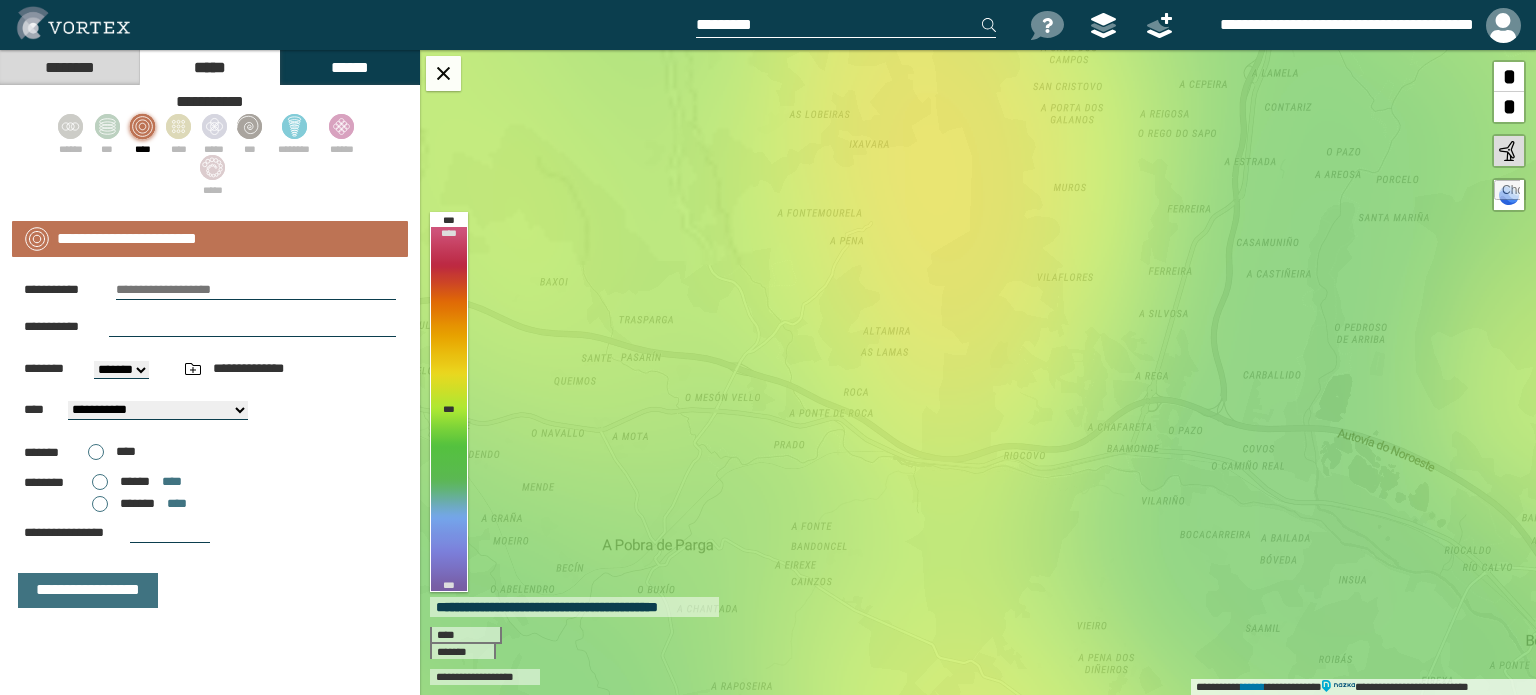 click on "**********" at bounding box center [210, 444] 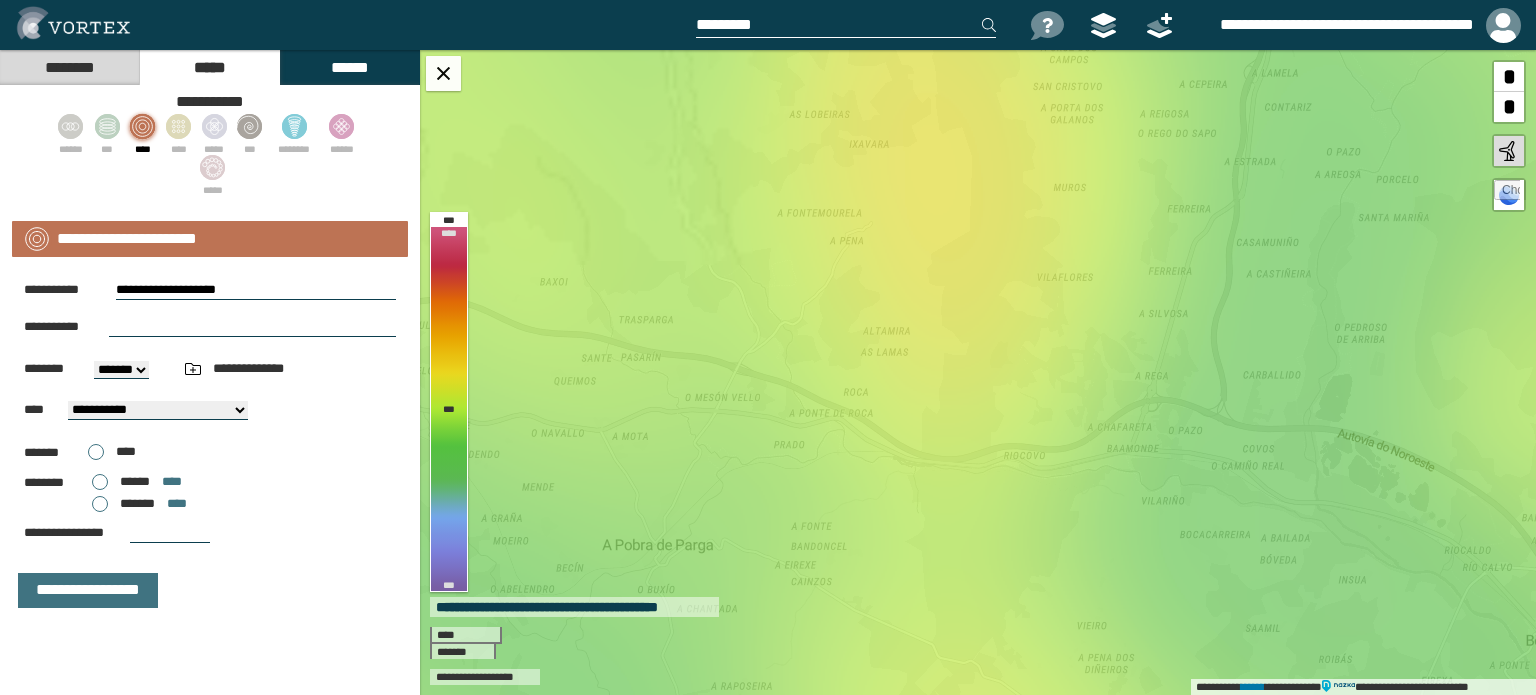type on "**********" 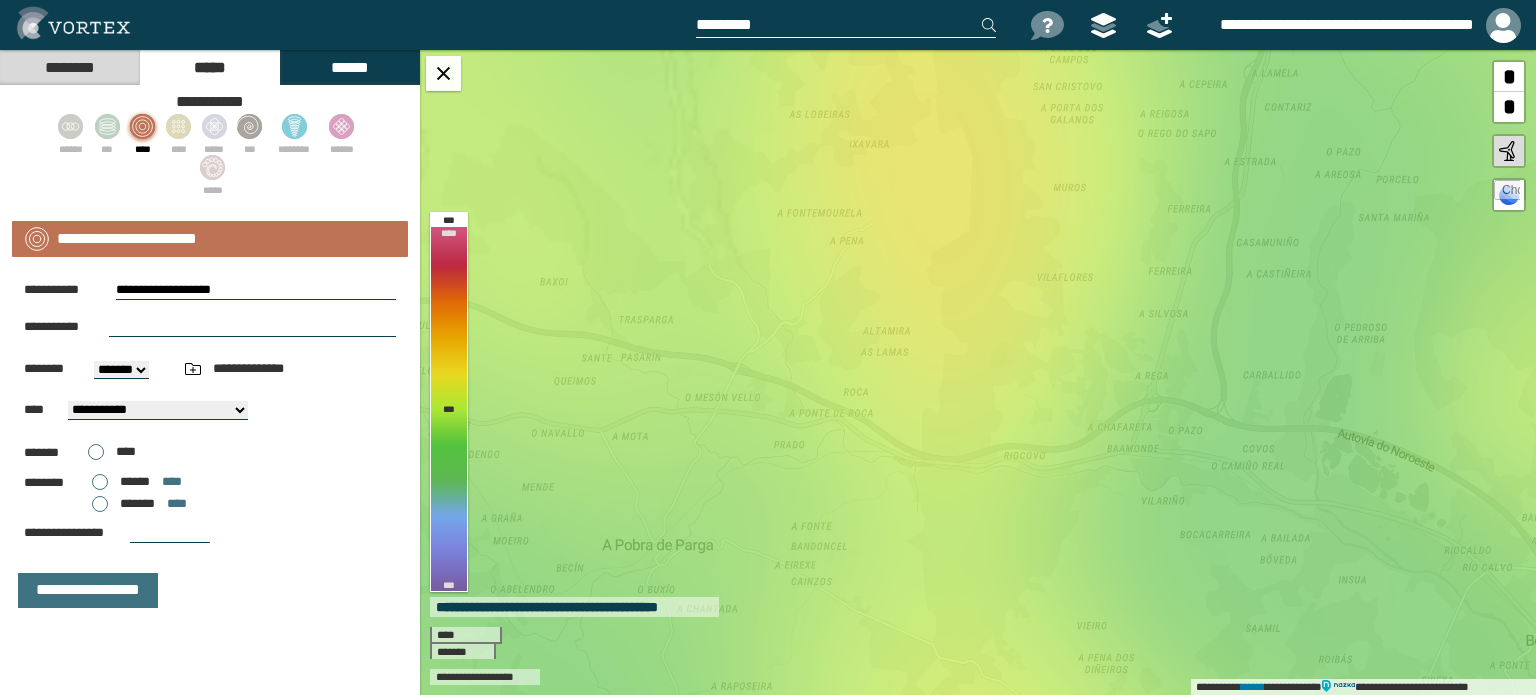 click at bounding box center (252, 327) 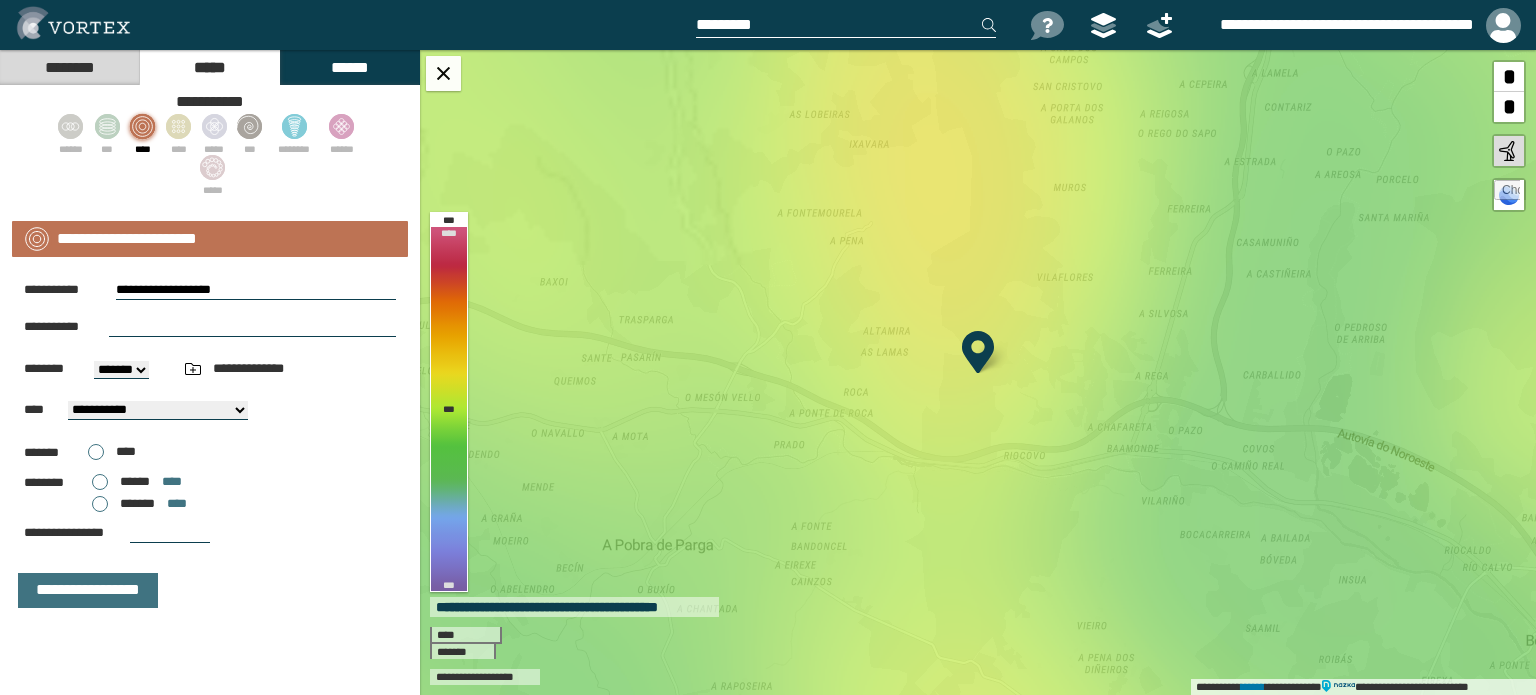 select on "**" 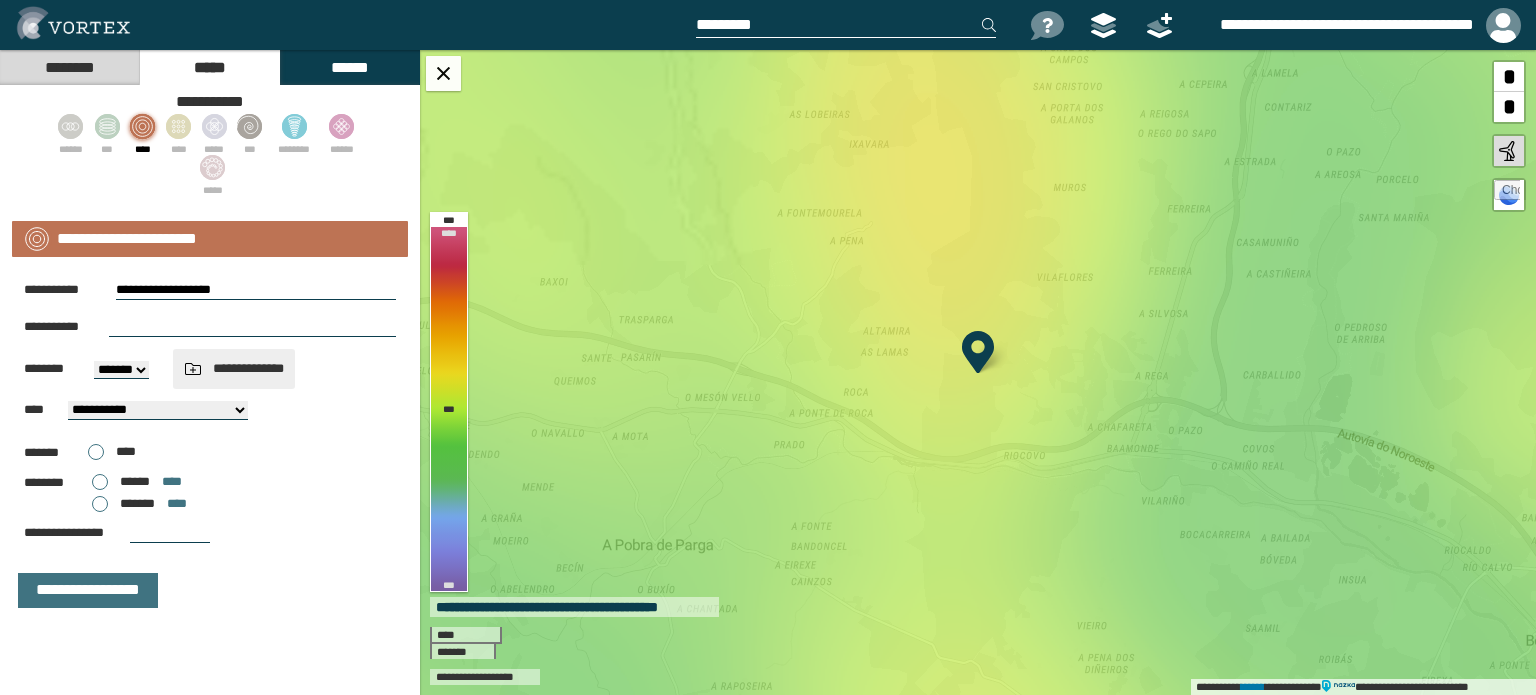 type on "**********" 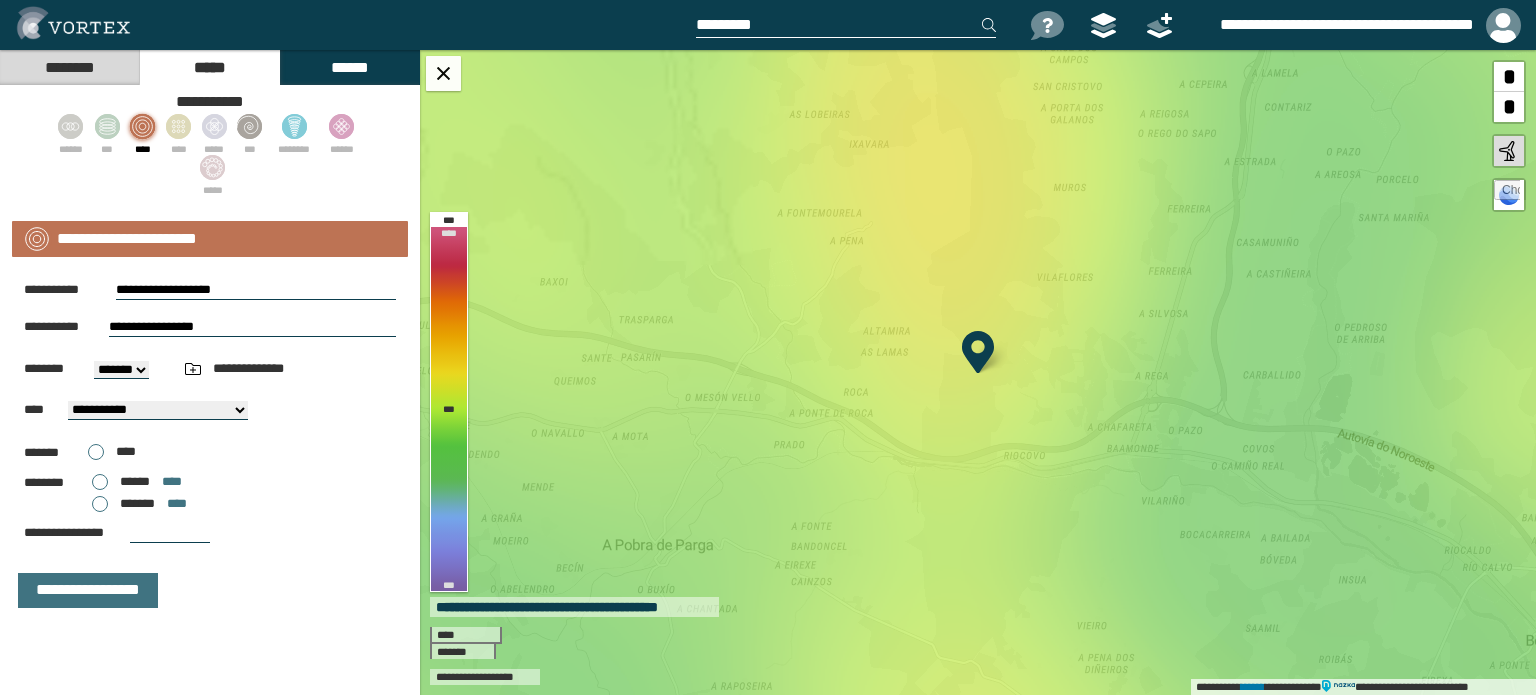 click on "******* ****" at bounding box center [139, 504] 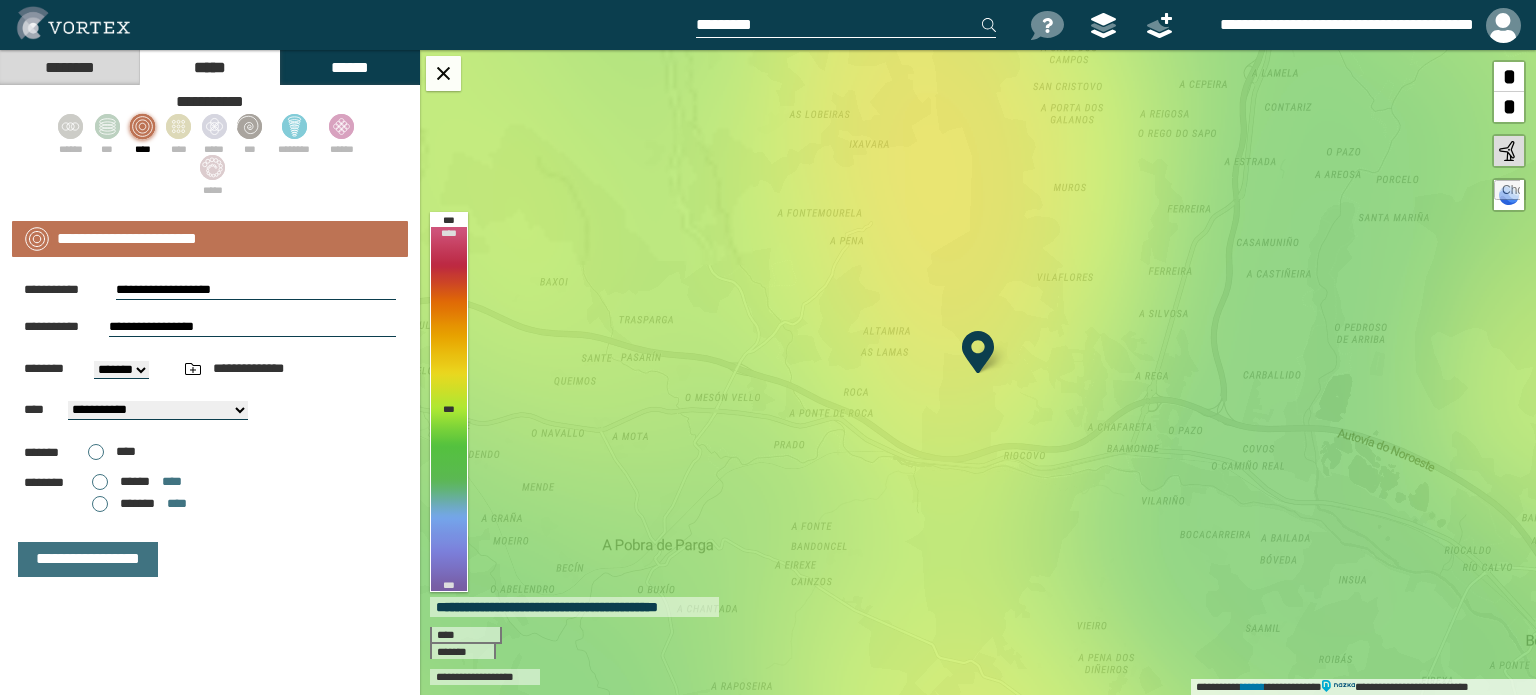 click on "****" at bounding box center (112, 452) 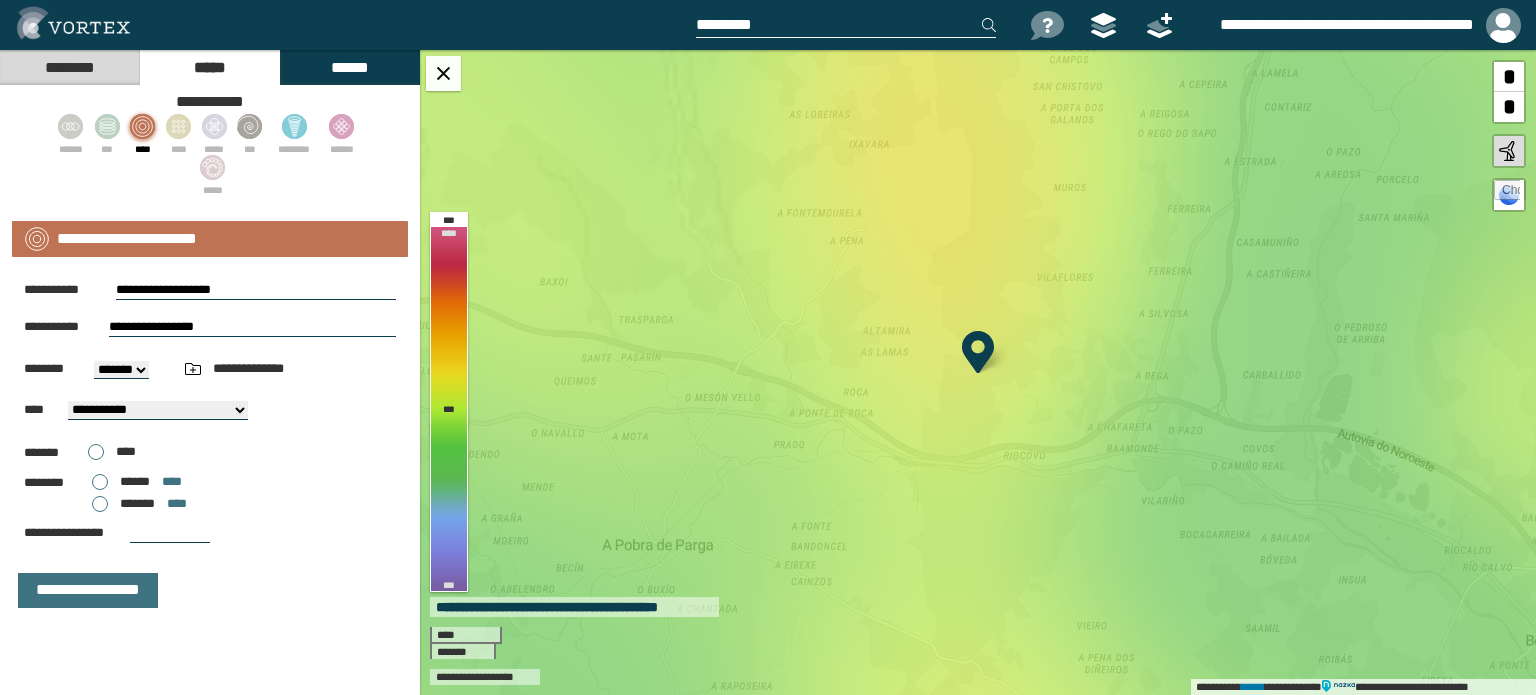 click on "******* ****" at bounding box center (139, 504) 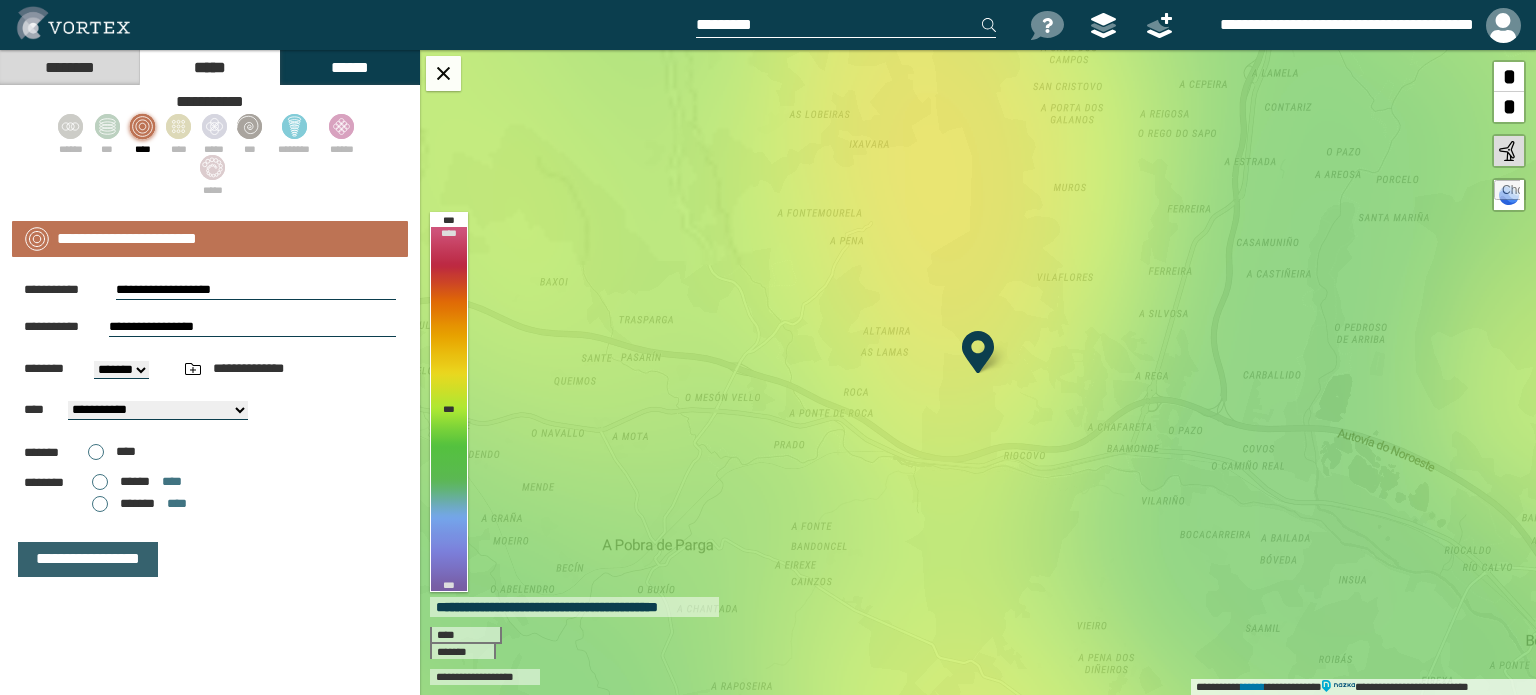click on "**********" at bounding box center [88, 559] 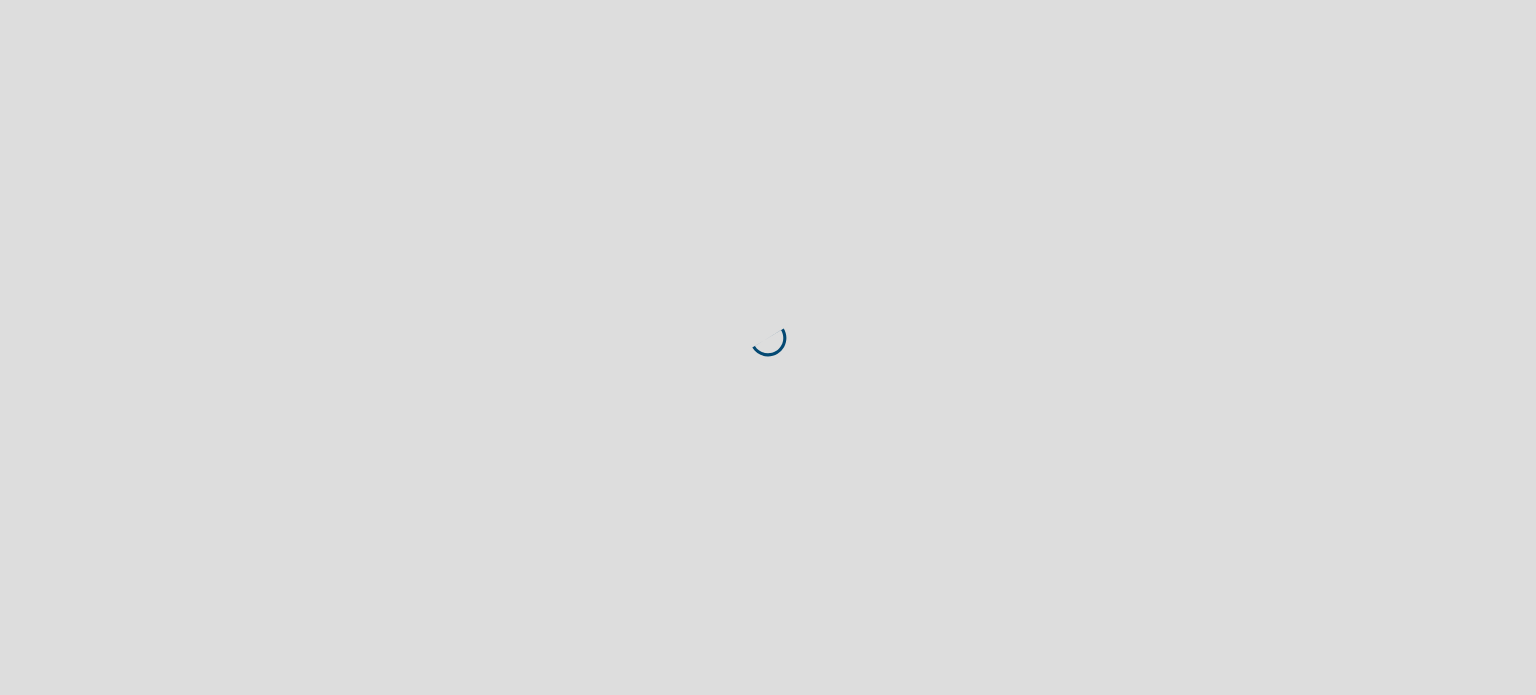 scroll, scrollTop: 0, scrollLeft: 0, axis: both 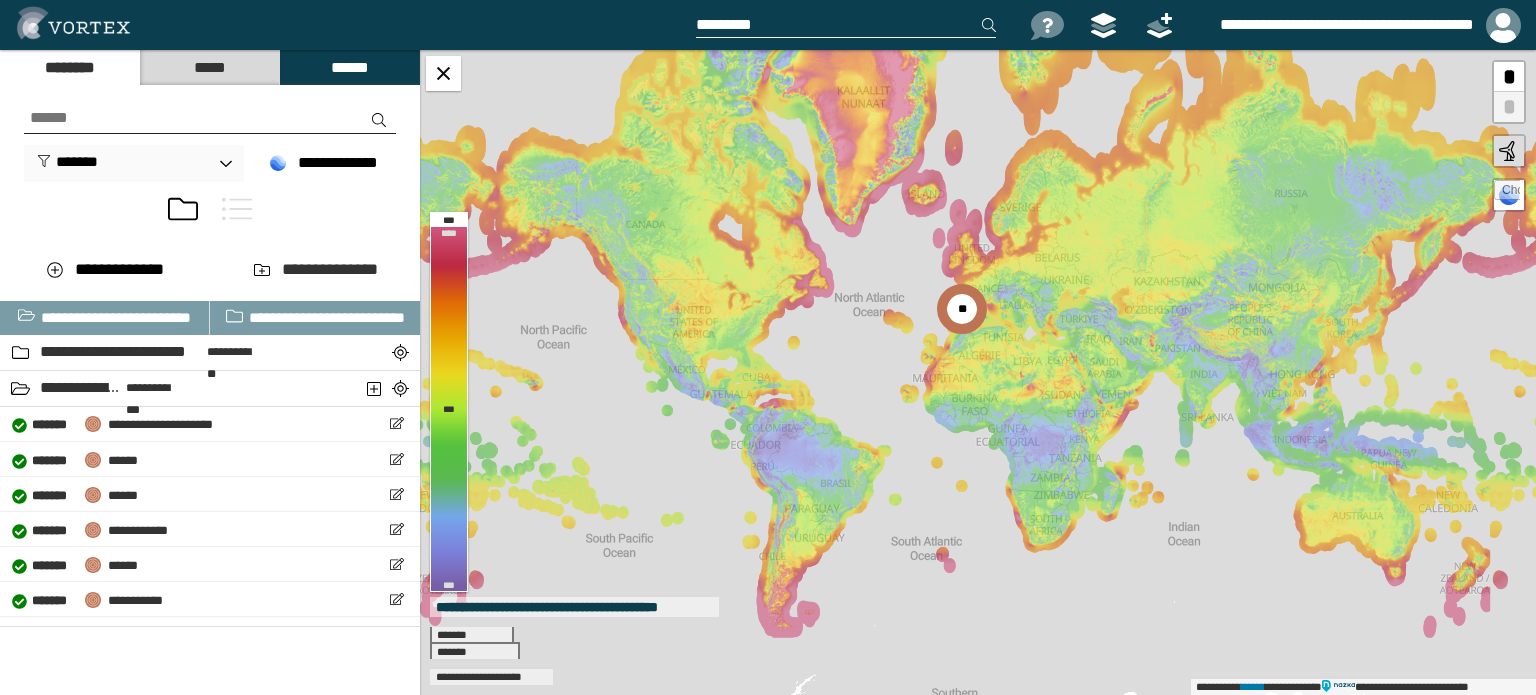 click on "*****" at bounding box center (209, 67) 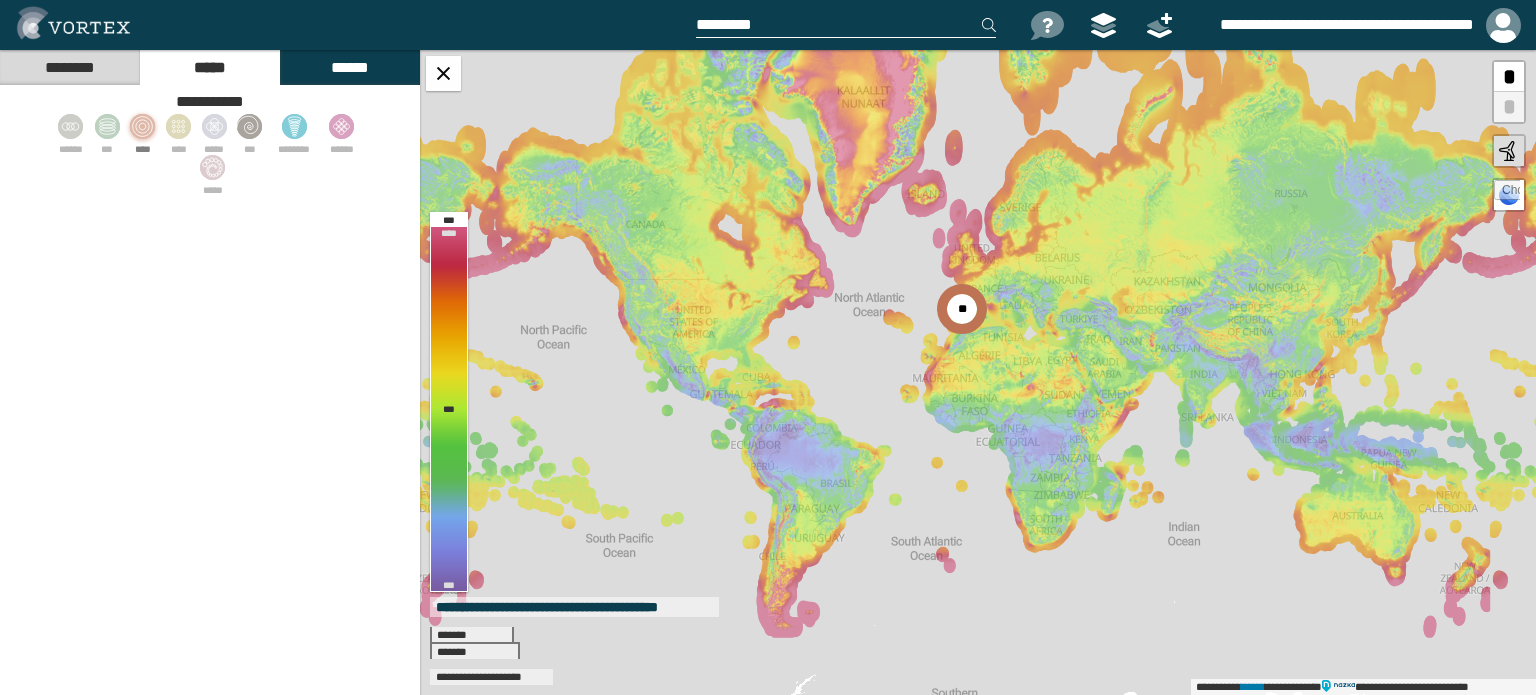 click 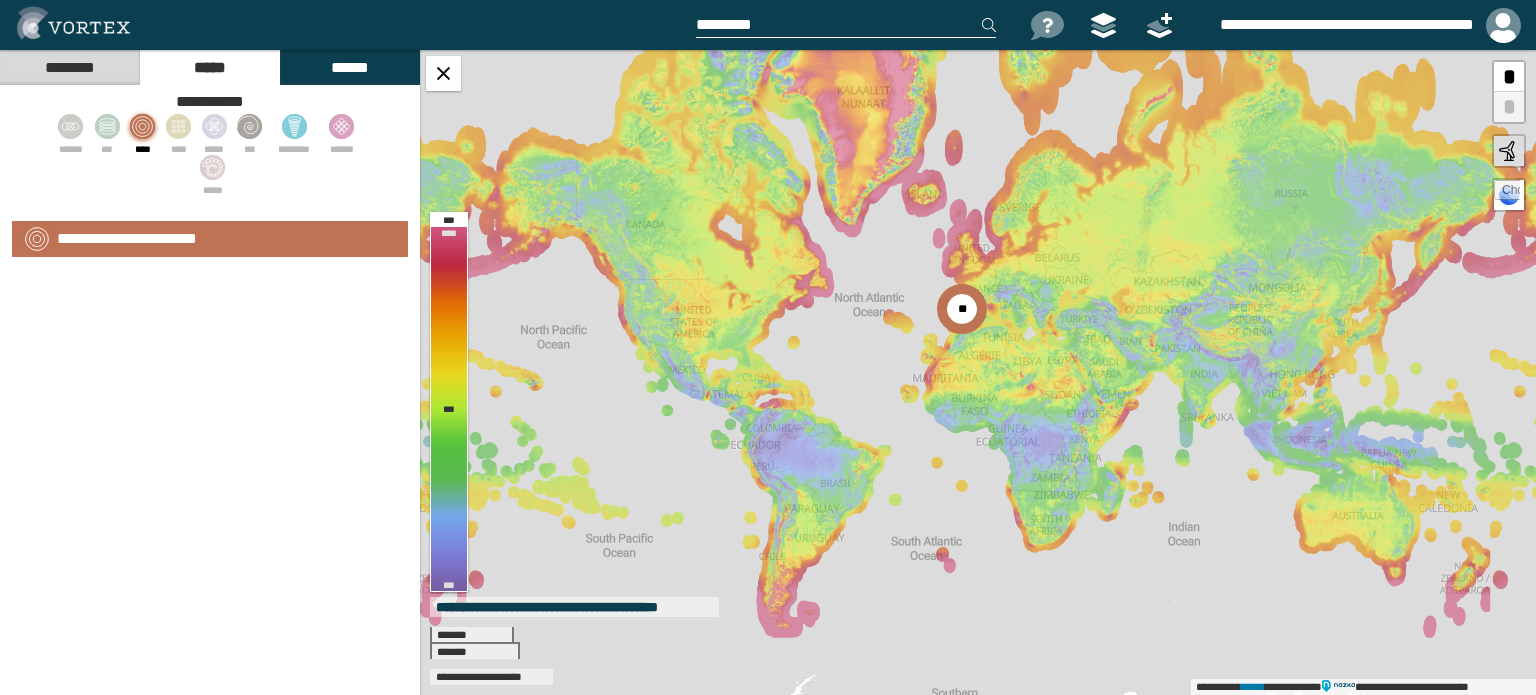 select on "**" 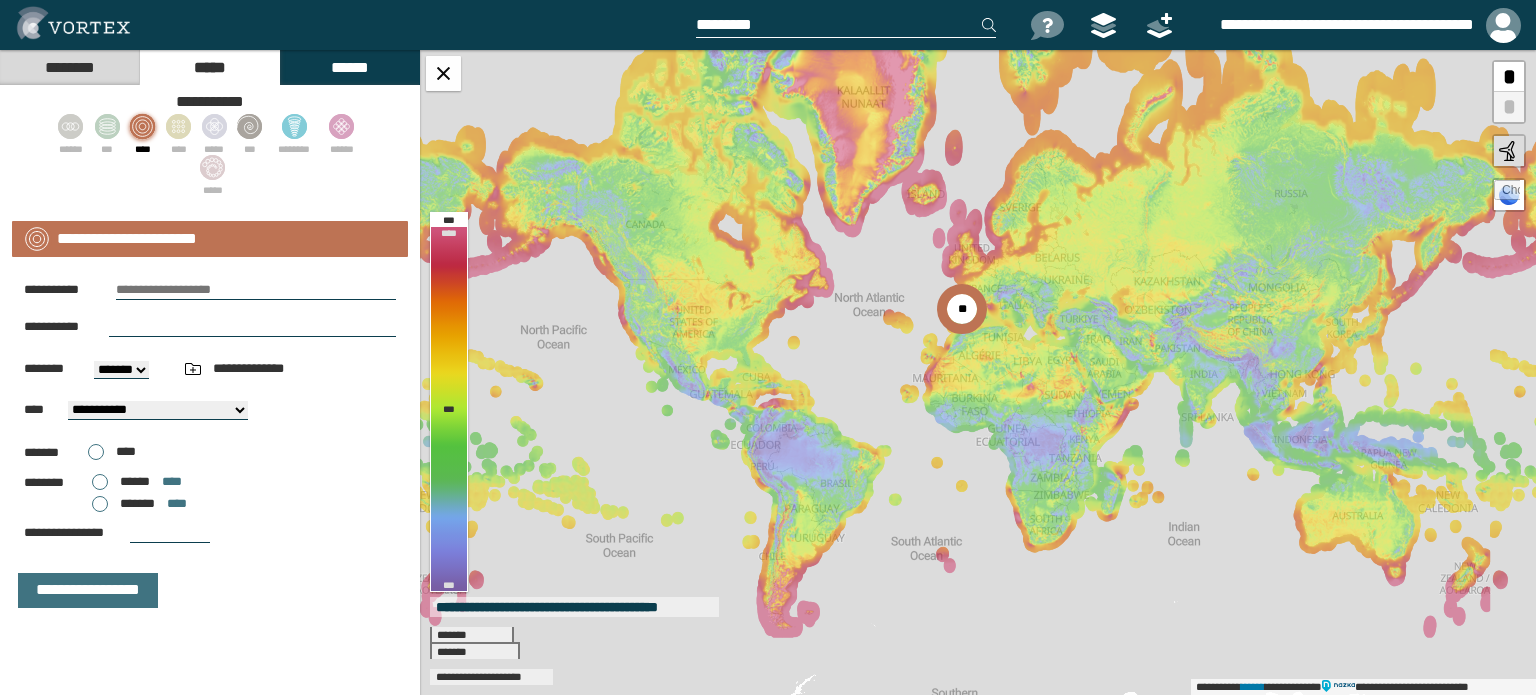 click on "**********" at bounding box center [210, 444] 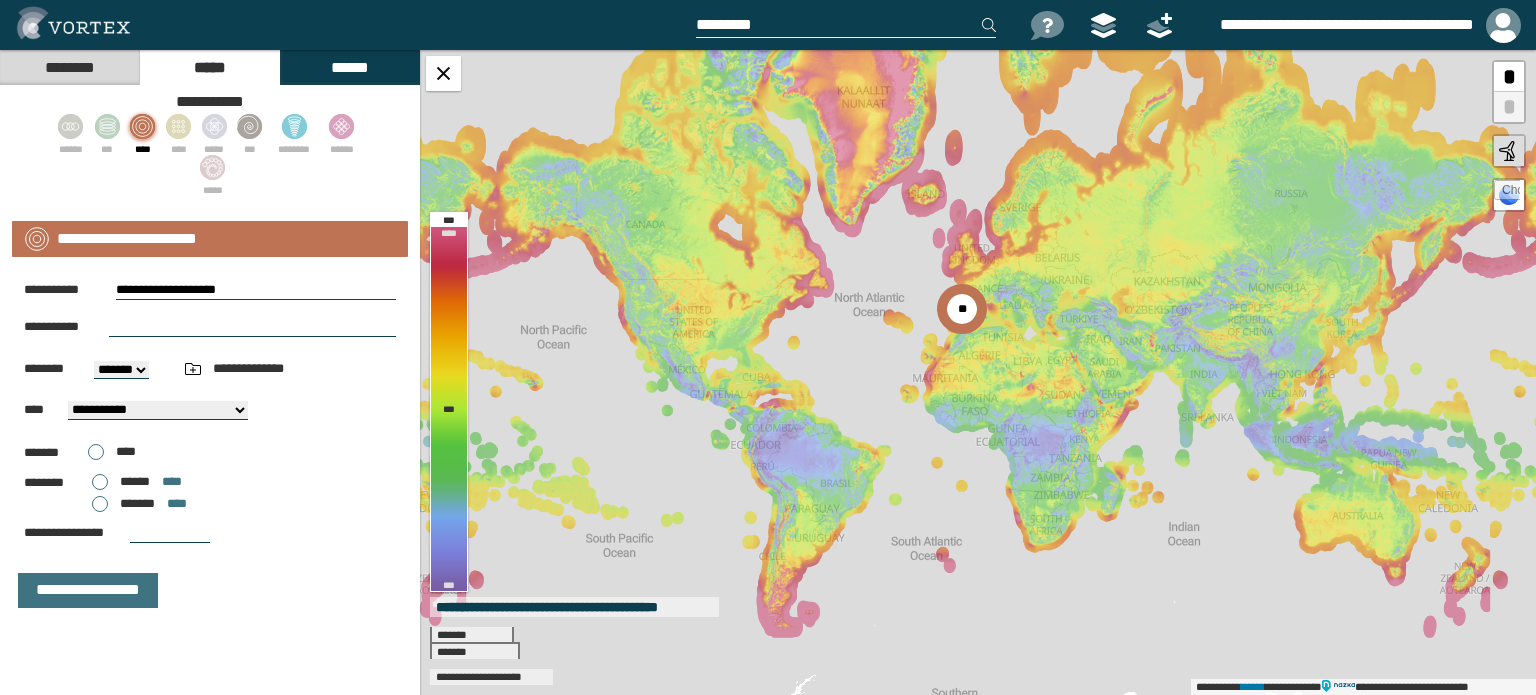 type on "**********" 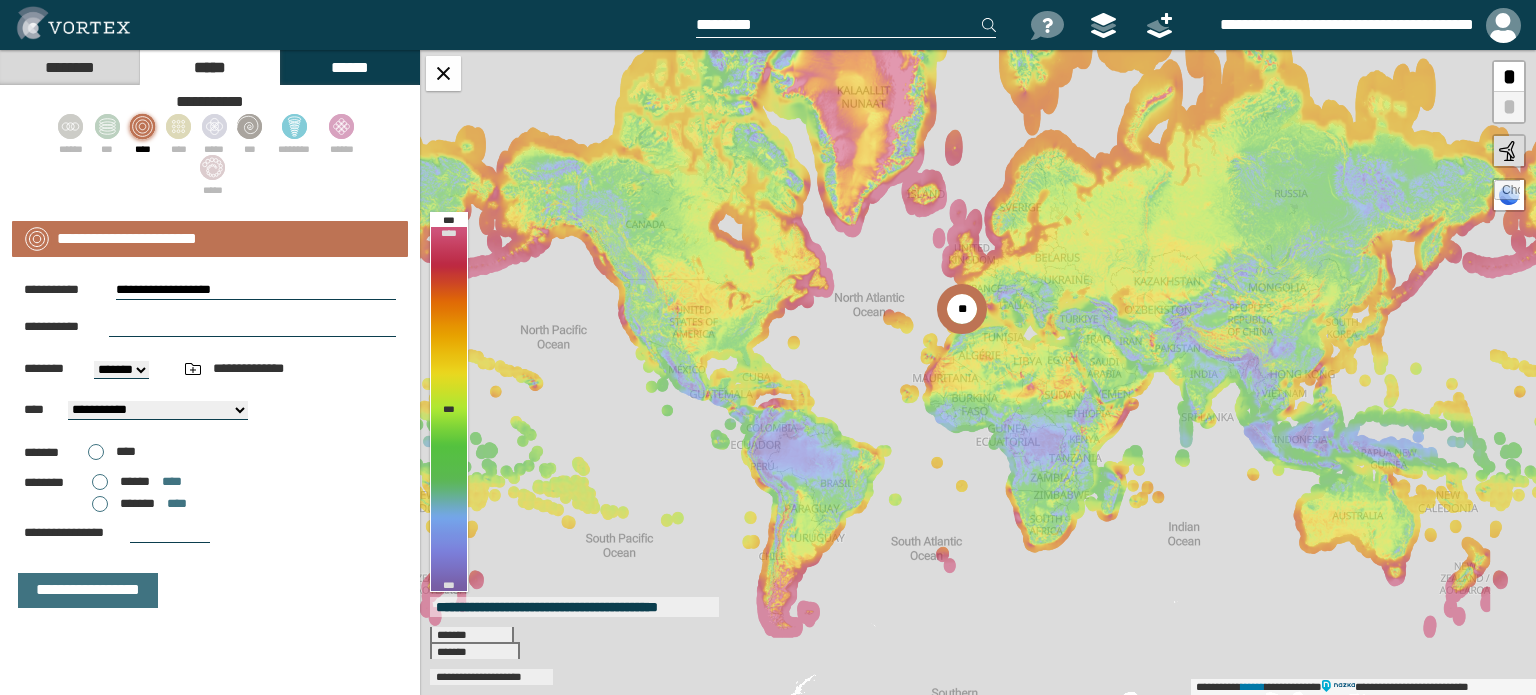 click at bounding box center (252, 327) 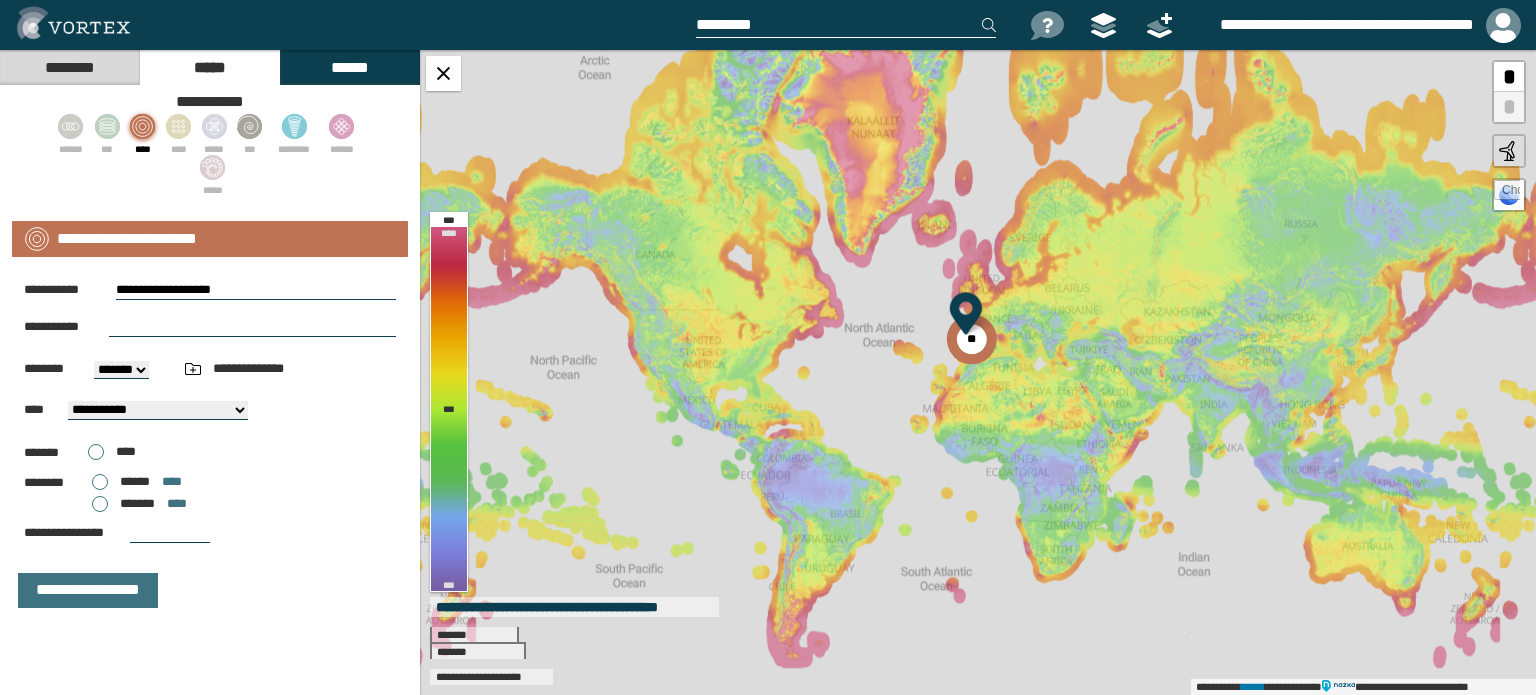 select on "**" 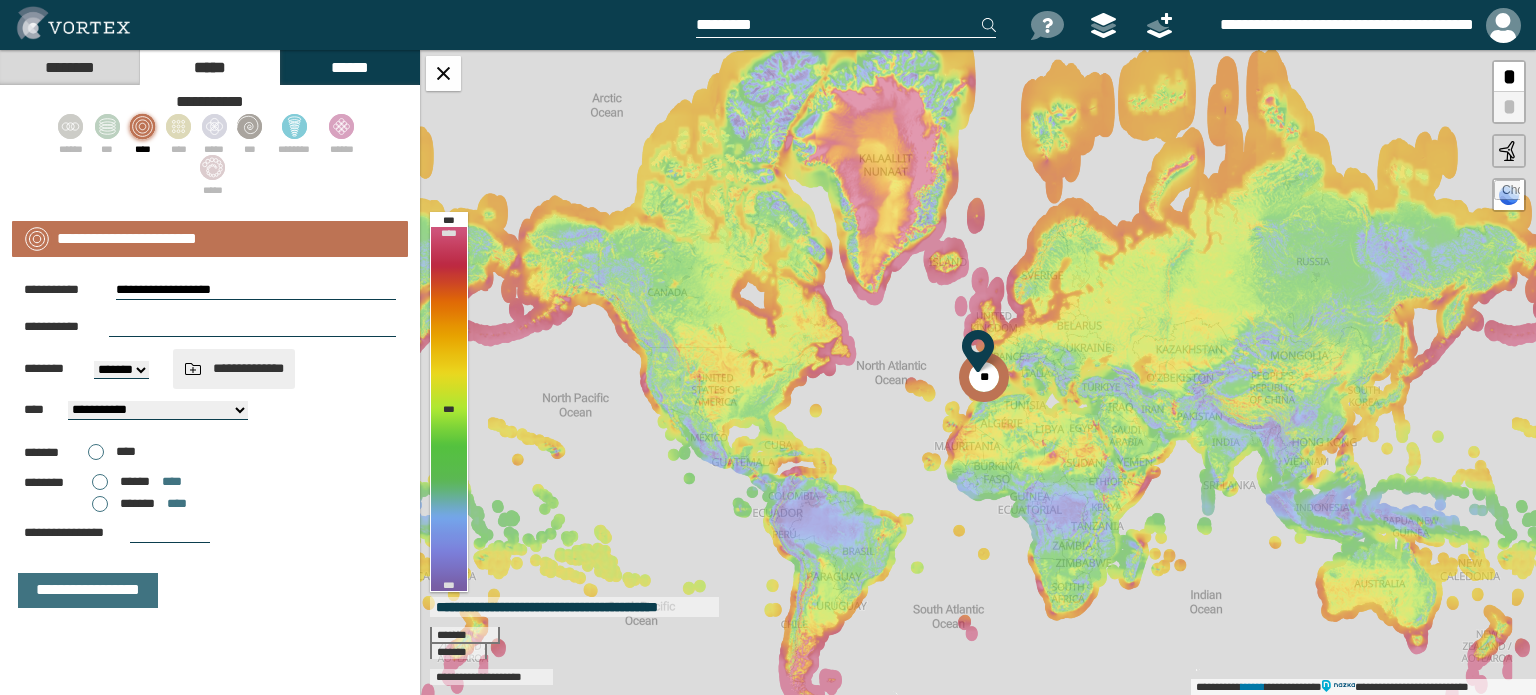 type on "**********" 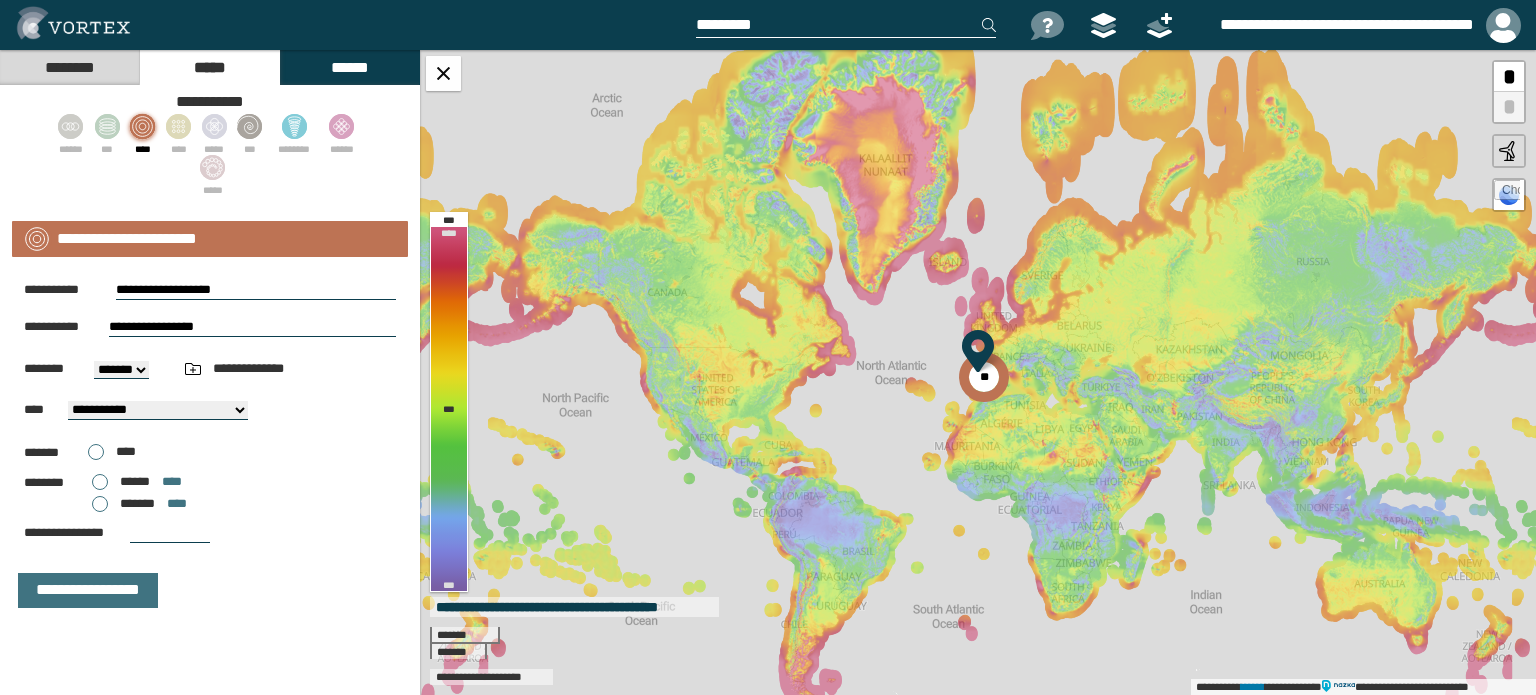 click on "******* ****" at bounding box center [139, 504] 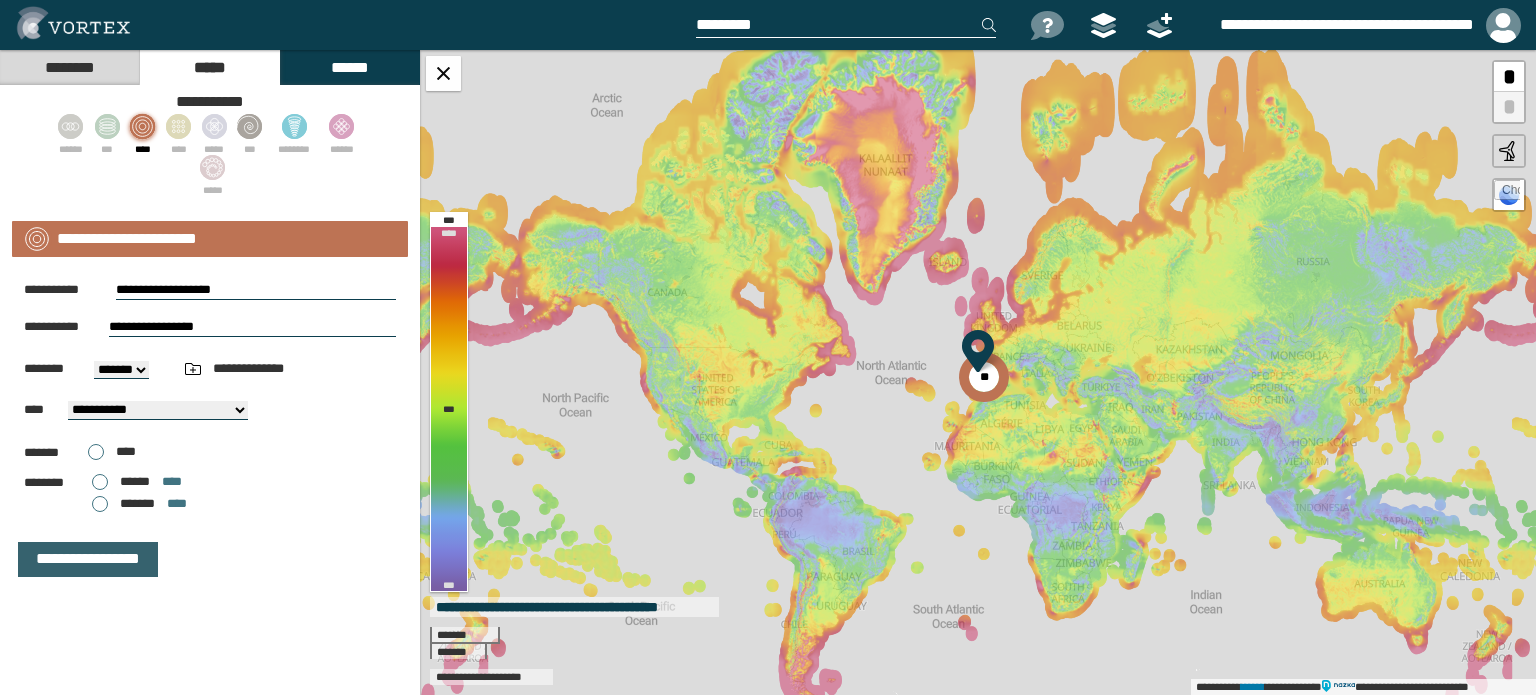 click on "**********" at bounding box center (88, 559) 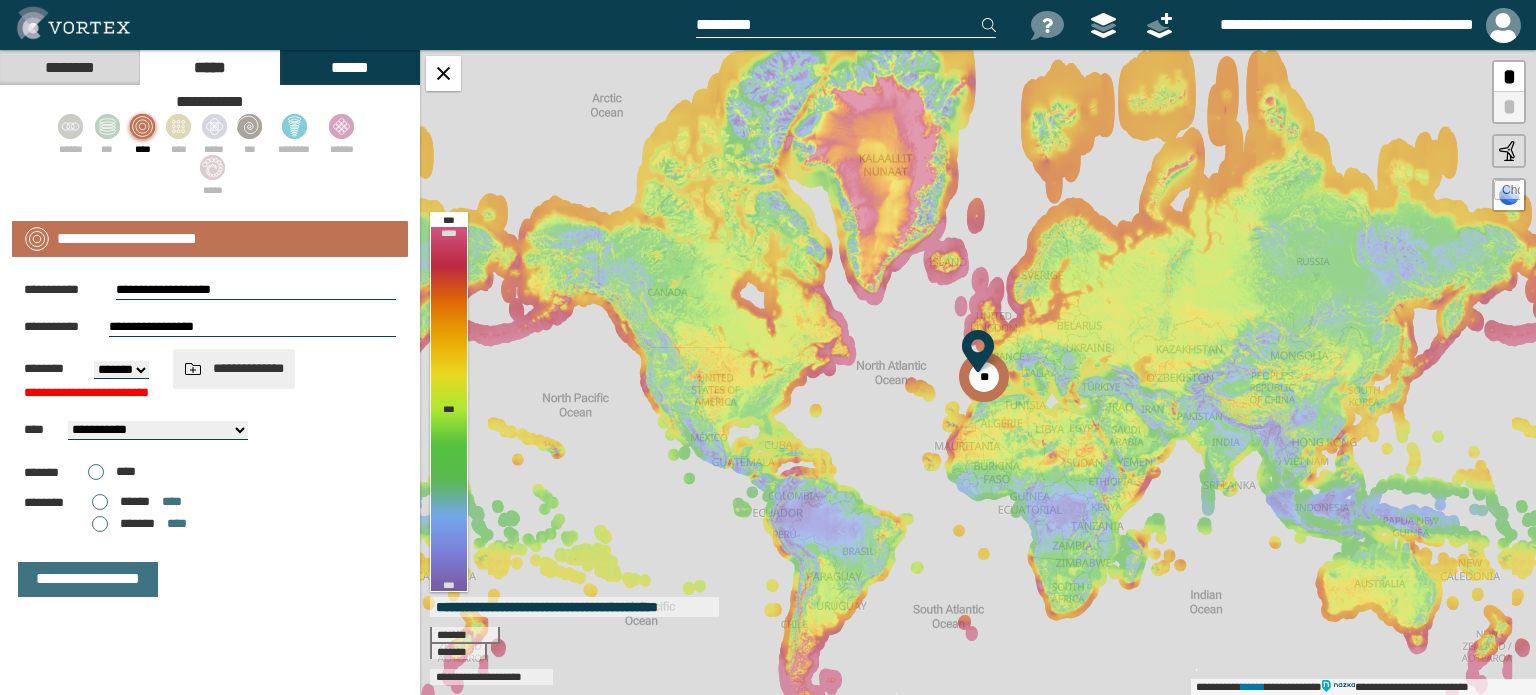 click on "**********" at bounding box center [234, 368] 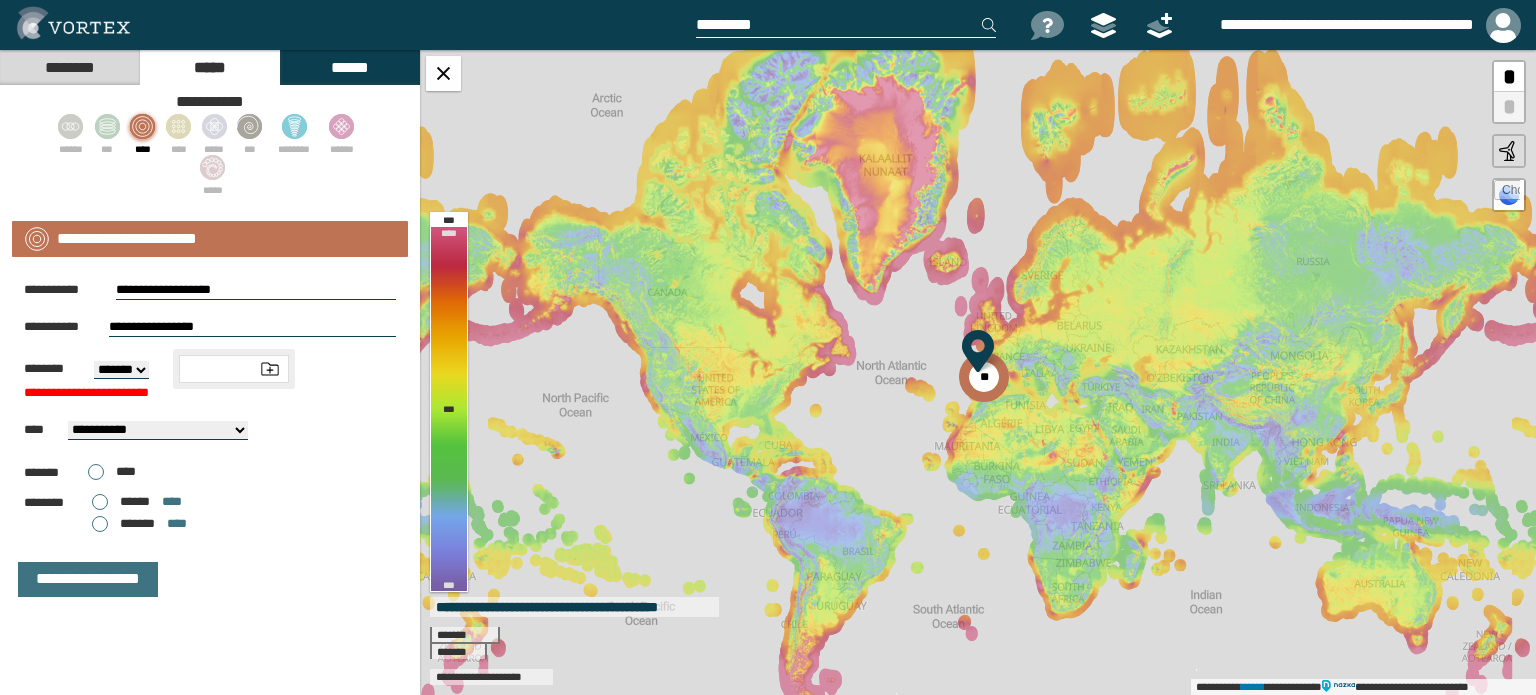 click at bounding box center (270, 369) 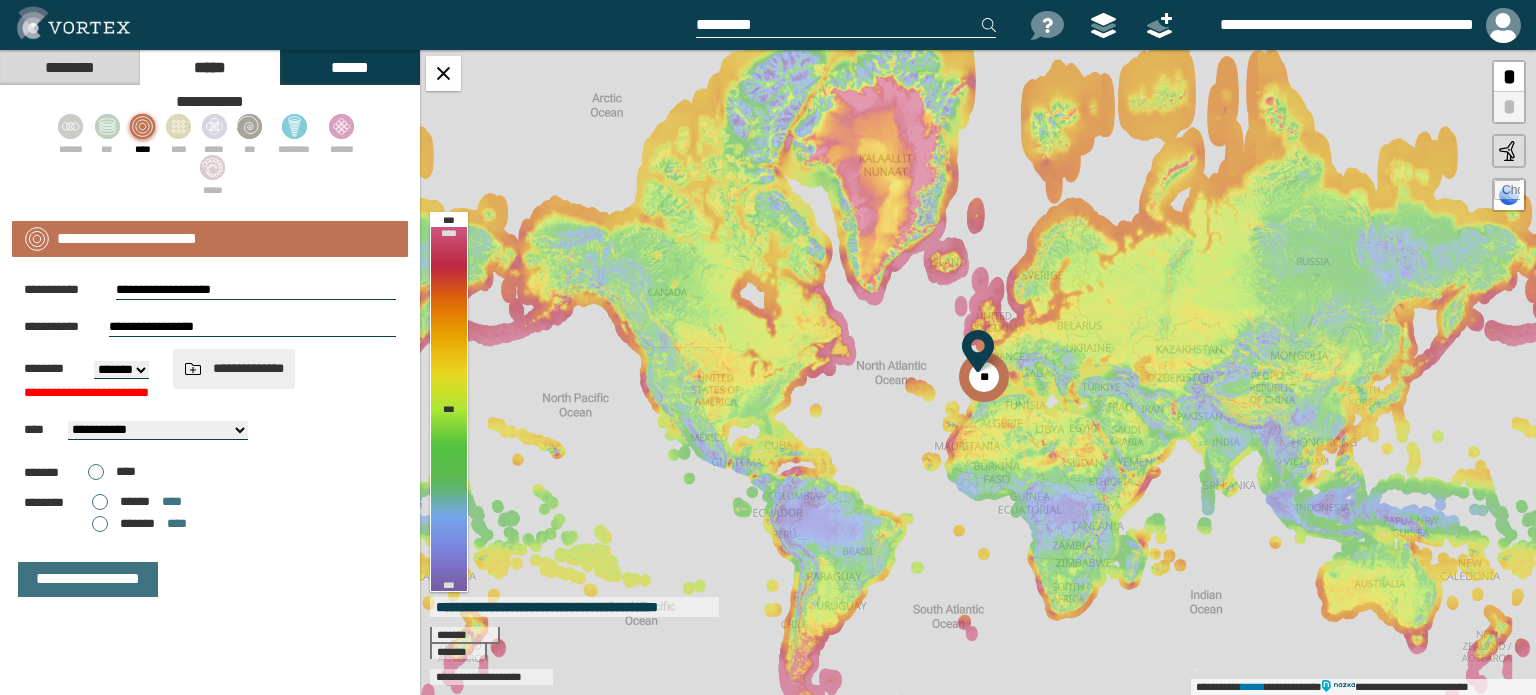 click on "**********" at bounding box center [234, 368] 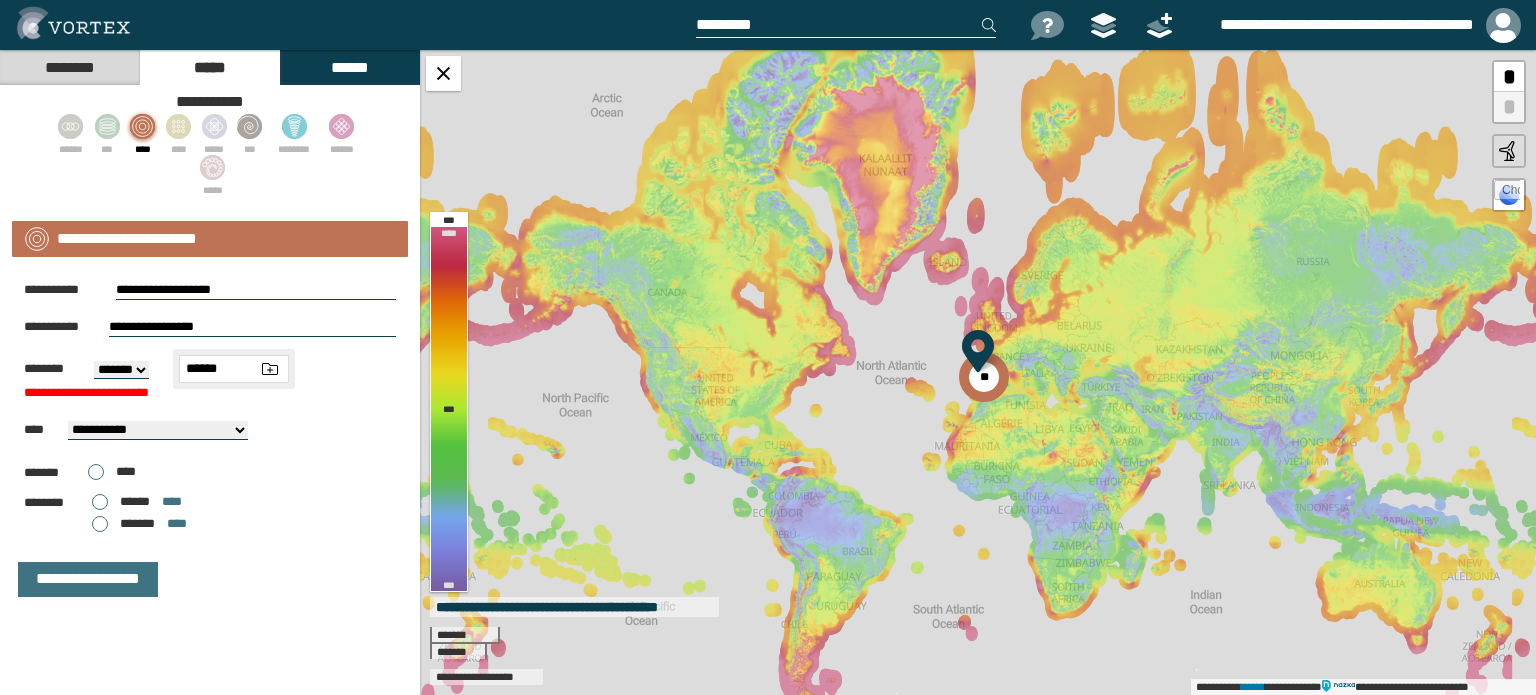 type on "******" 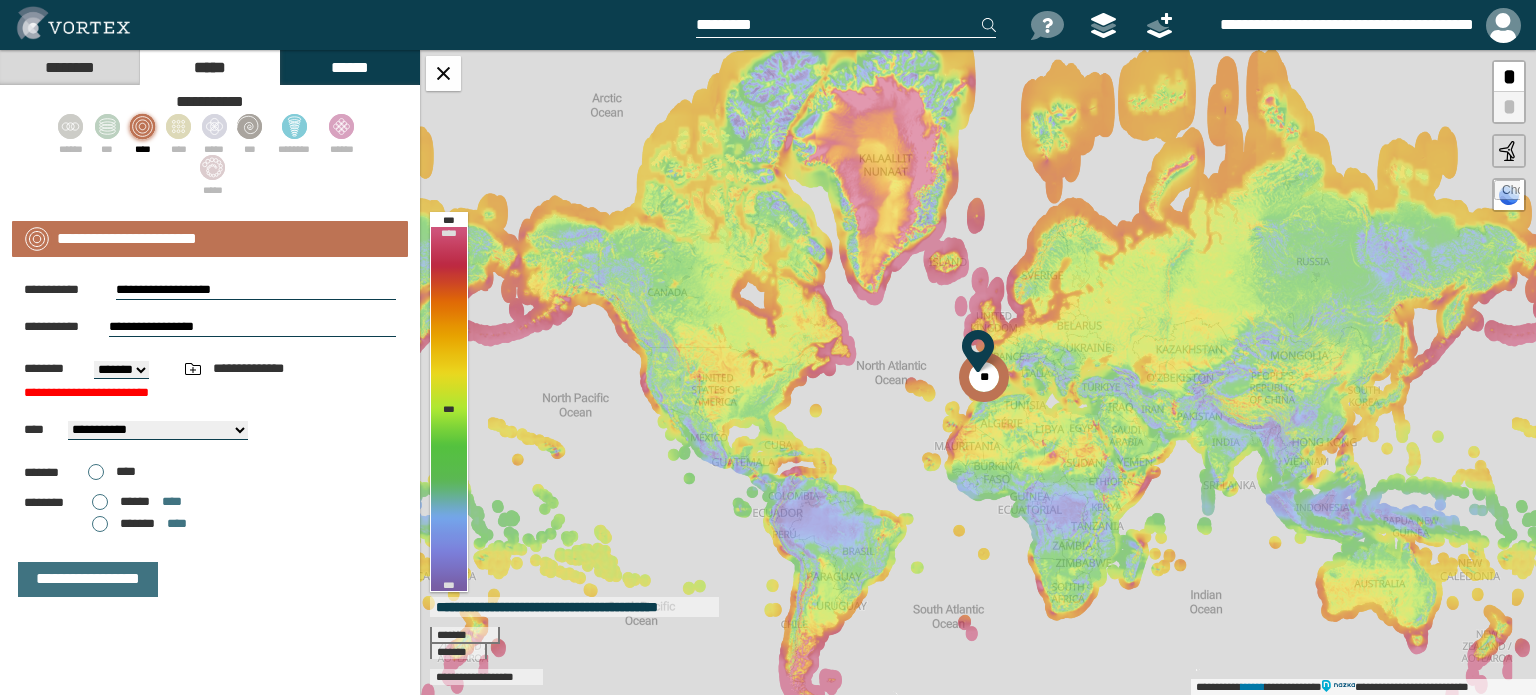 click on "******* * ****** **** ******* ****" at bounding box center (210, 513) 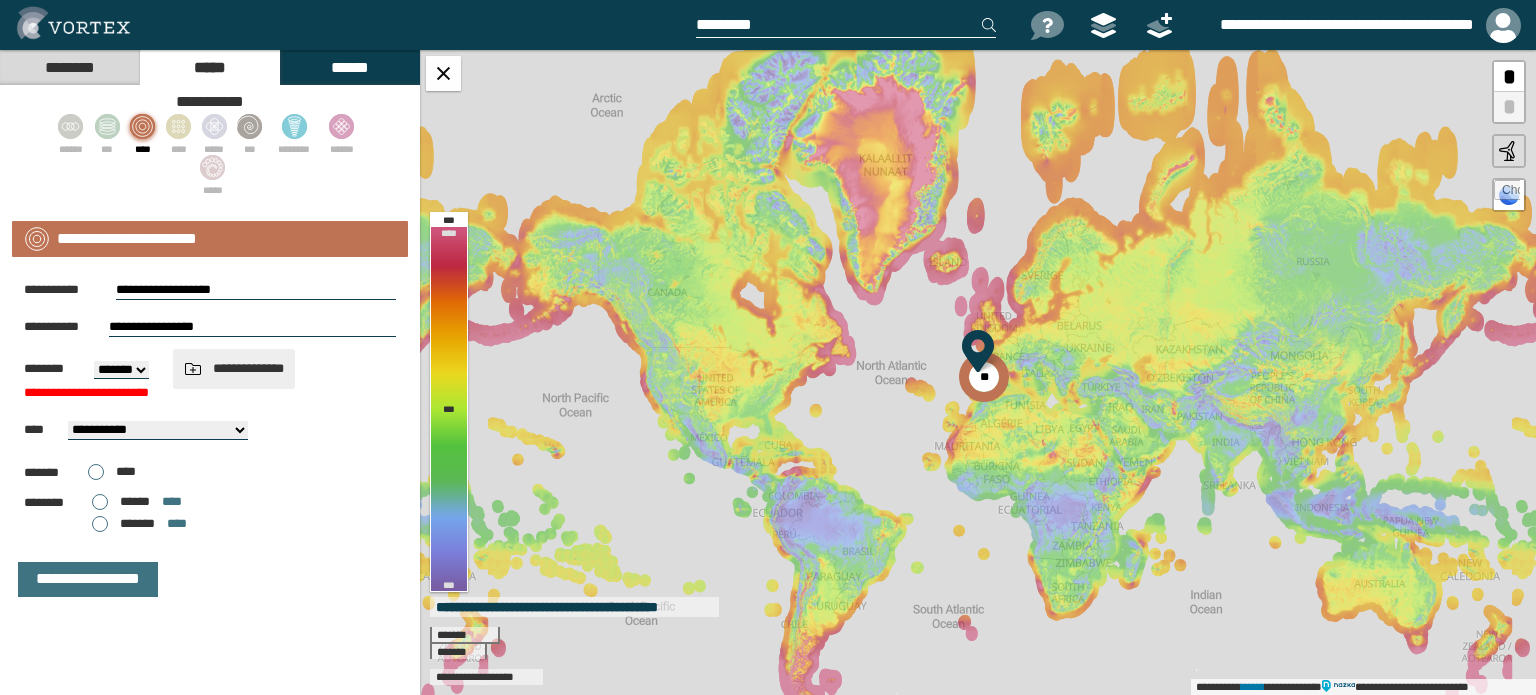 click at bounding box center (193, 369) 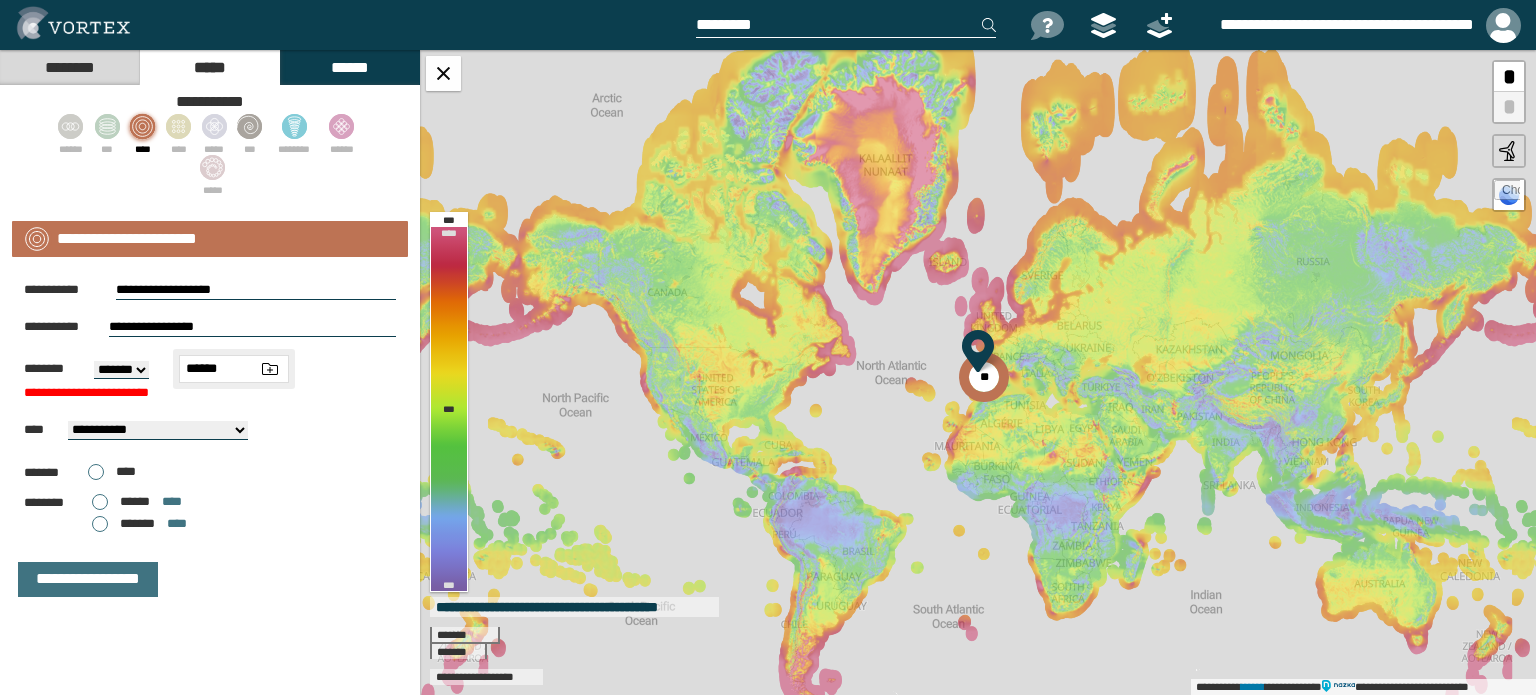 type on "******" 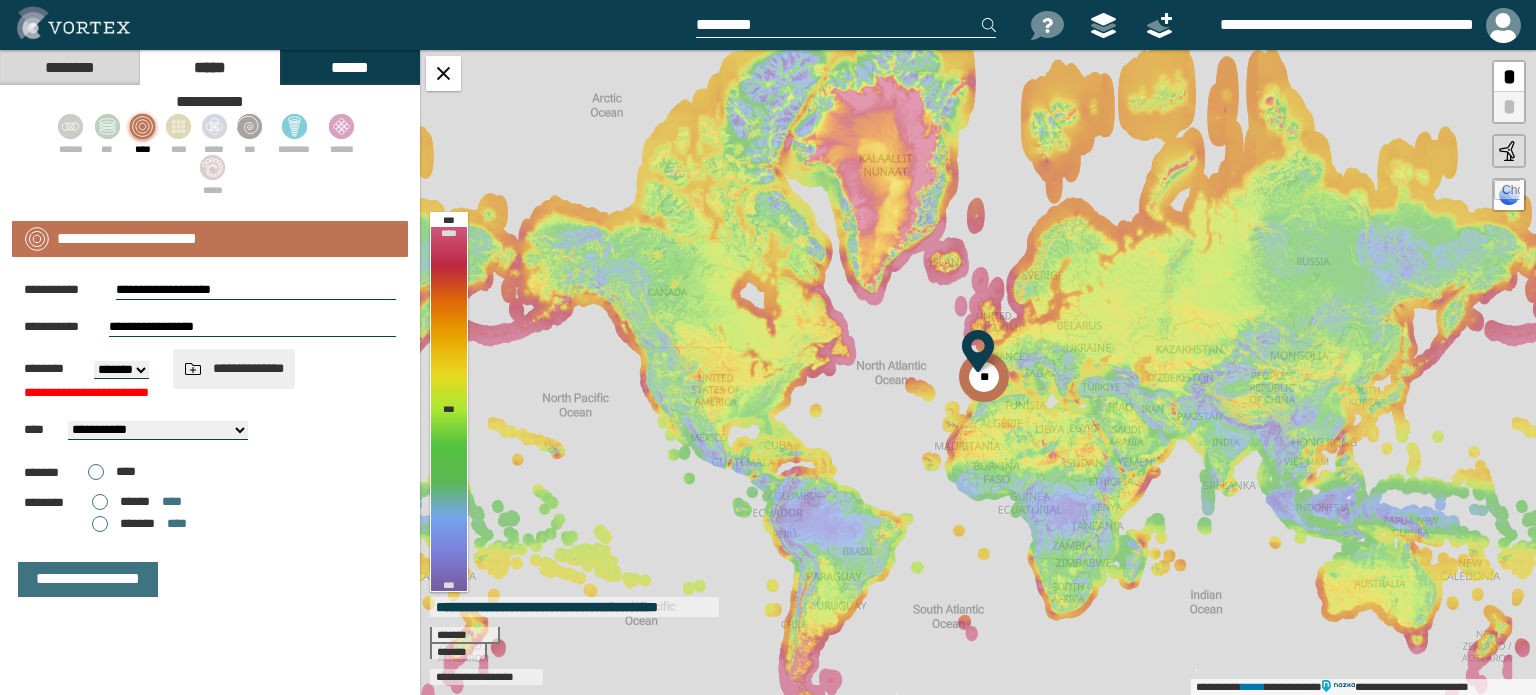 click at bounding box center [193, 369] 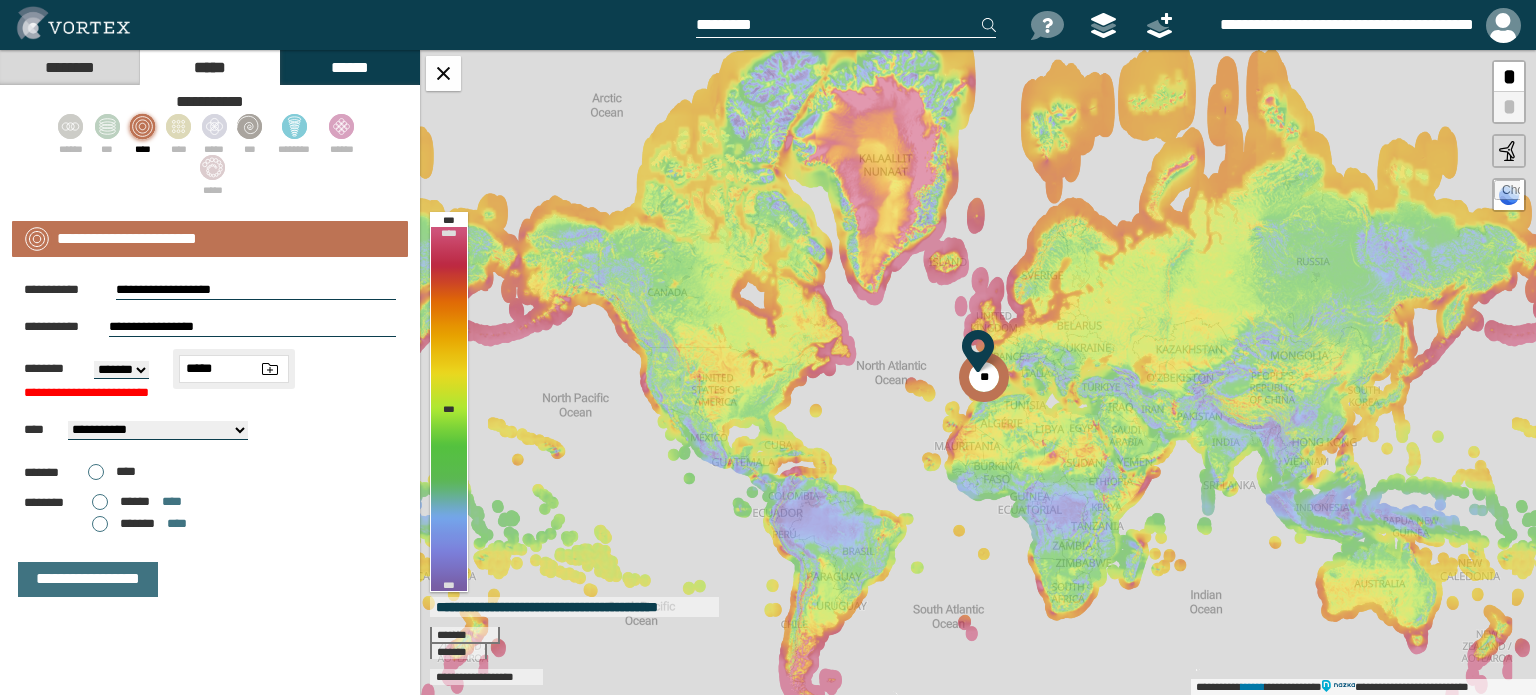 type on "*****" 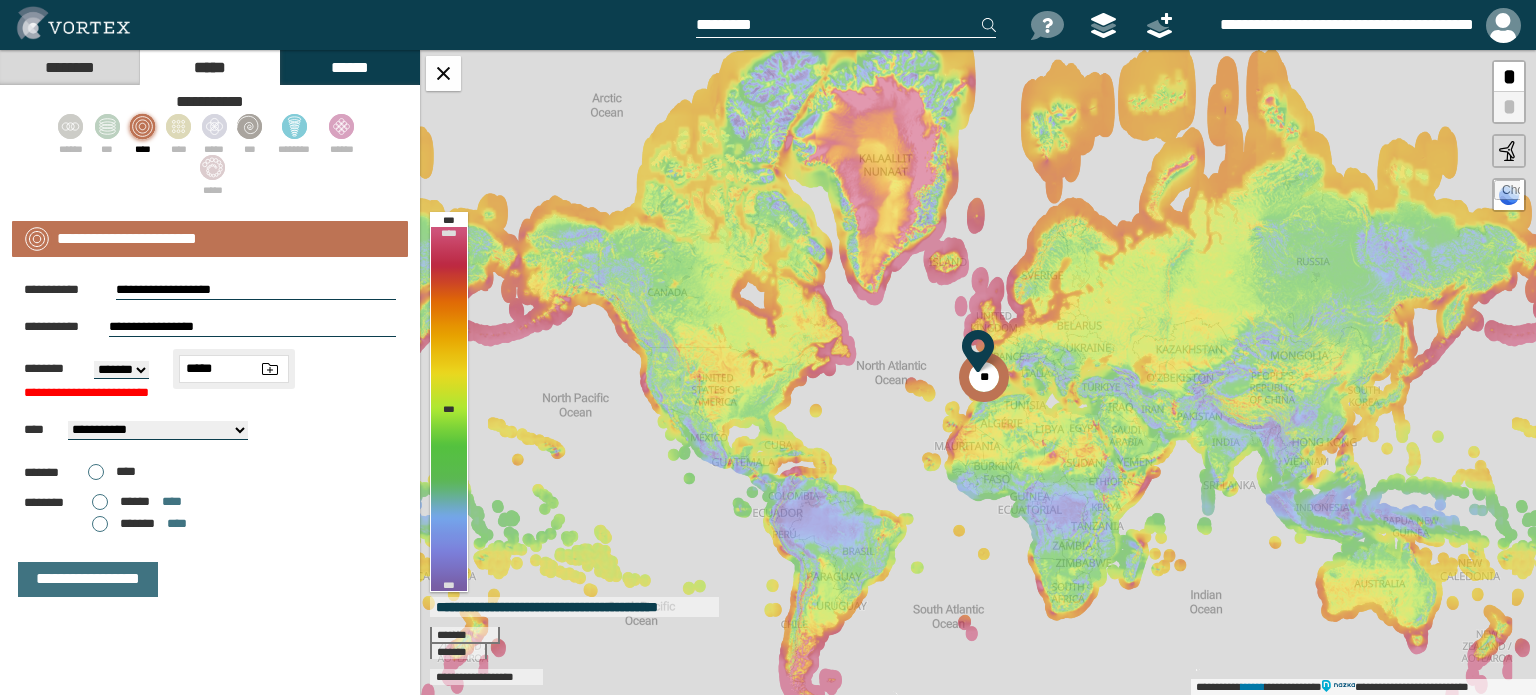 type 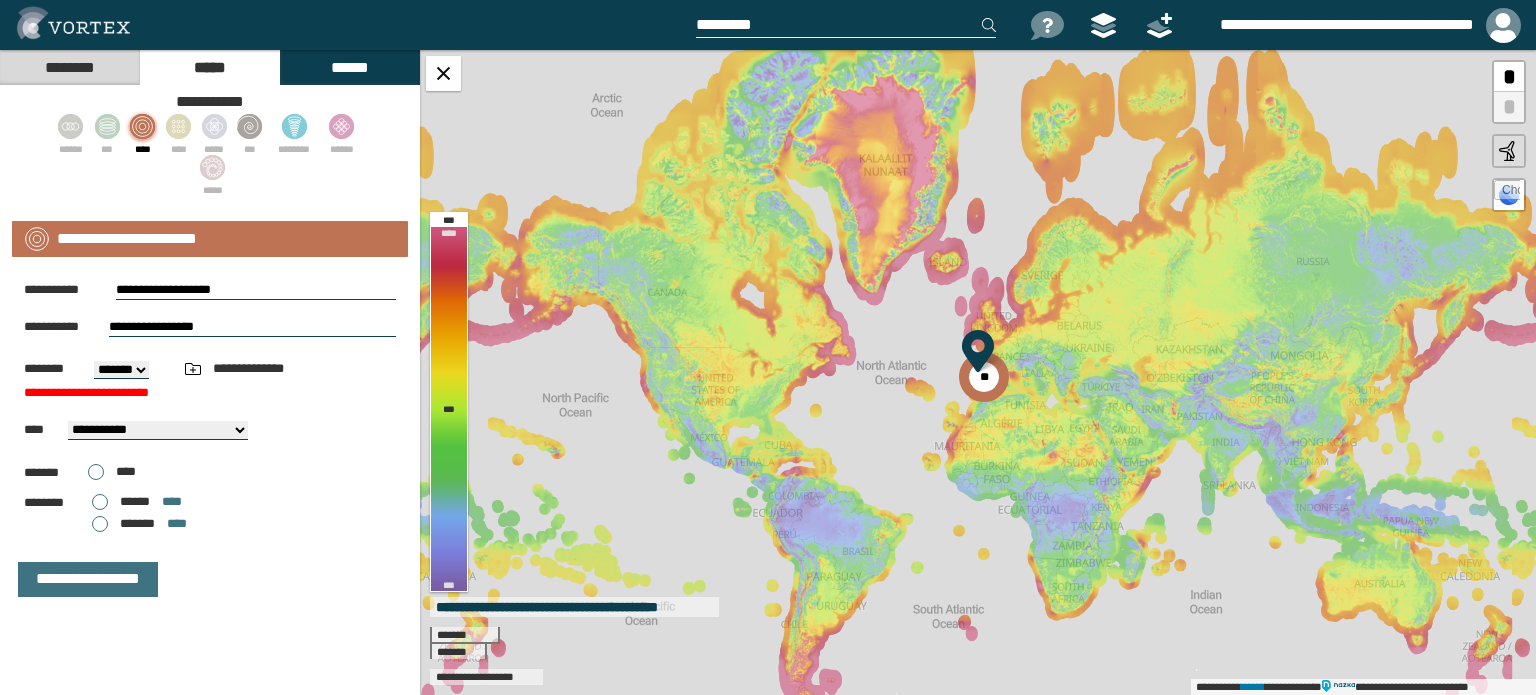 click on "****** ****** ***** *******" at bounding box center [121, 370] 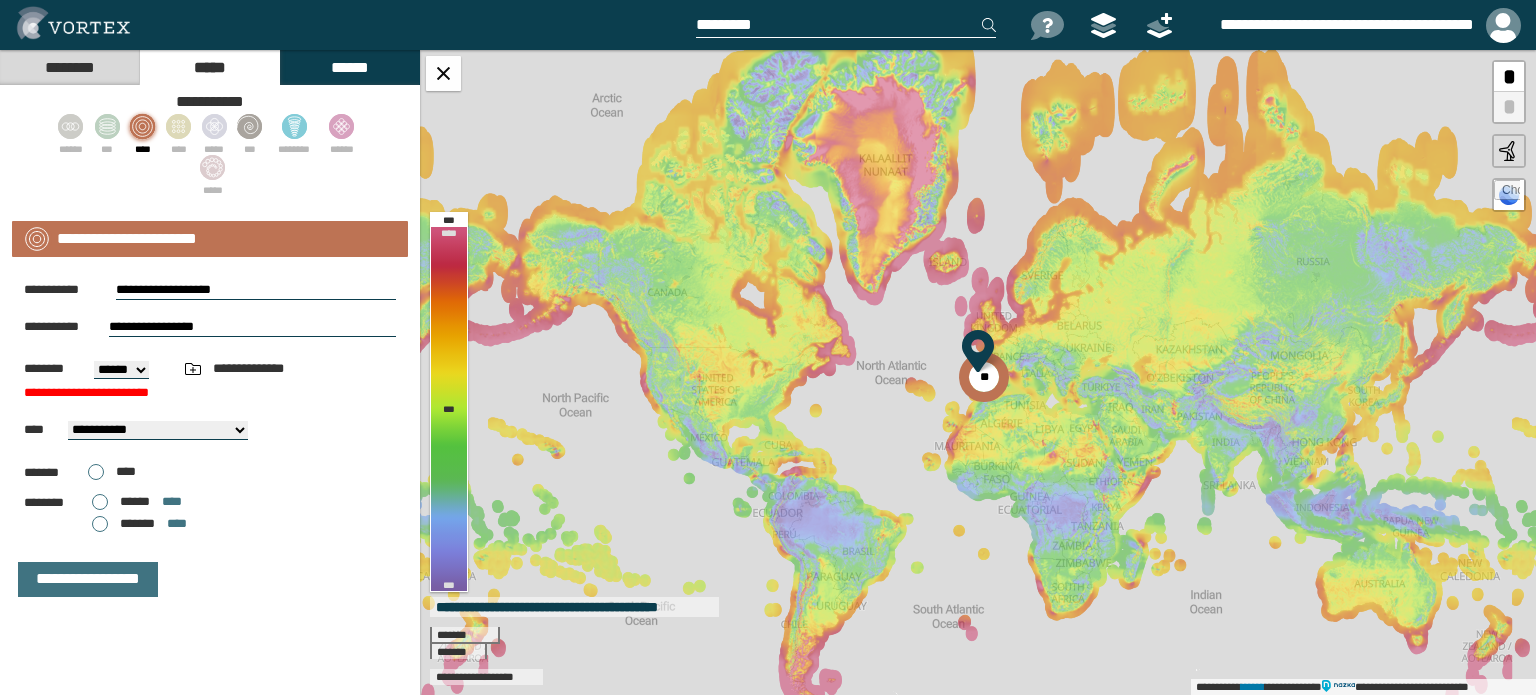 click on "****** ****** ***** *******" at bounding box center [121, 370] 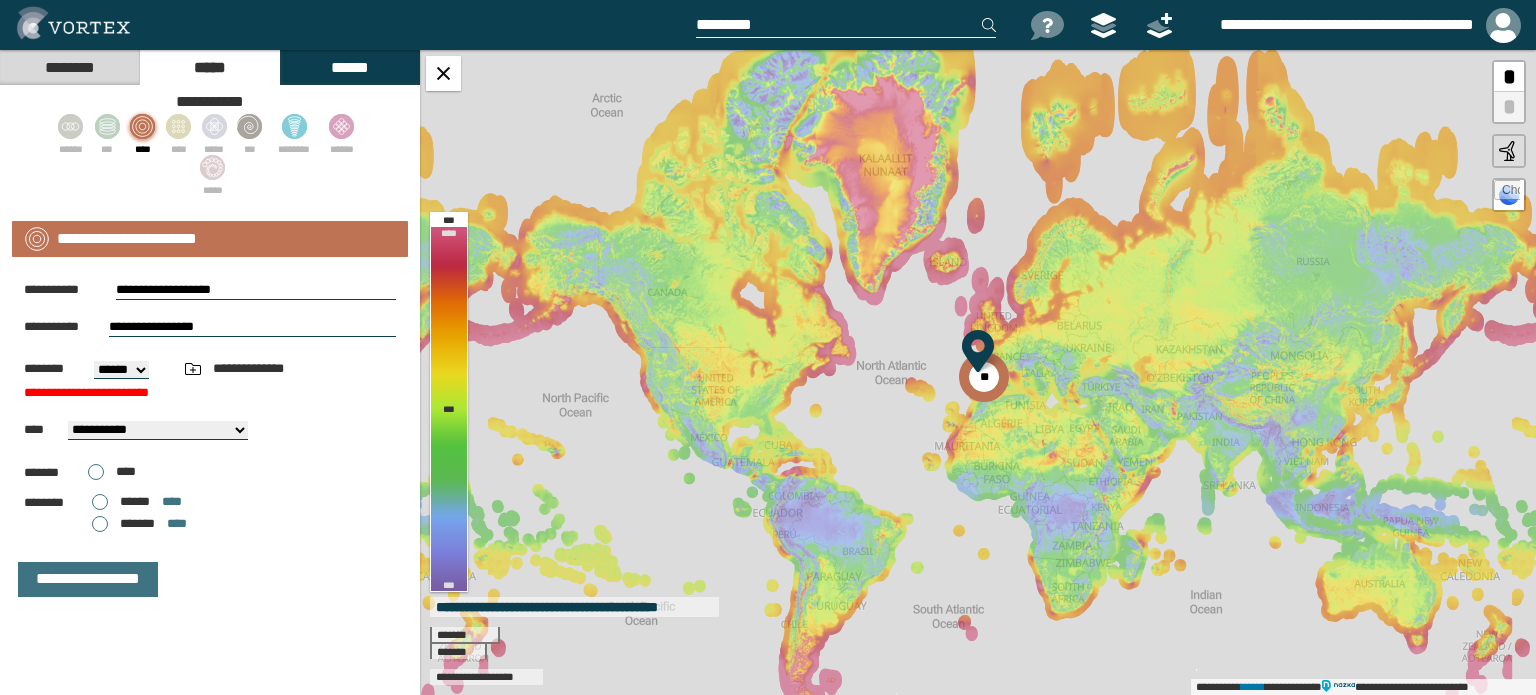 click on "****** ****** ***** *******" at bounding box center (121, 370) 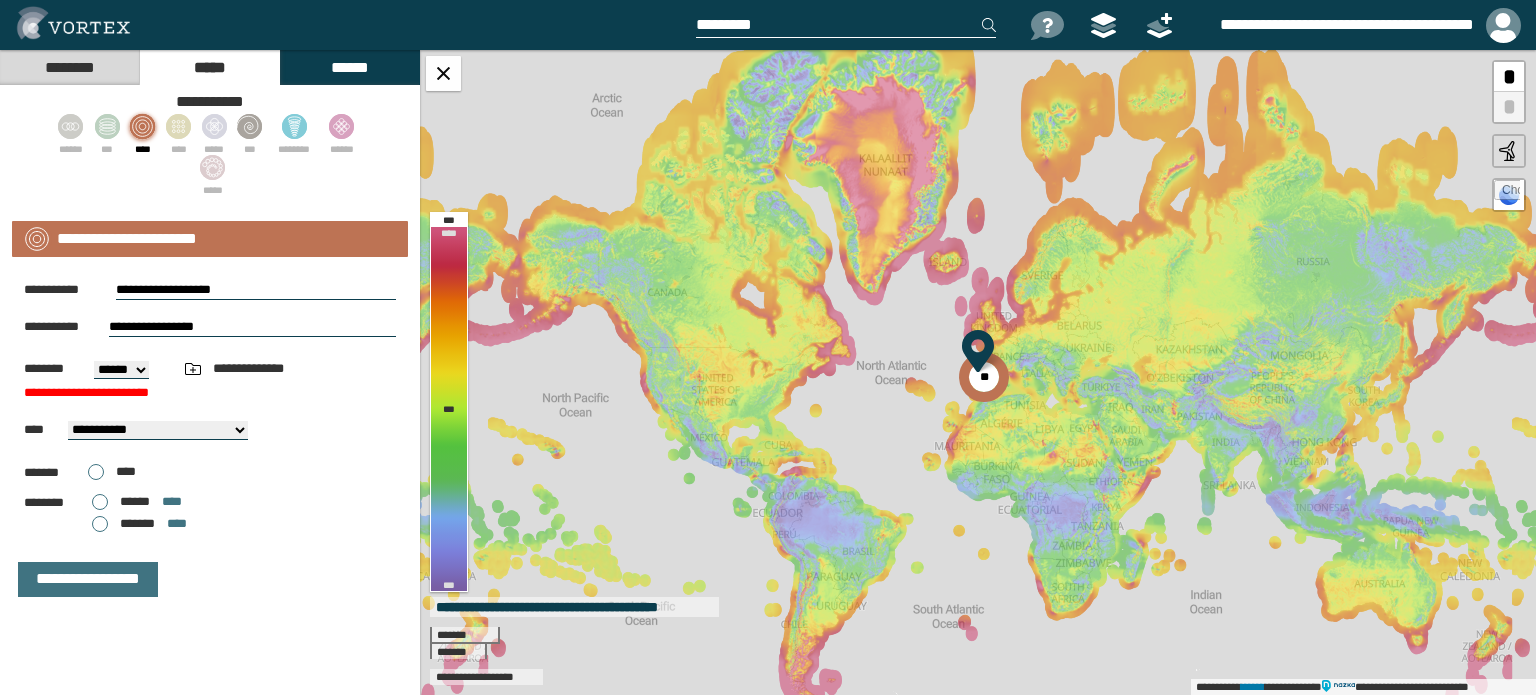 select on "*" 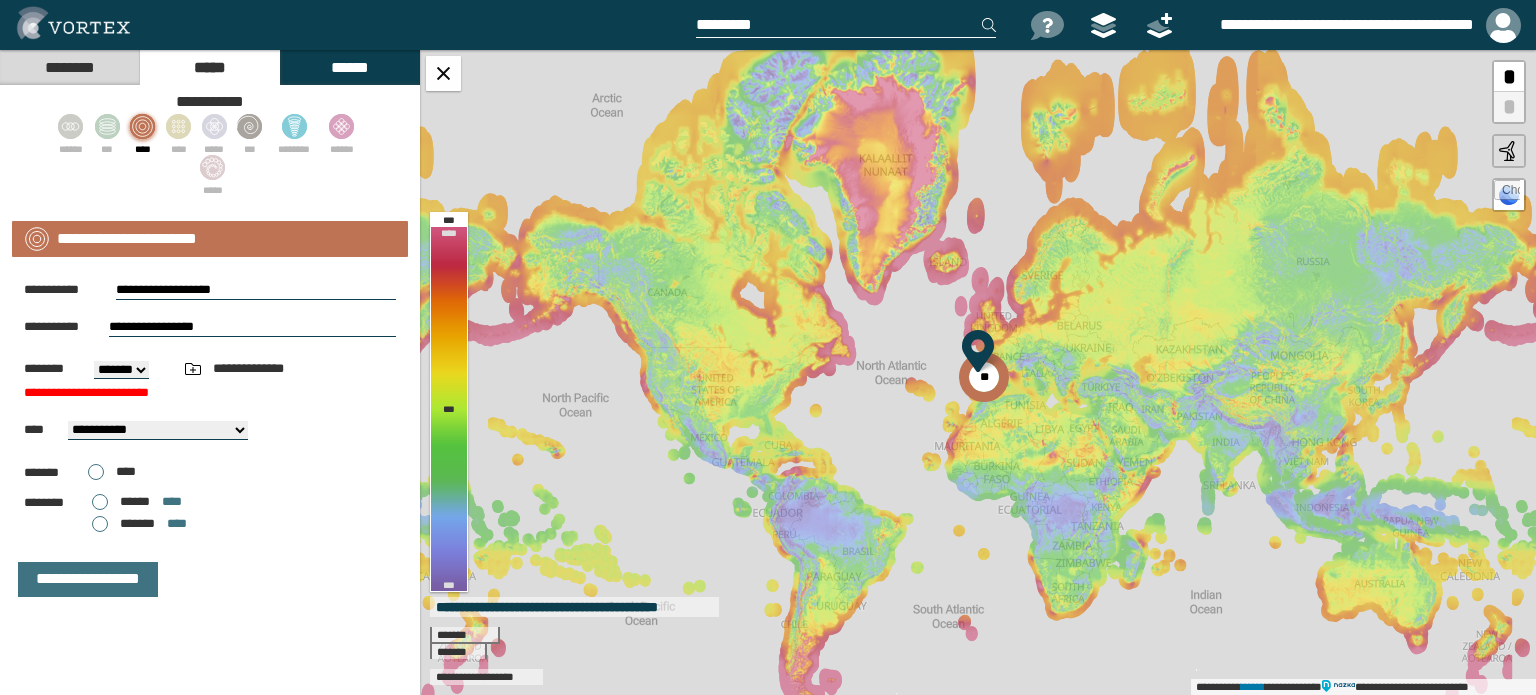 click on "****** ****** ***** *******" at bounding box center (121, 370) 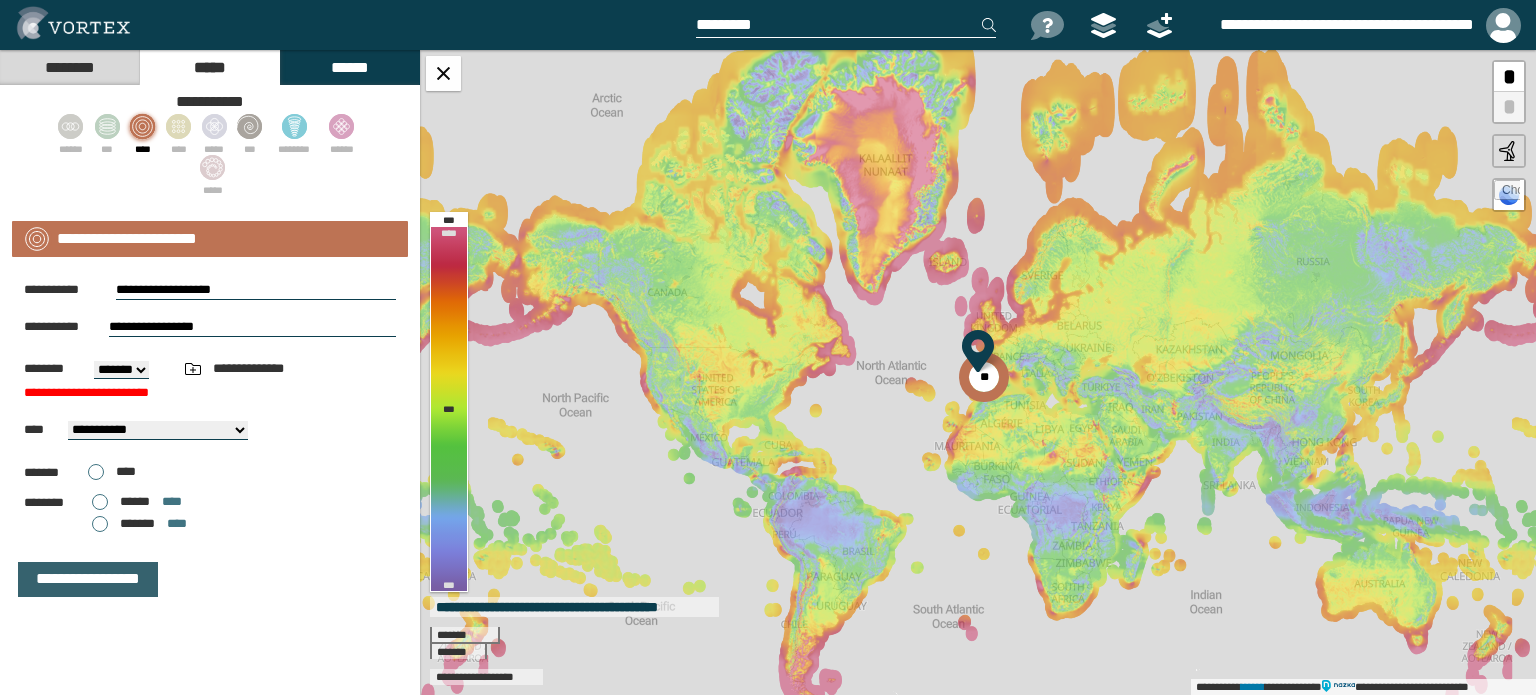 click on "**********" at bounding box center [88, 579] 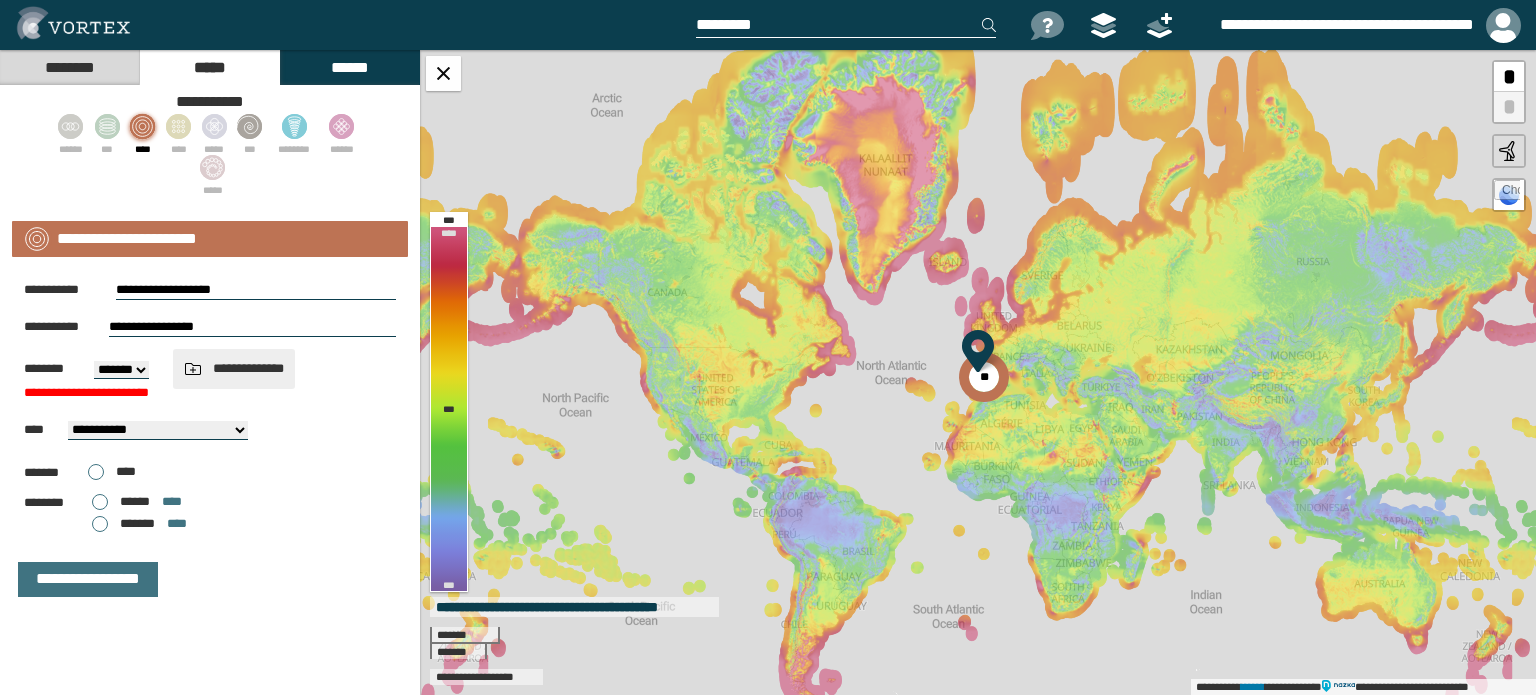 click on "**********" at bounding box center (234, 368) 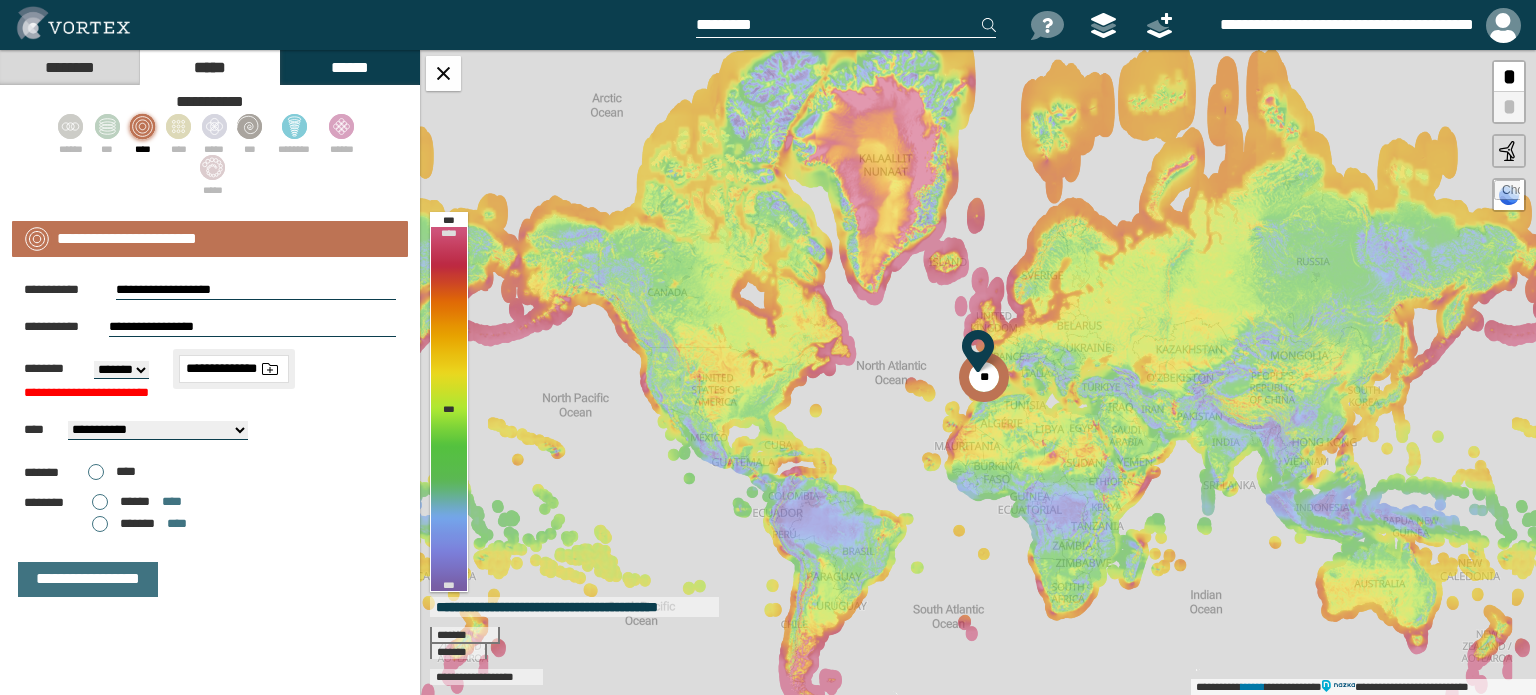 type on "**********" 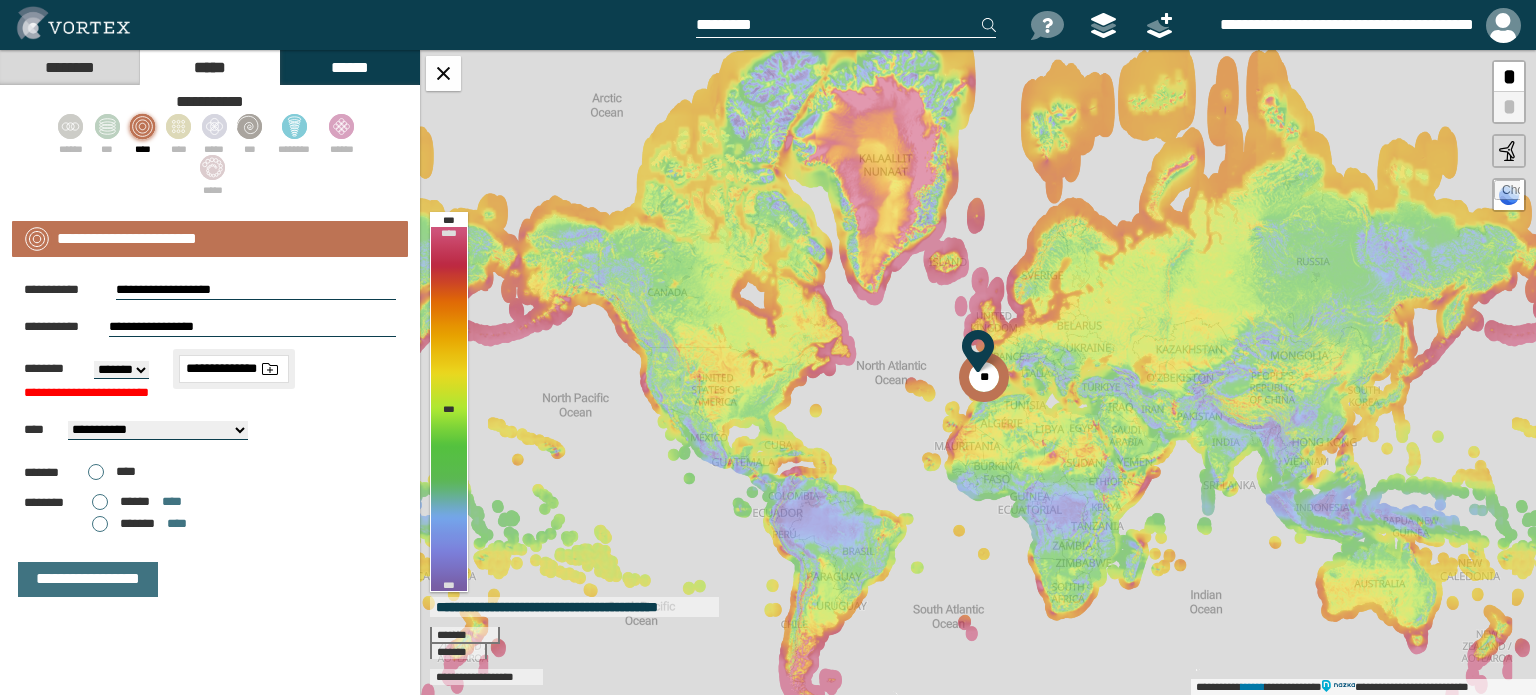 type 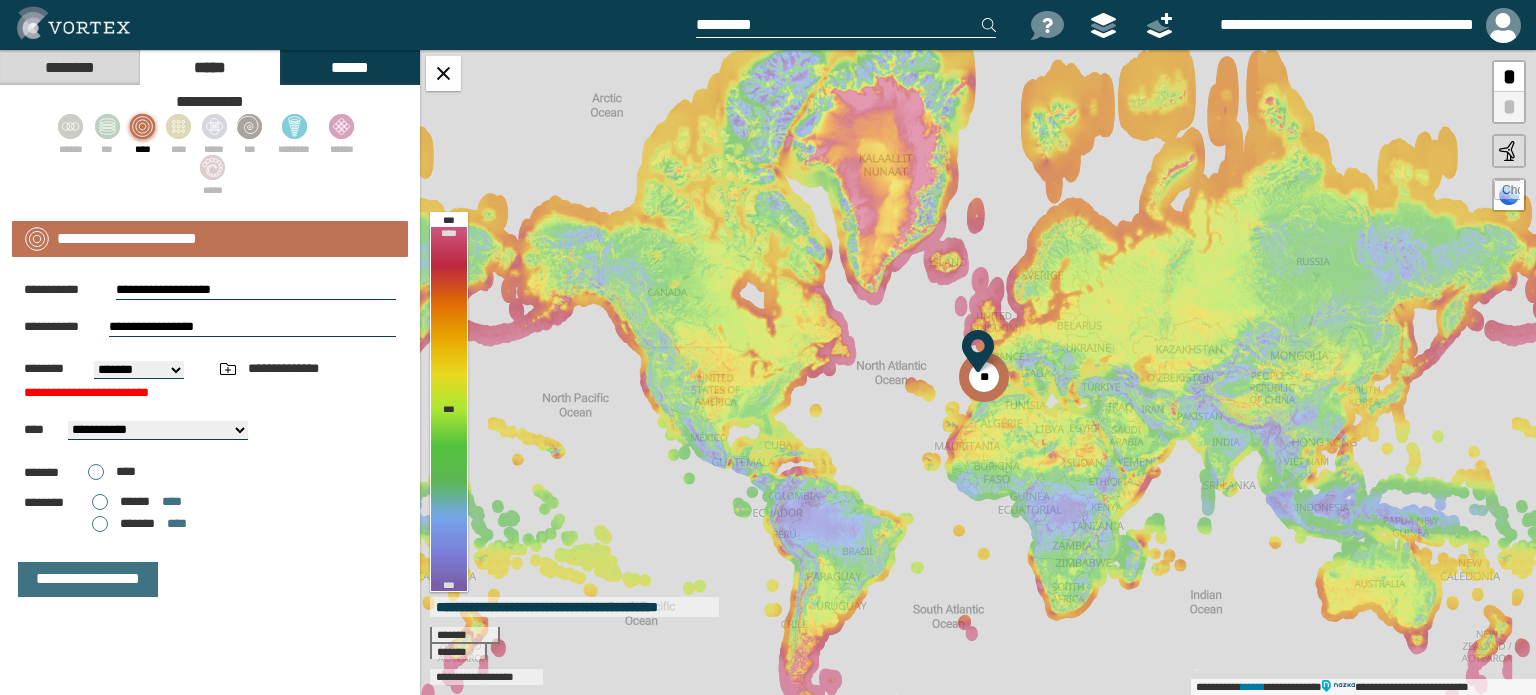 click on "**********" at bounding box center (139, 370) 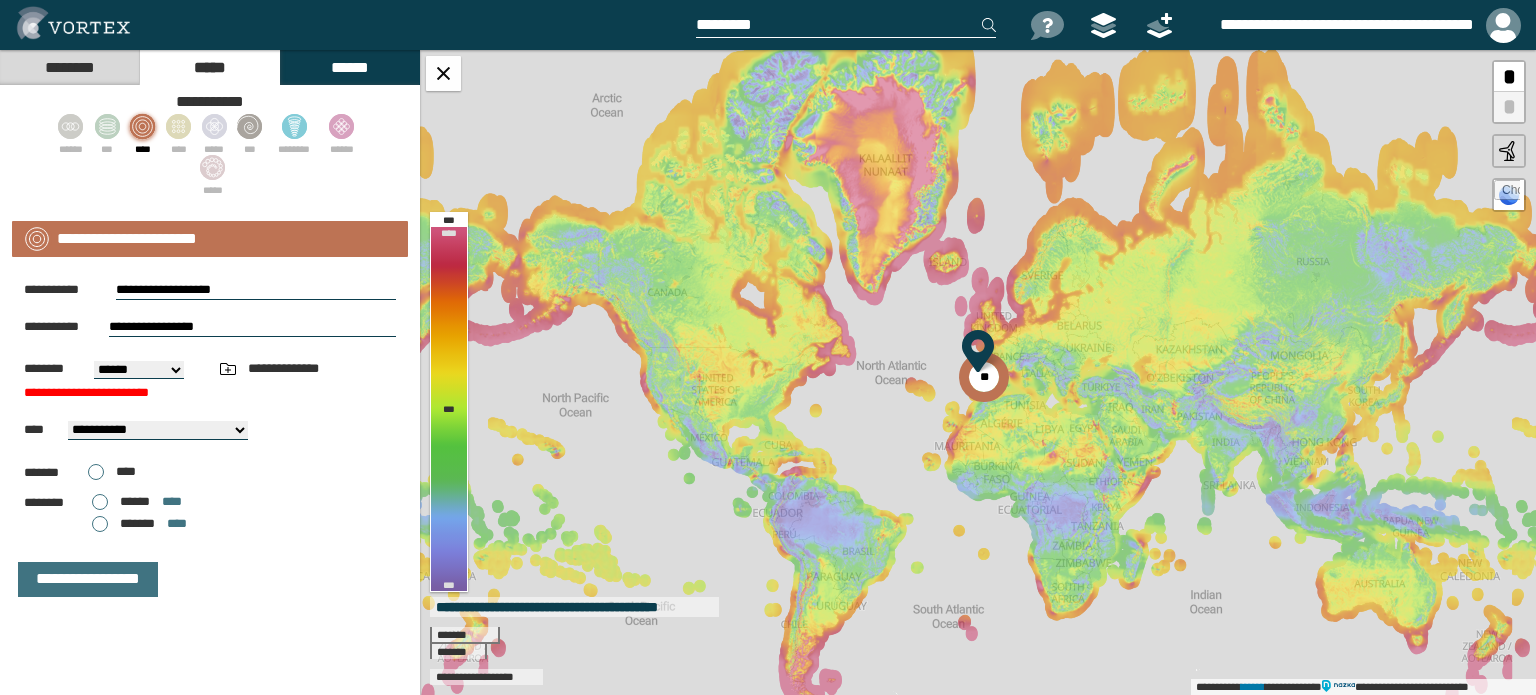click on "**********" at bounding box center (139, 370) 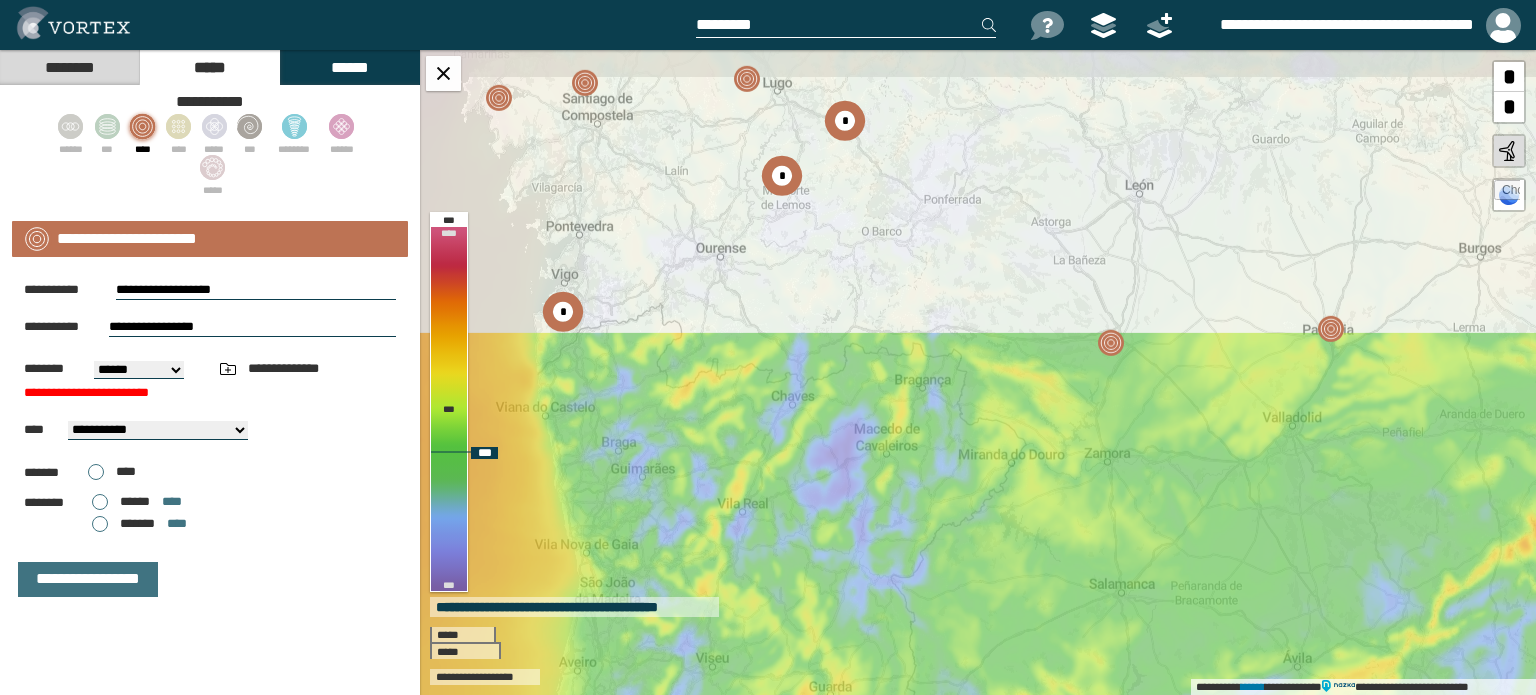 drag, startPoint x: 864, startPoint y: 182, endPoint x: 929, endPoint y: 659, distance: 481.40836 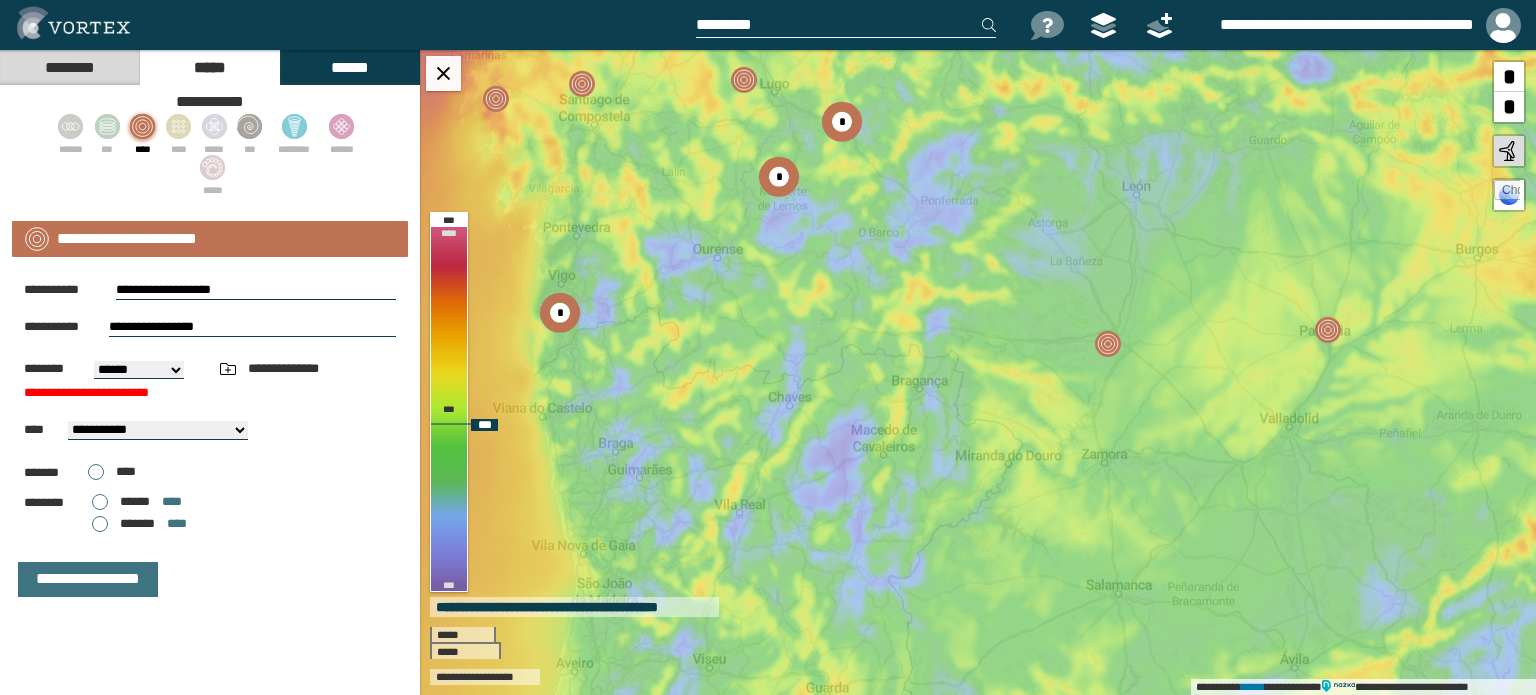 drag, startPoint x: 670, startPoint y: 131, endPoint x: 850, endPoint y: 379, distance: 306.4376 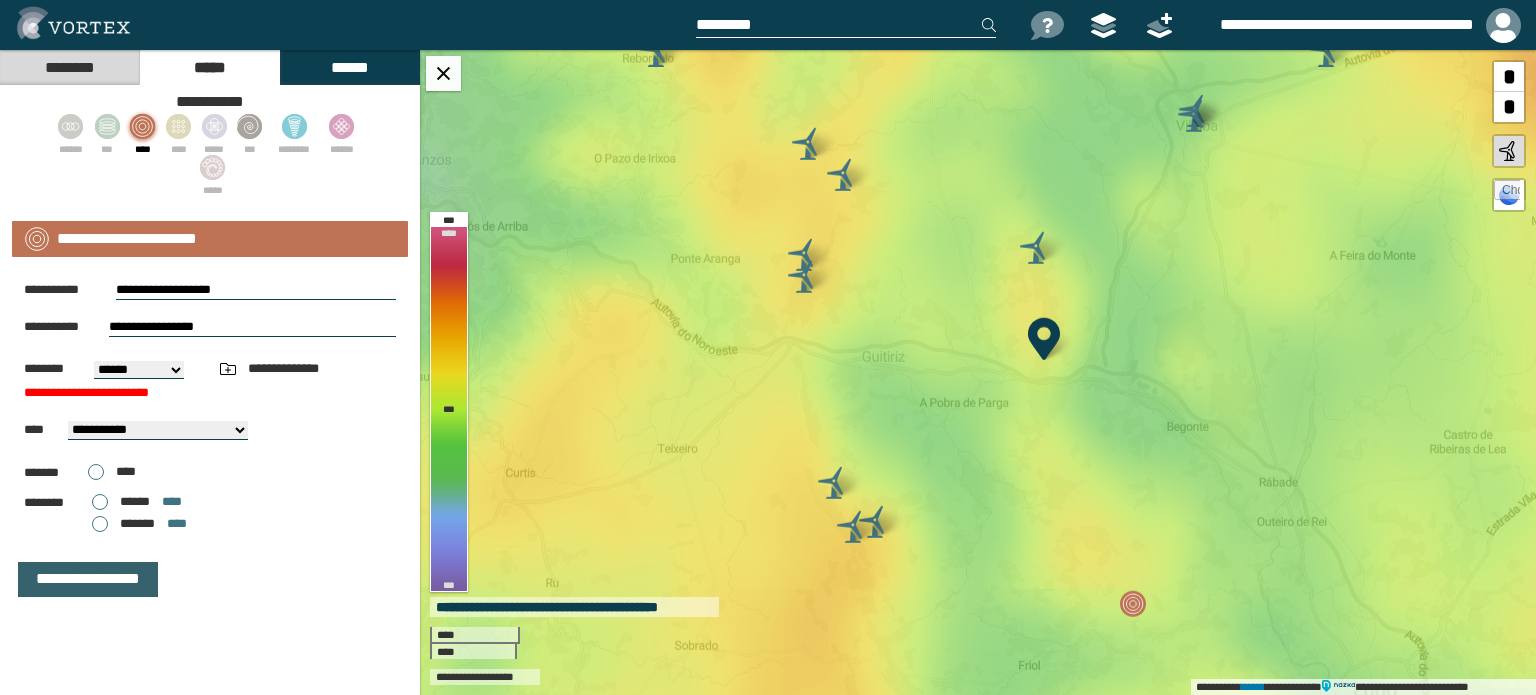 click on "**********" at bounding box center [88, 579] 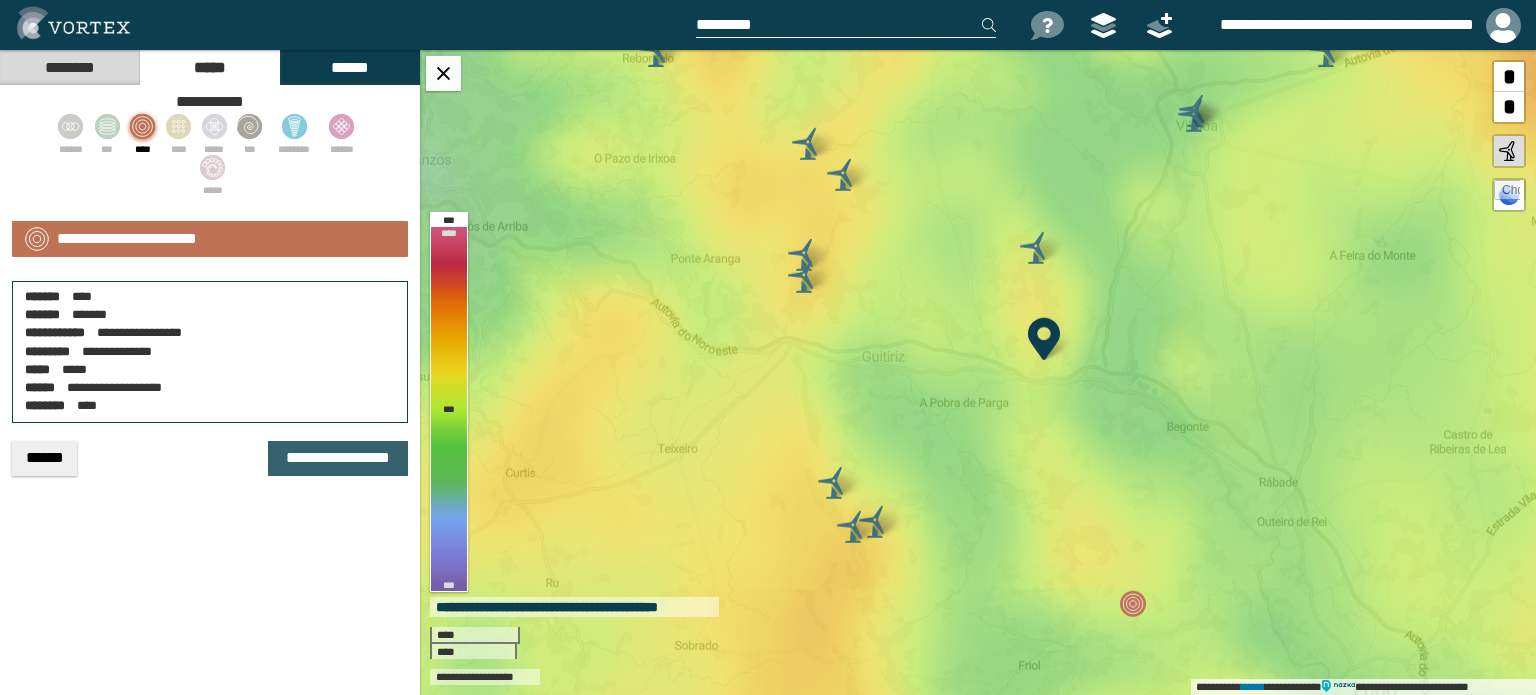 click on "**********" at bounding box center [338, 458] 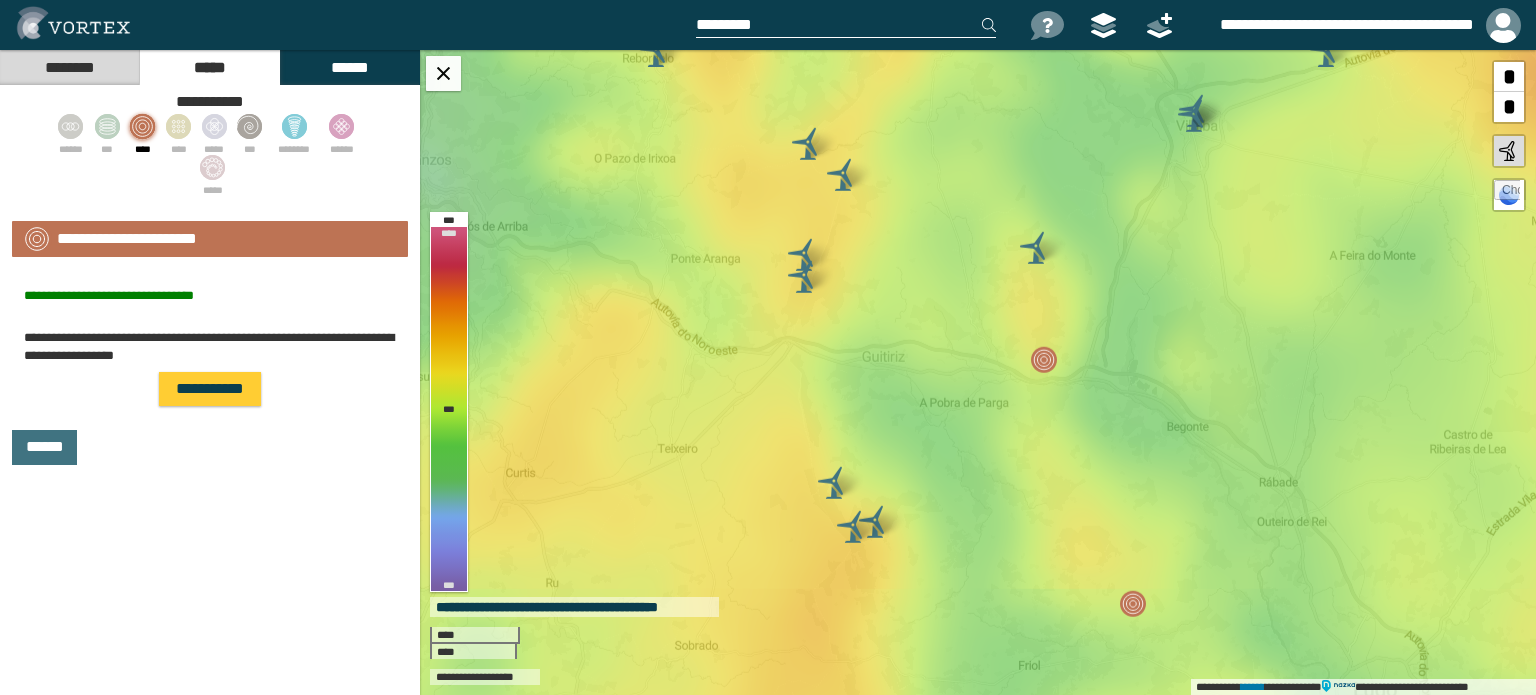 click on "********" at bounding box center (69, 67) 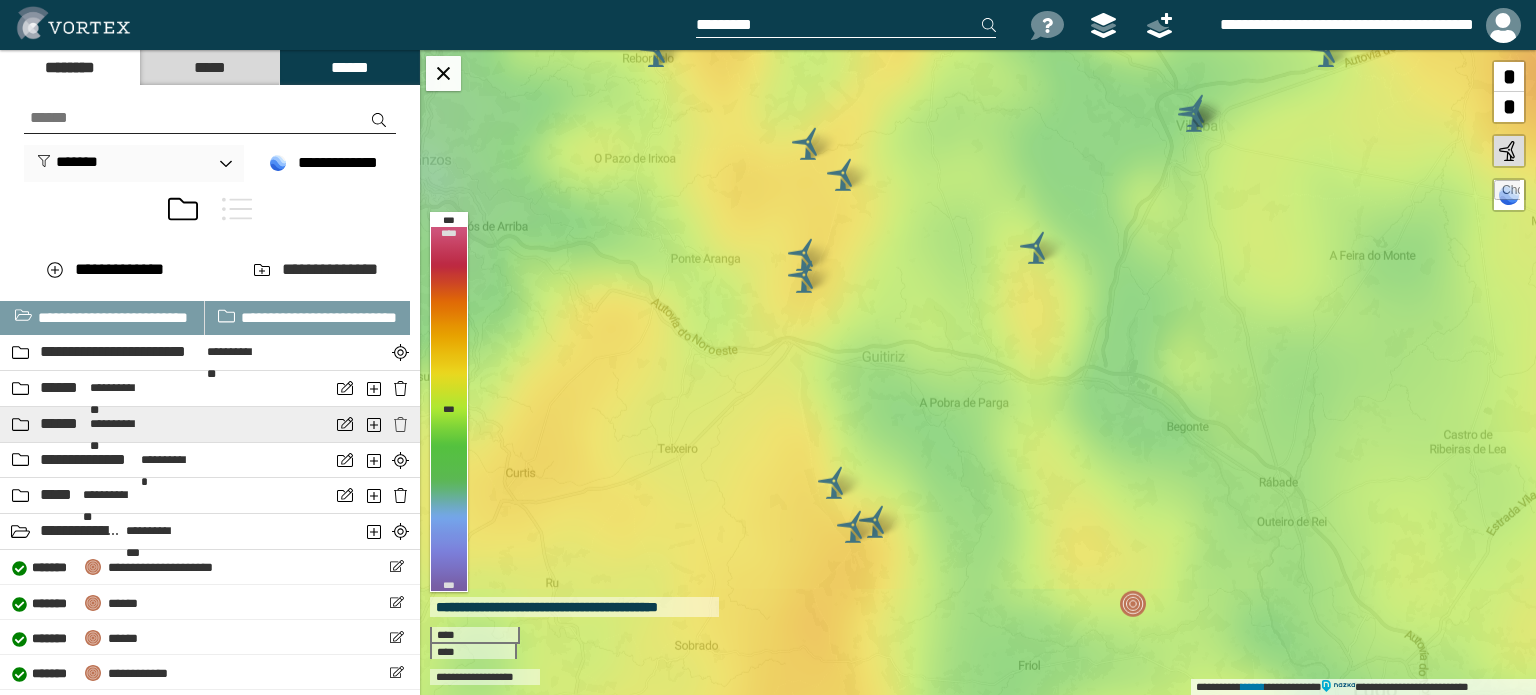 click at bounding box center [369, 424] 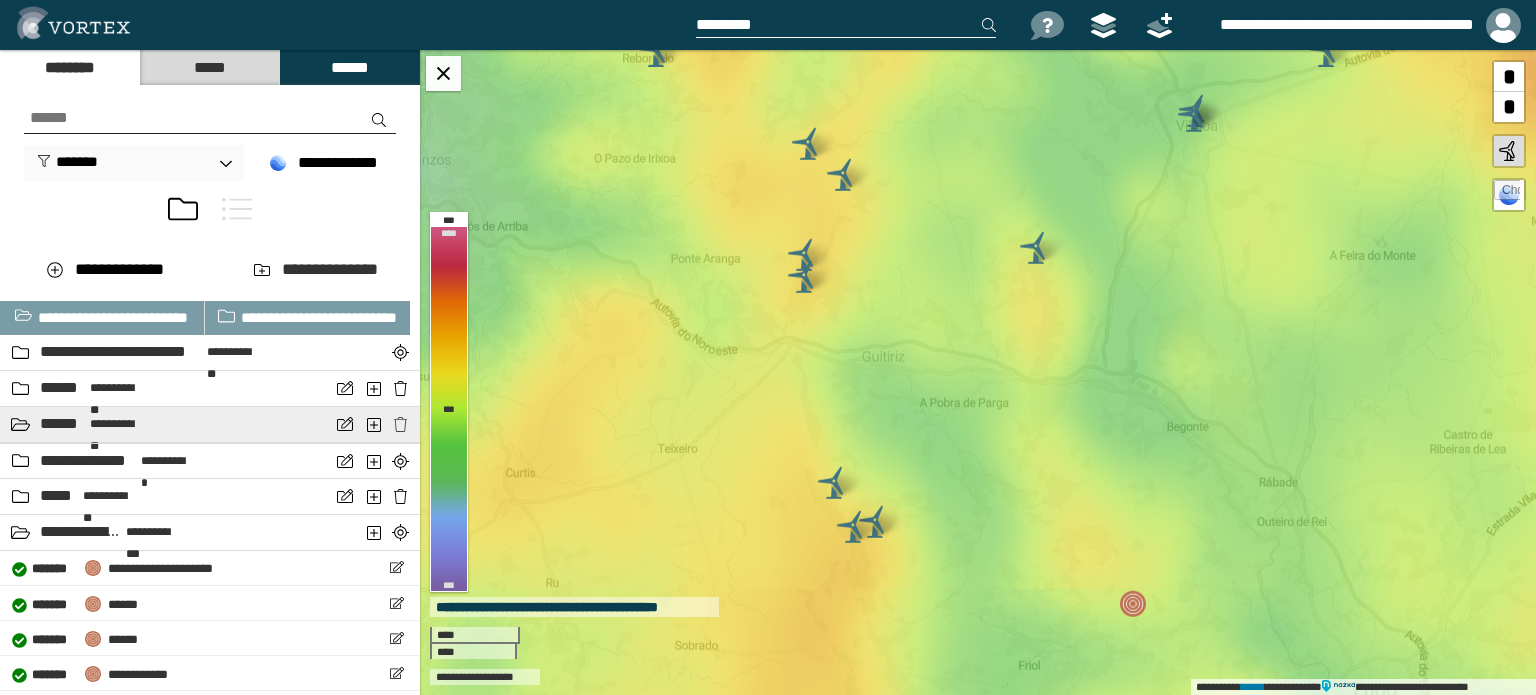 click at bounding box center (400, 424) 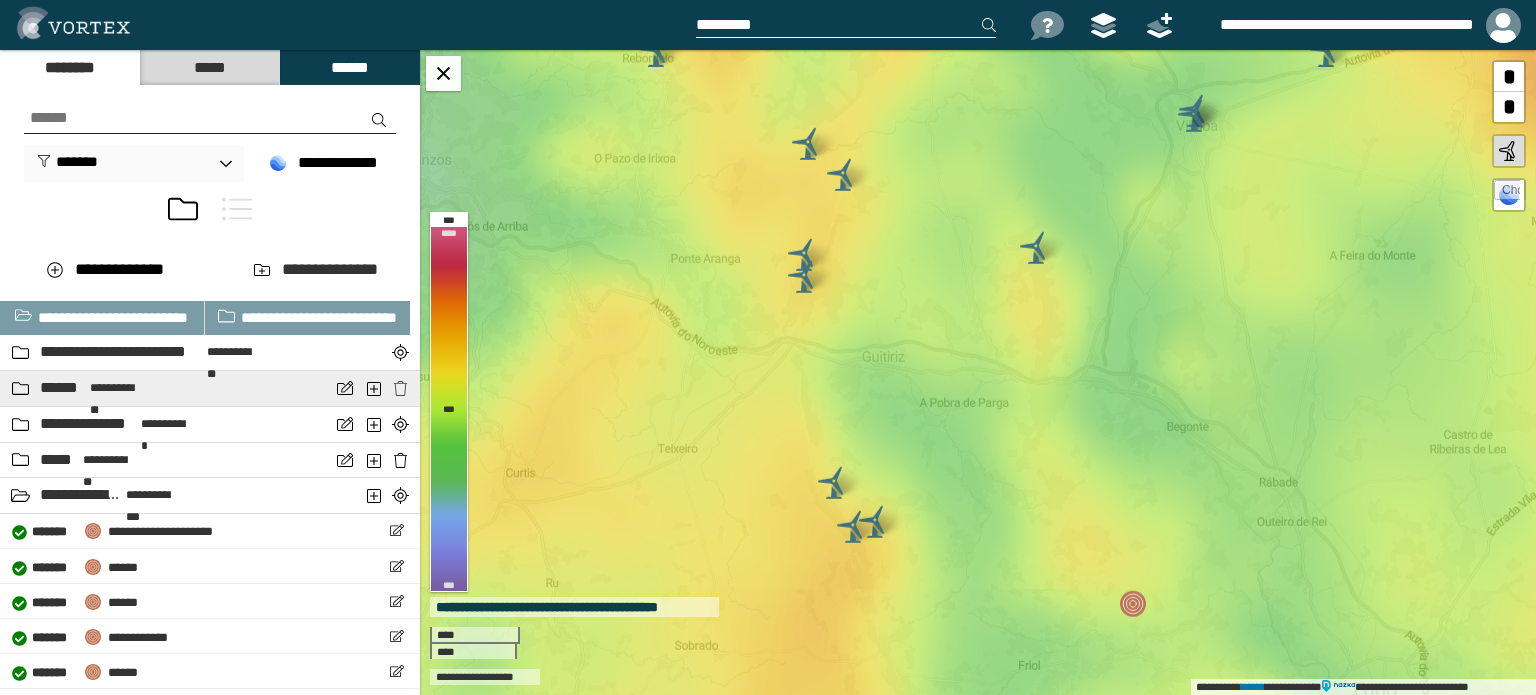 click at bounding box center (400, 388) 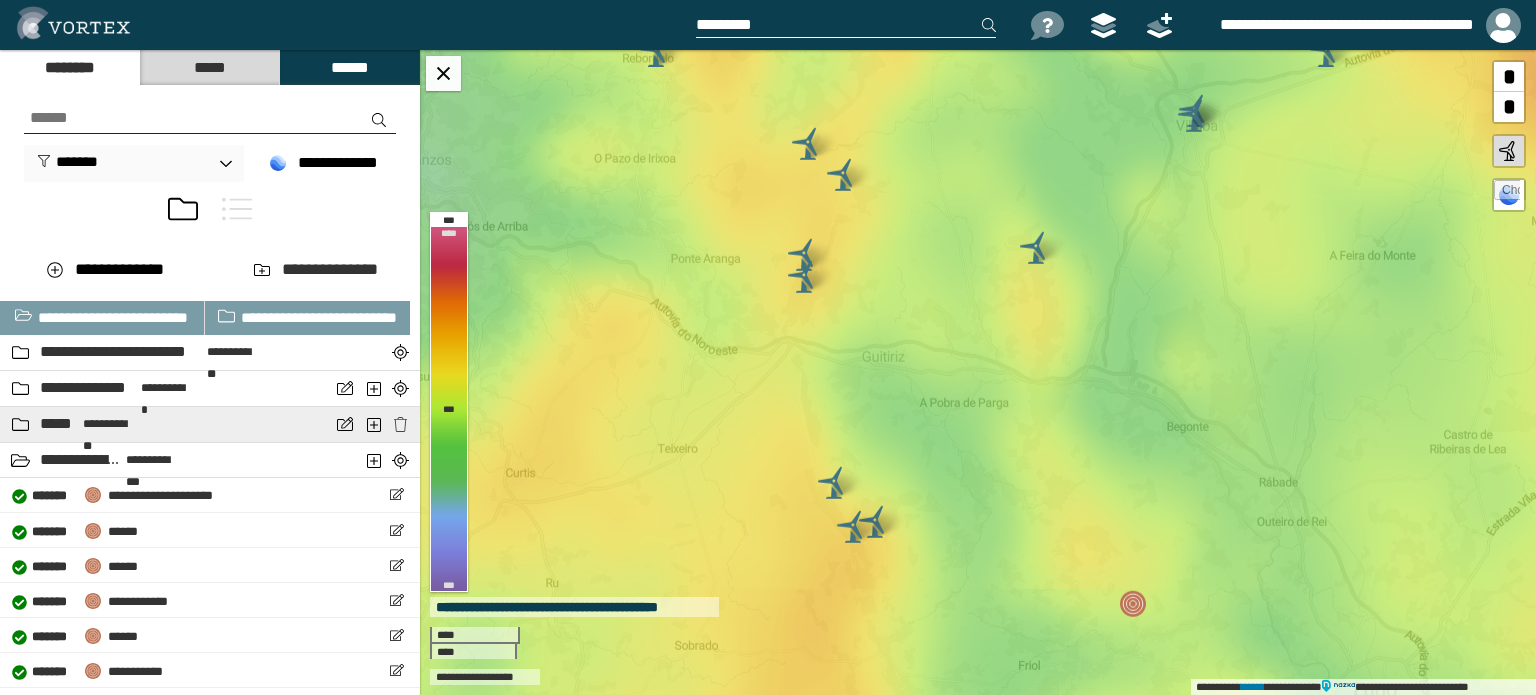 click at bounding box center [400, 424] 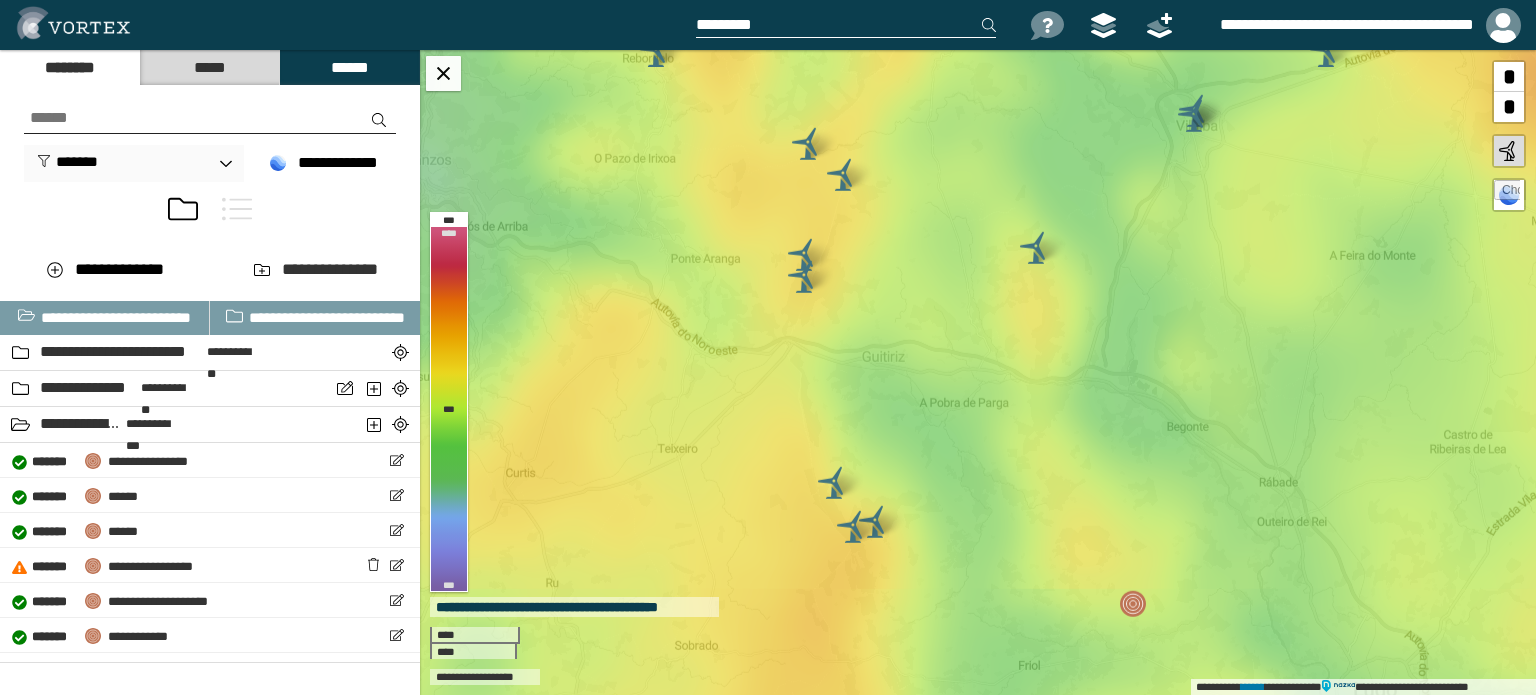 scroll, scrollTop: 300, scrollLeft: 0, axis: vertical 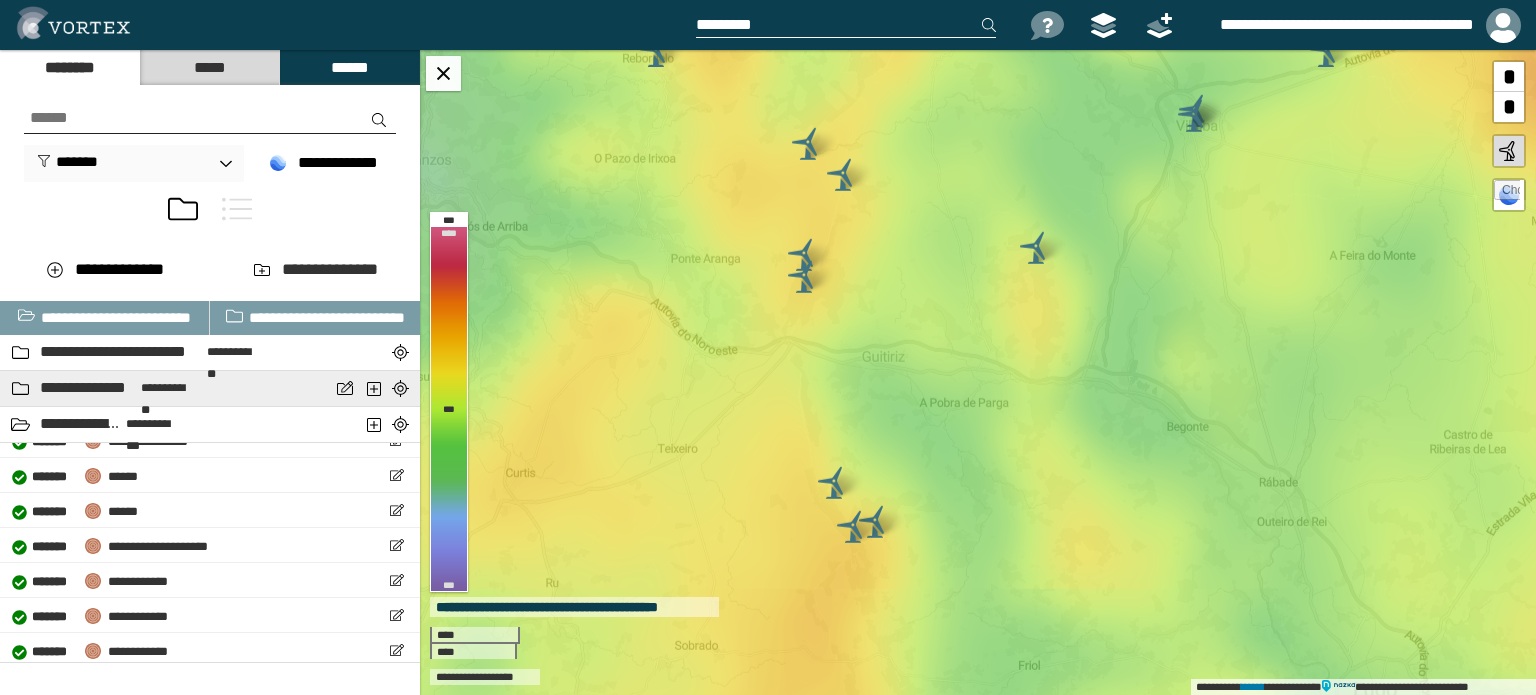 click on "**********" at bounding box center (168, 388) 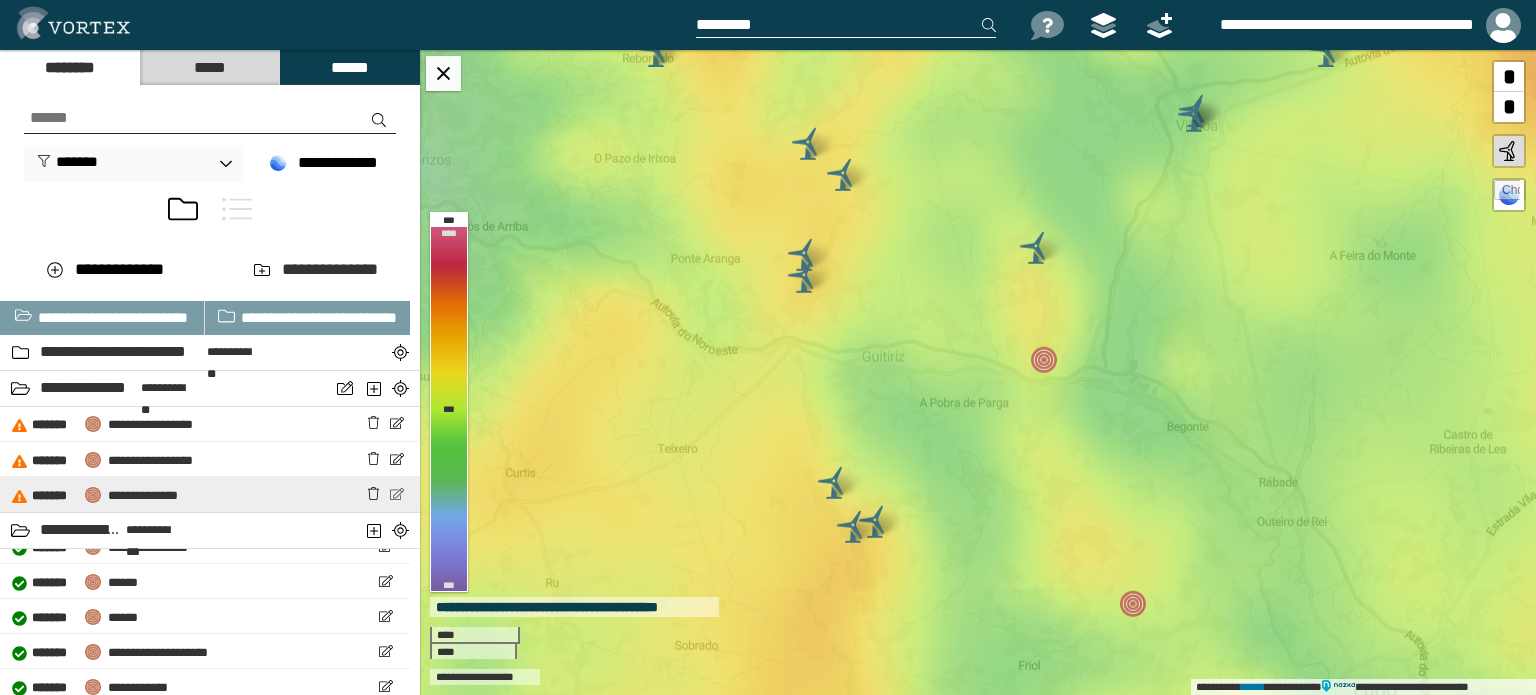 click at bounding box center (396, 494) 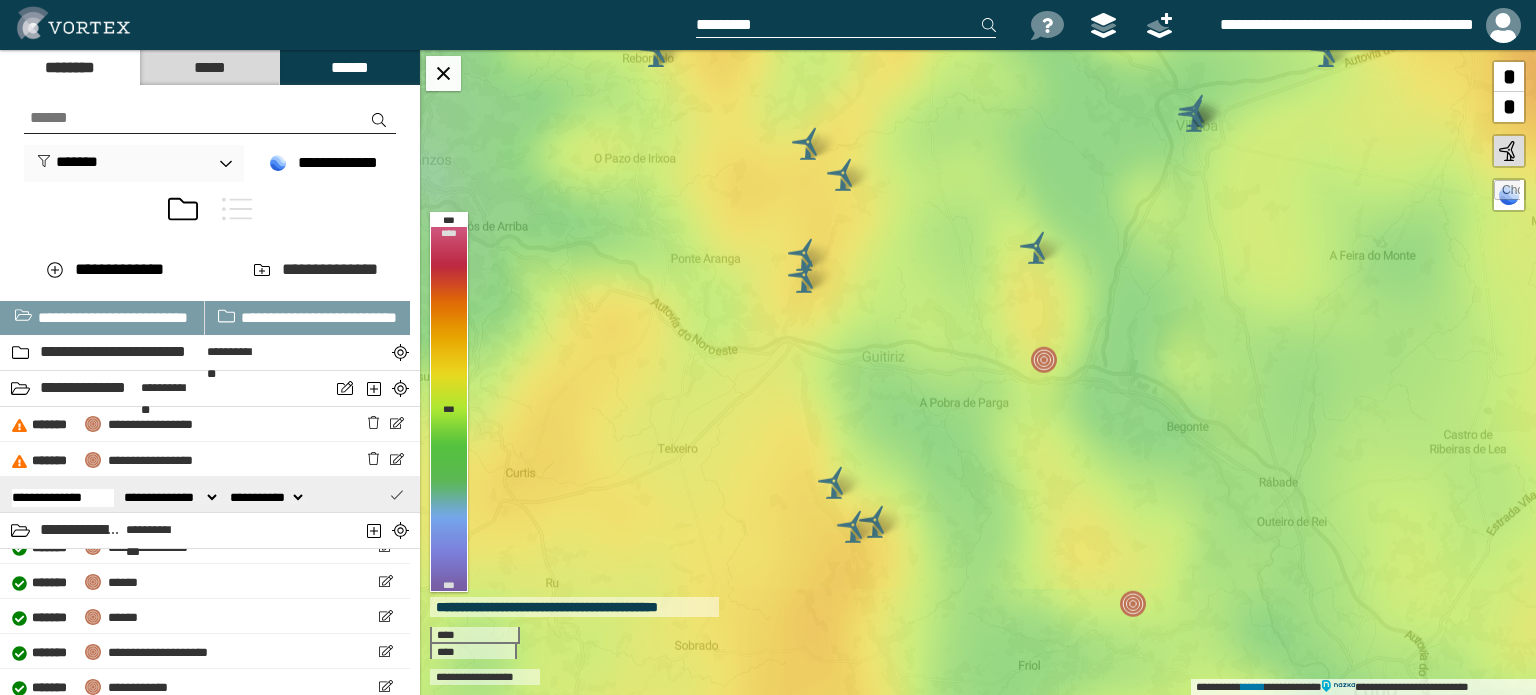 scroll, scrollTop: 0, scrollLeft: 0, axis: both 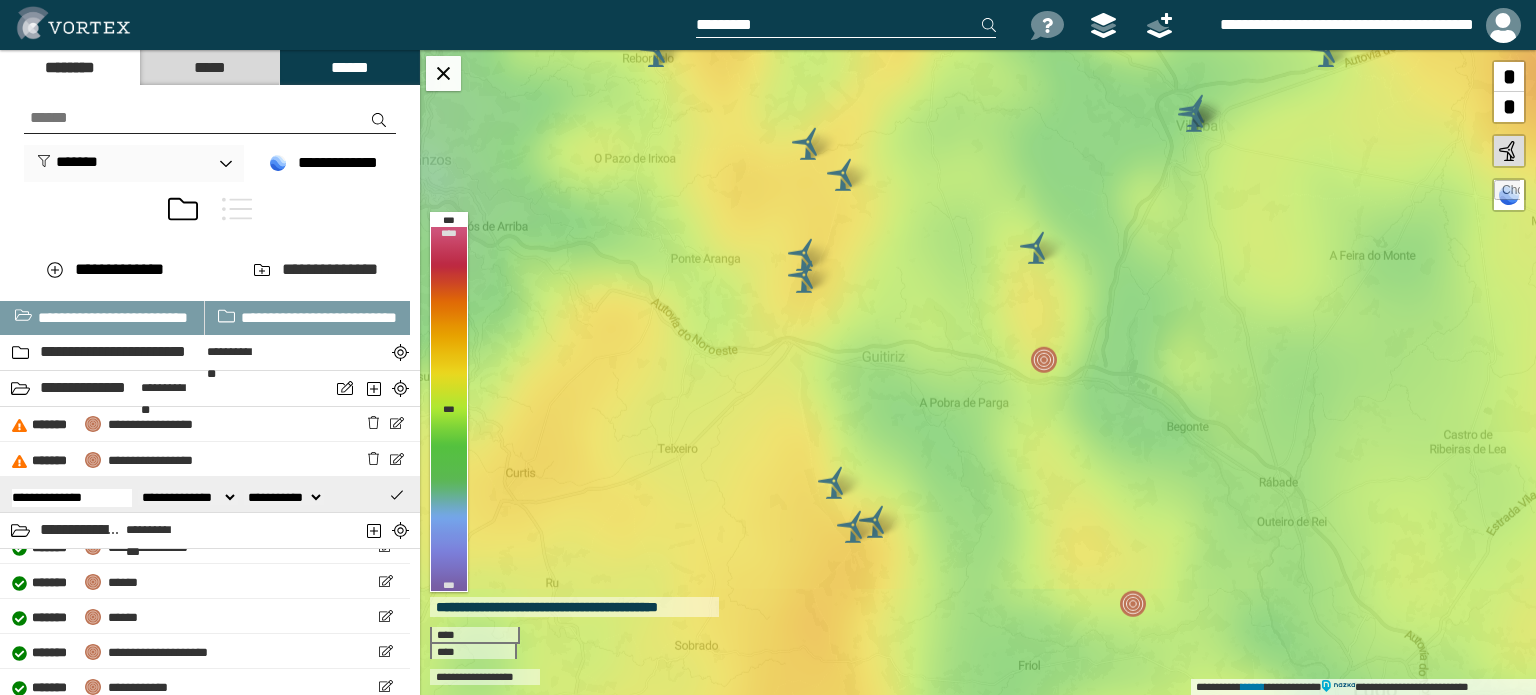 drag, startPoint x: 104, startPoint y: 498, endPoint x: 0, endPoint y: 495, distance: 104.04326 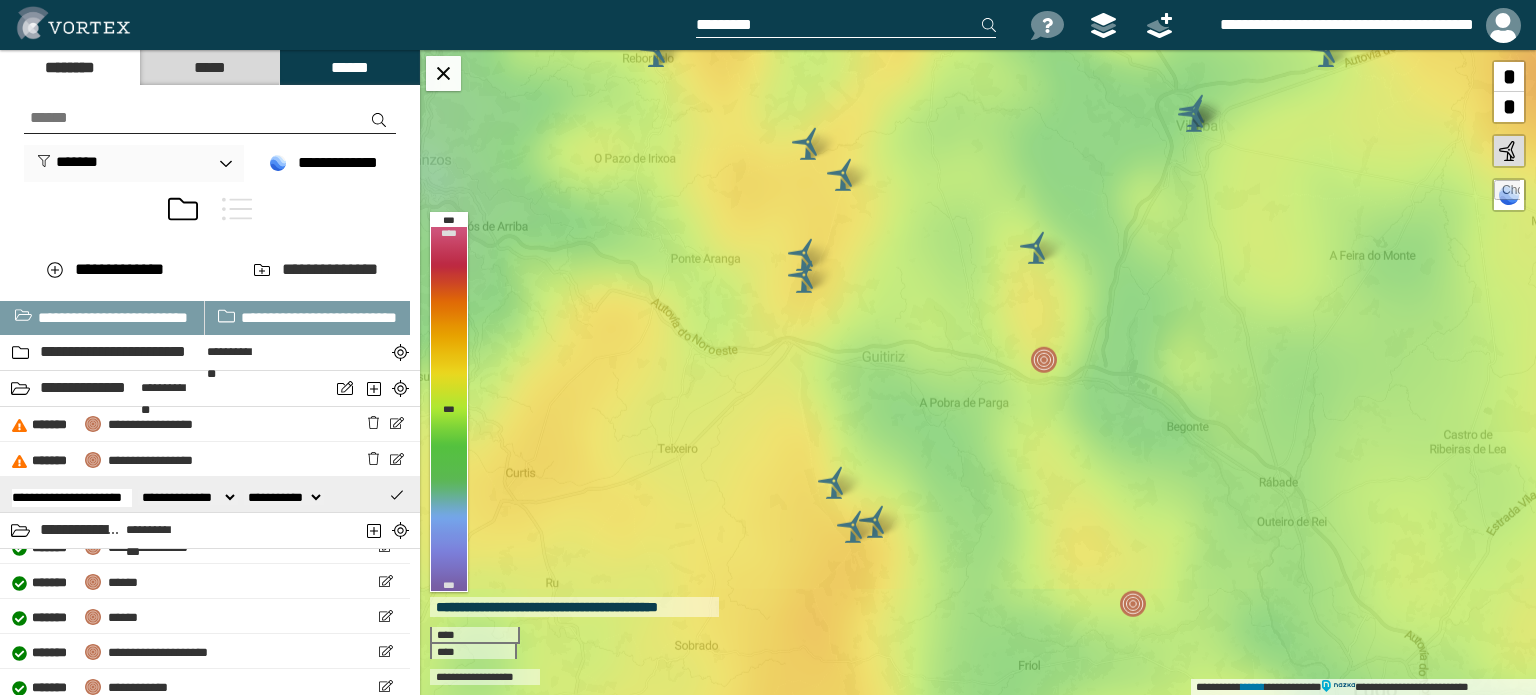 type on "**********" 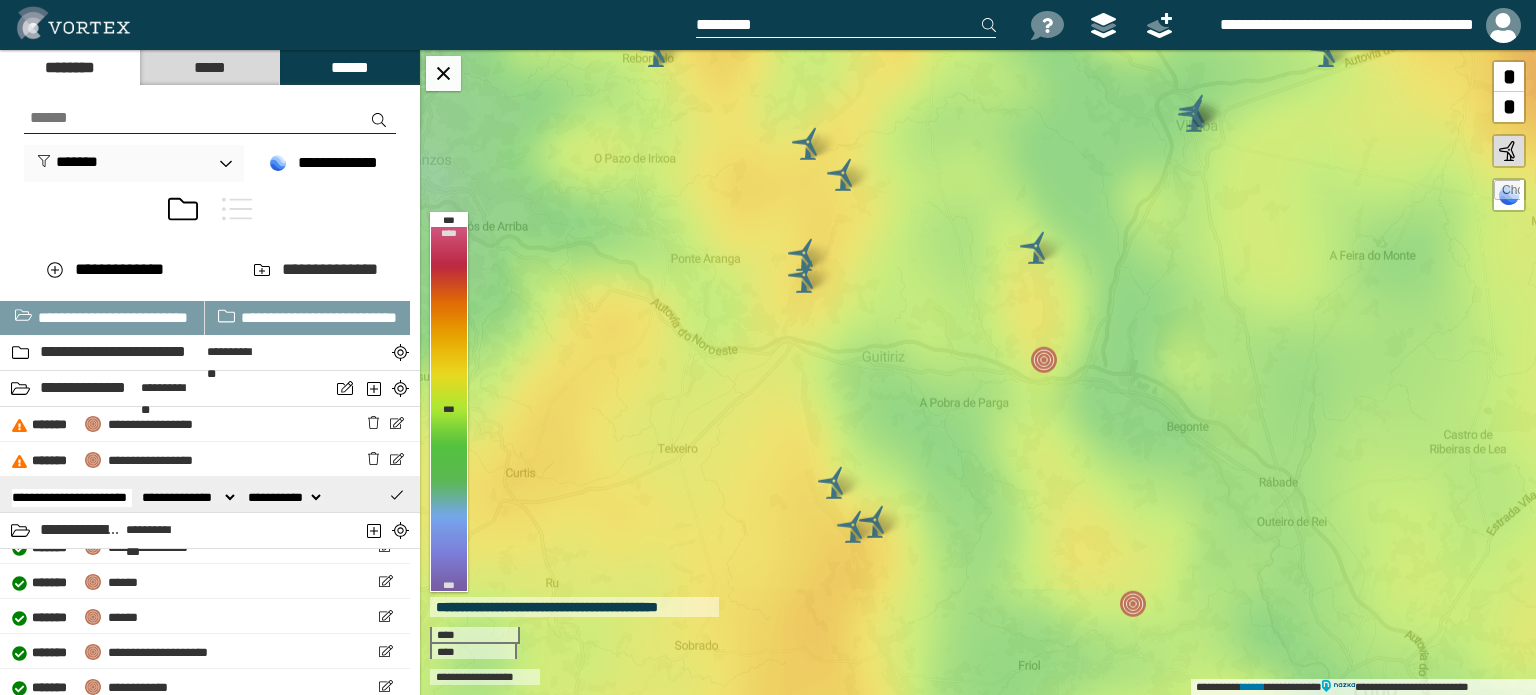 scroll, scrollTop: 0, scrollLeft: 7, axis: horizontal 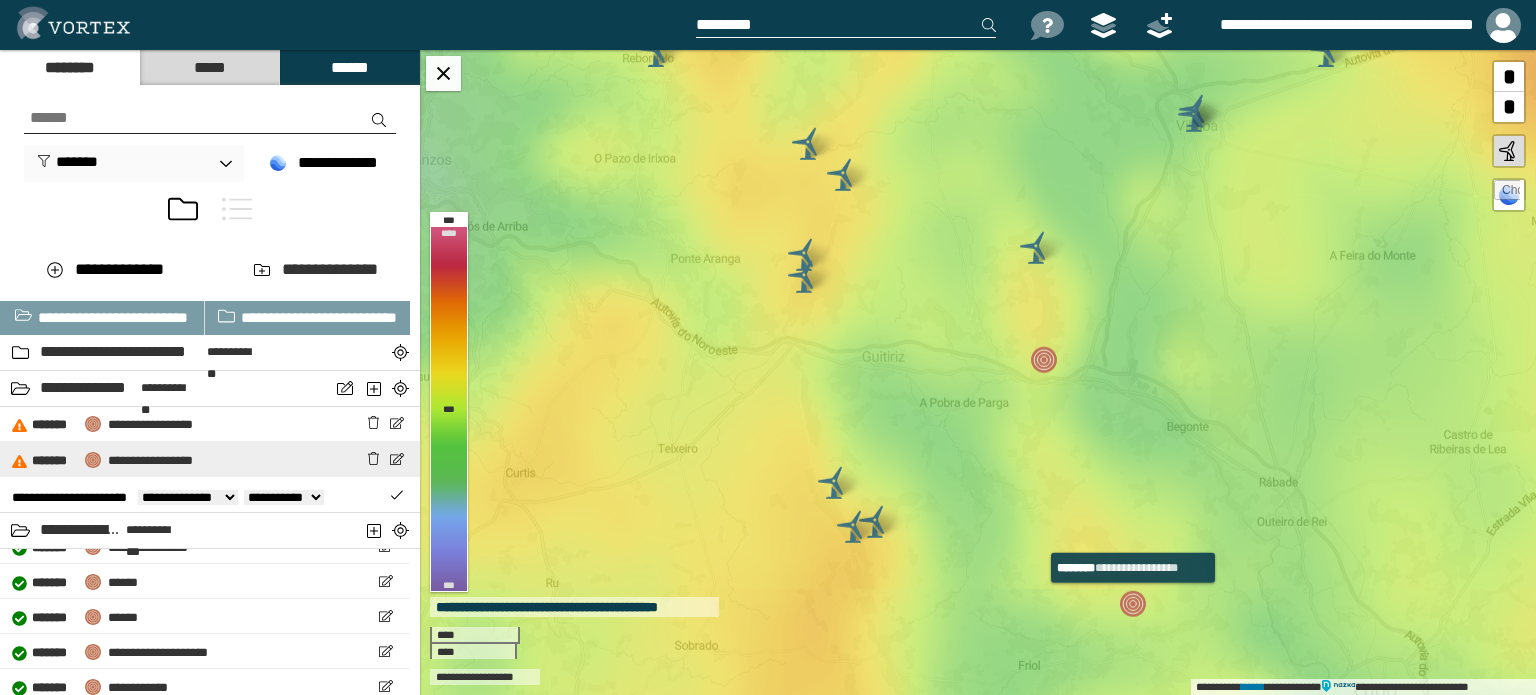 type 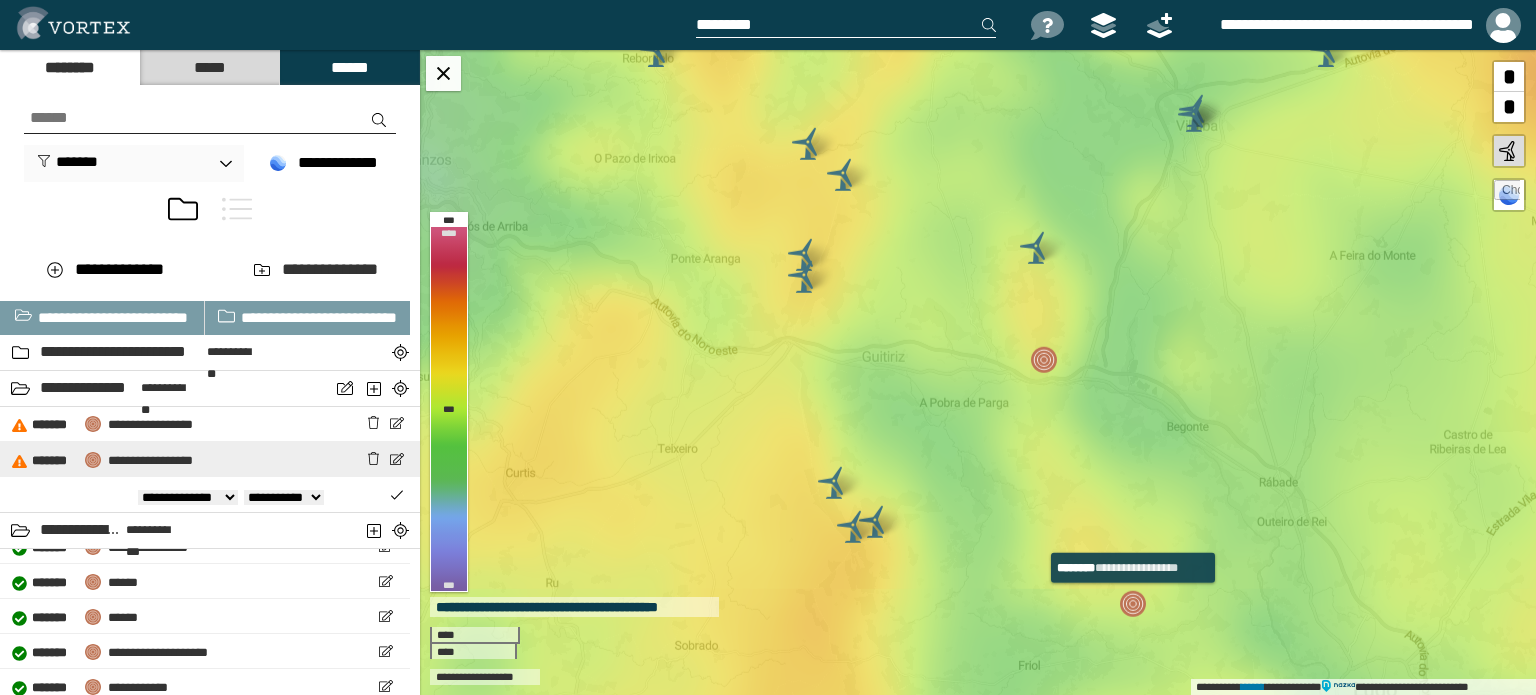 scroll, scrollTop: 0, scrollLeft: 0, axis: both 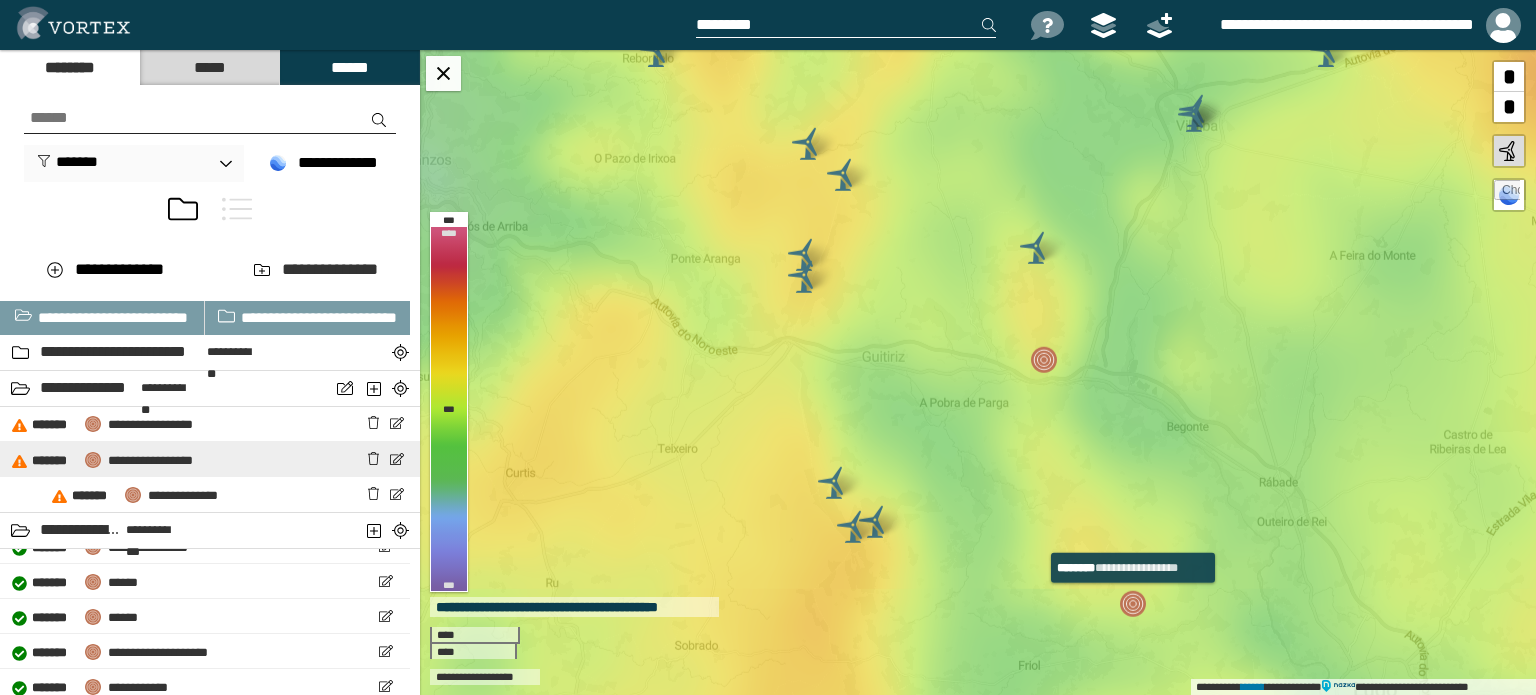 click on "**********" at bounding box center (210, 459) 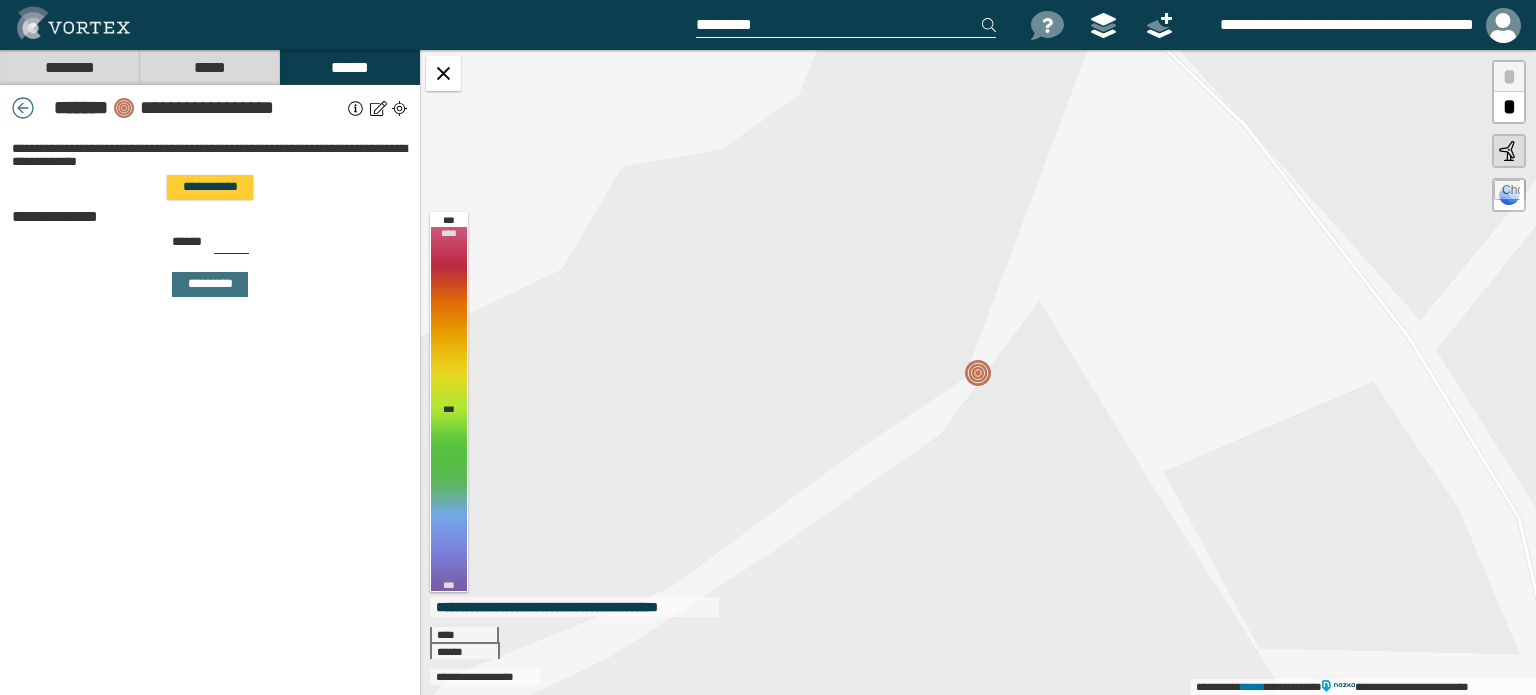 click on "*****" at bounding box center (209, 67) 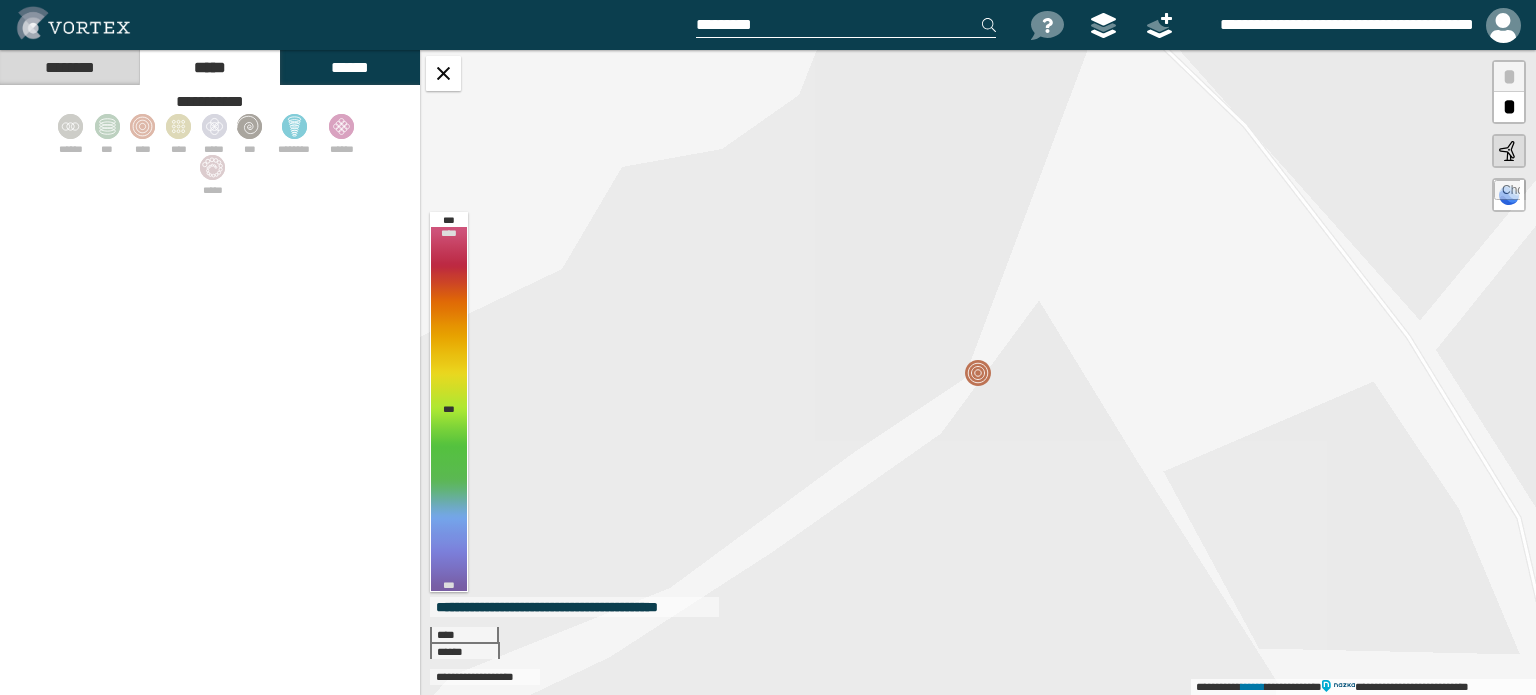 click on "********" at bounding box center [69, 67] 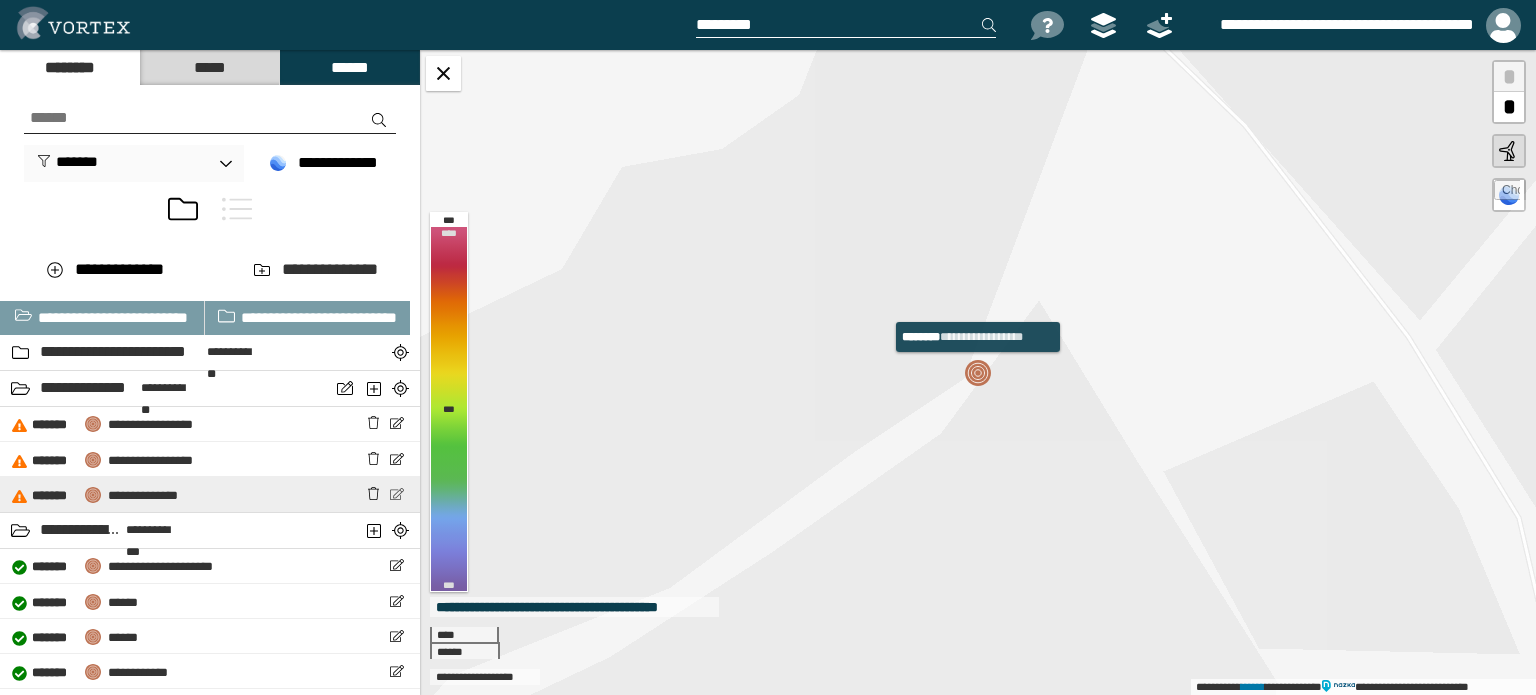 click at bounding box center (396, 494) 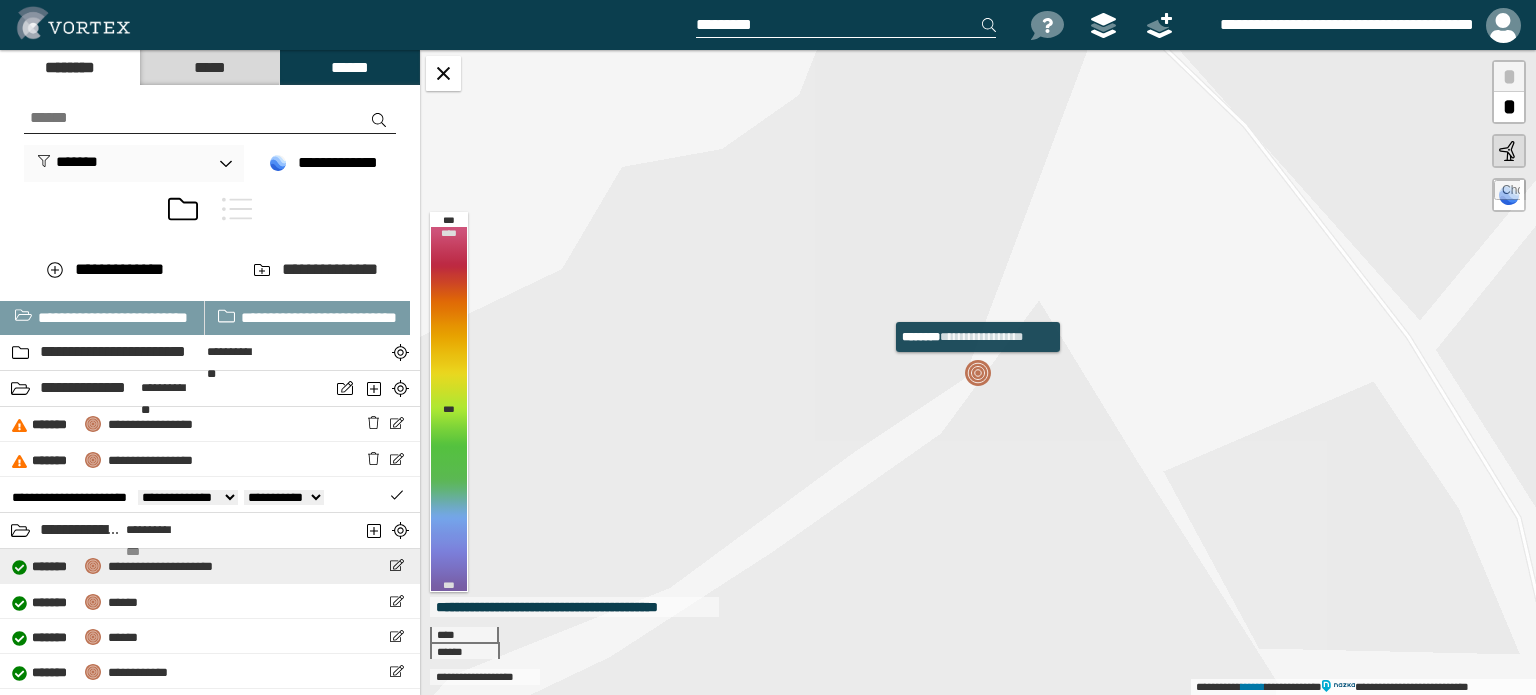 scroll, scrollTop: 0, scrollLeft: 7, axis: horizontal 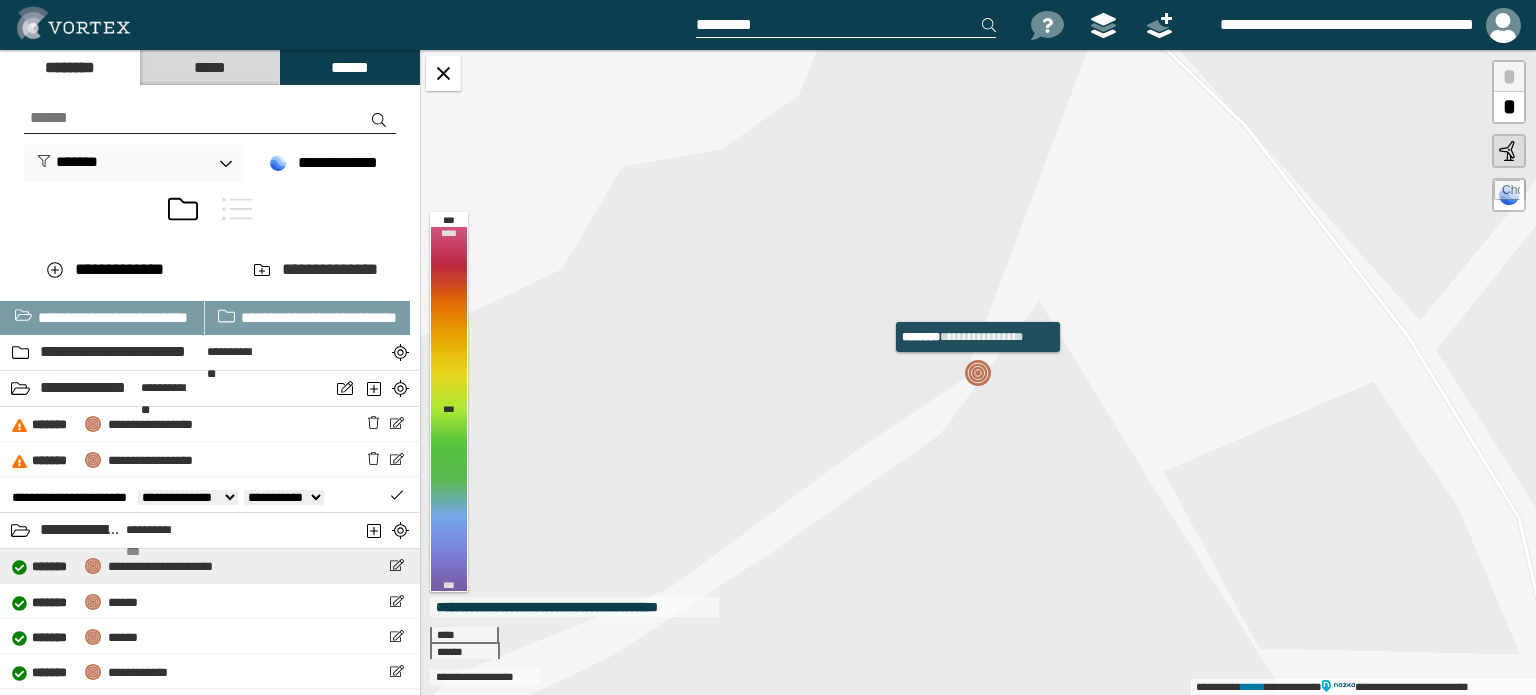 type on "**********" 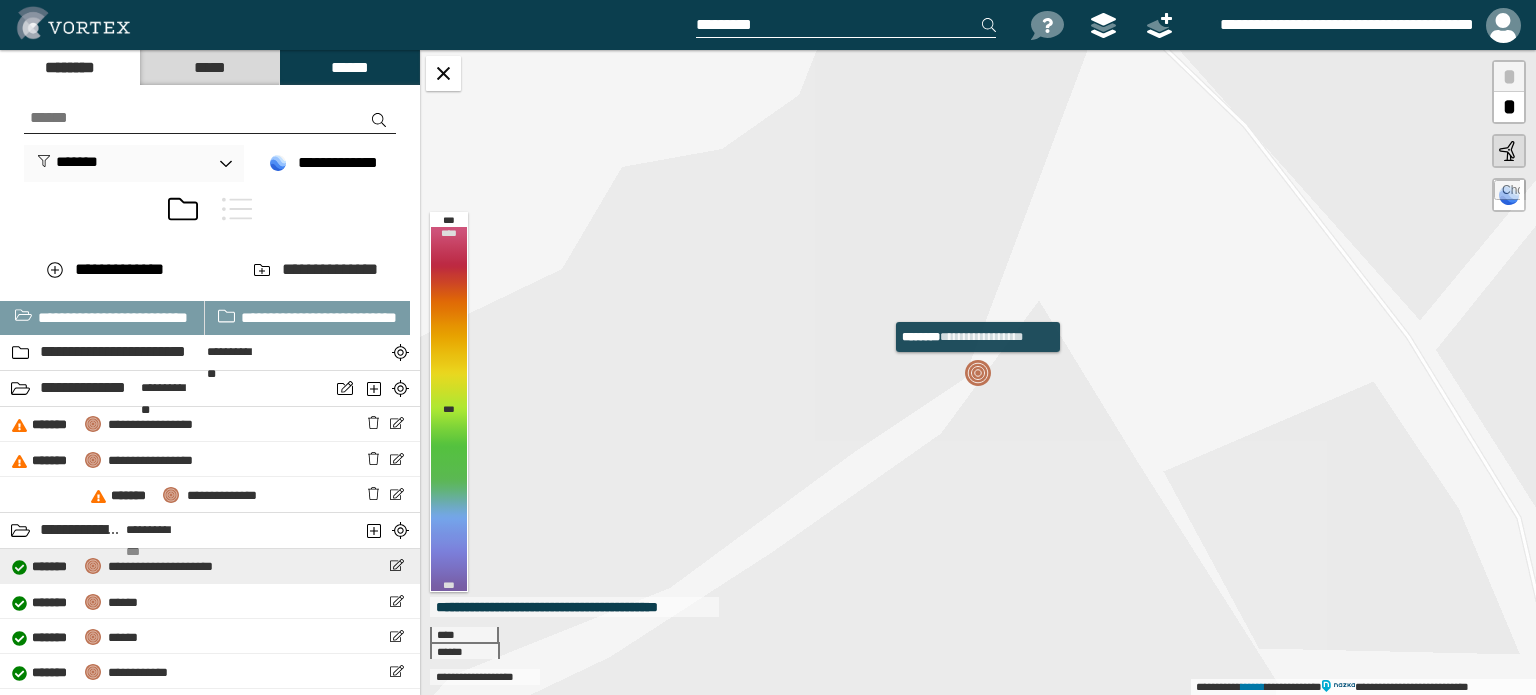 scroll, scrollTop: 0, scrollLeft: 0, axis: both 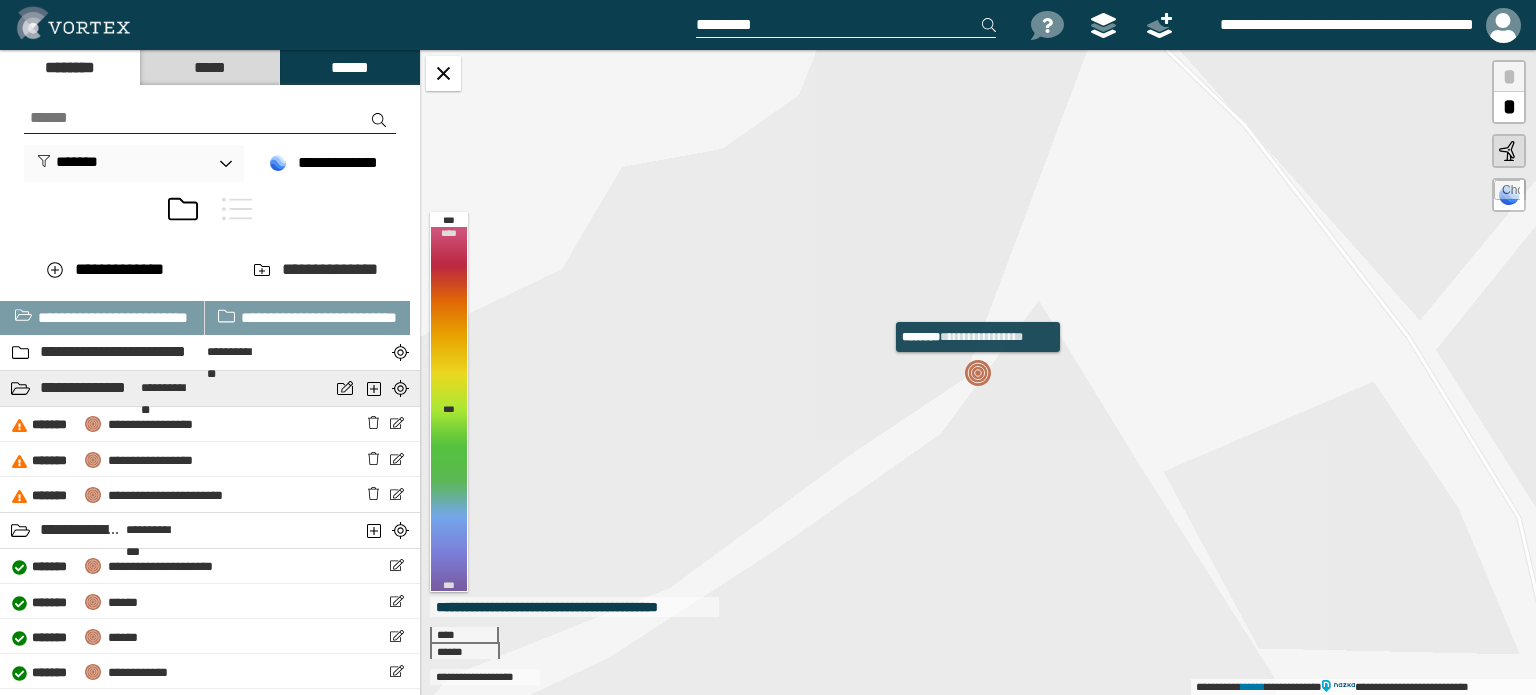 click on "**********" at bounding box center (168, 388) 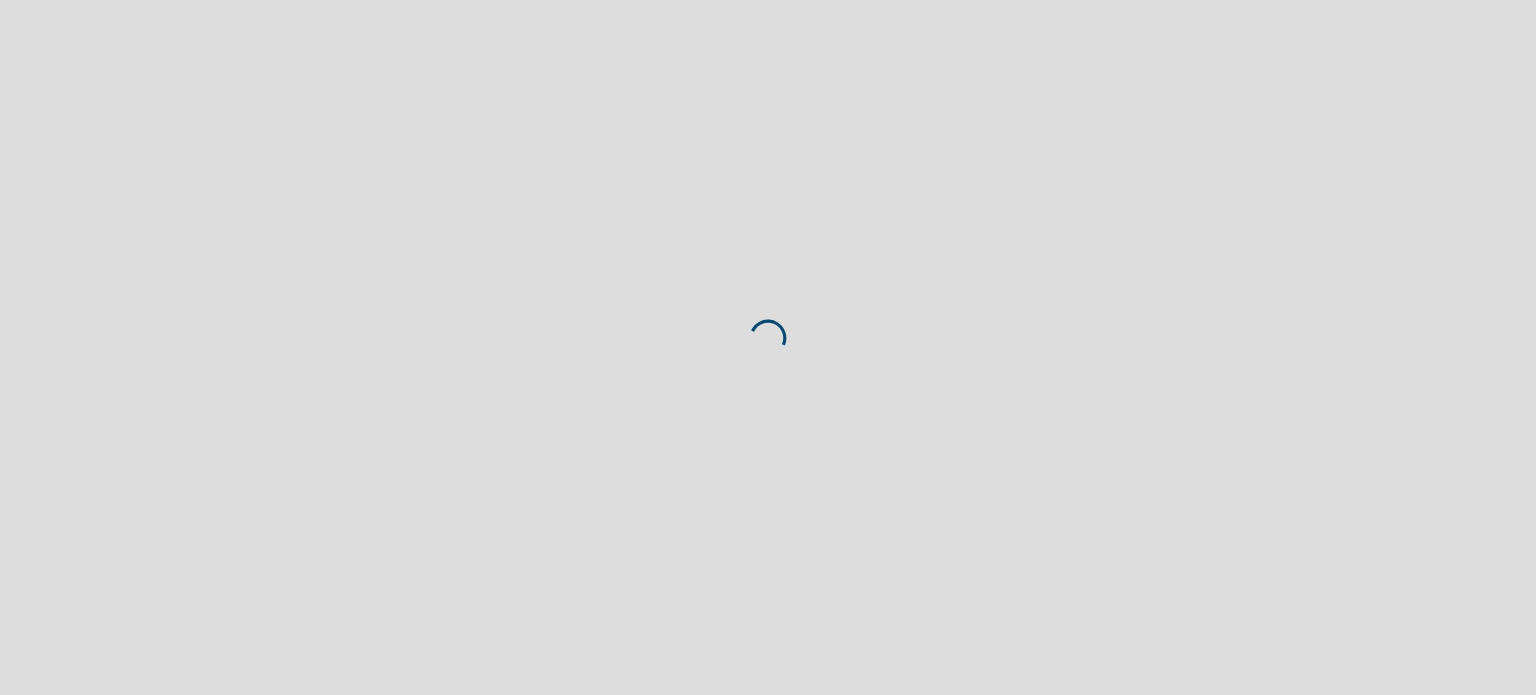 scroll, scrollTop: 0, scrollLeft: 0, axis: both 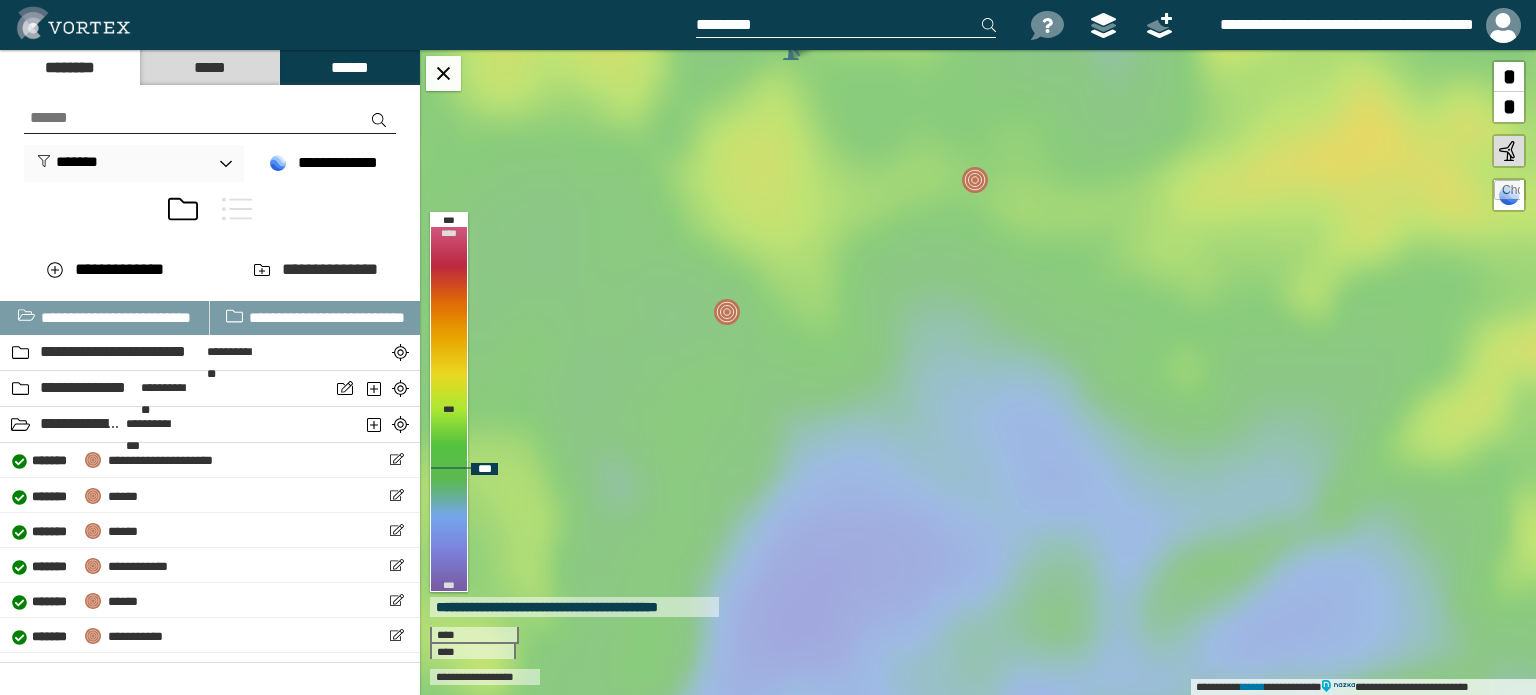 drag, startPoint x: 792, startPoint y: 343, endPoint x: 909, endPoint y: 270, distance: 137.90576 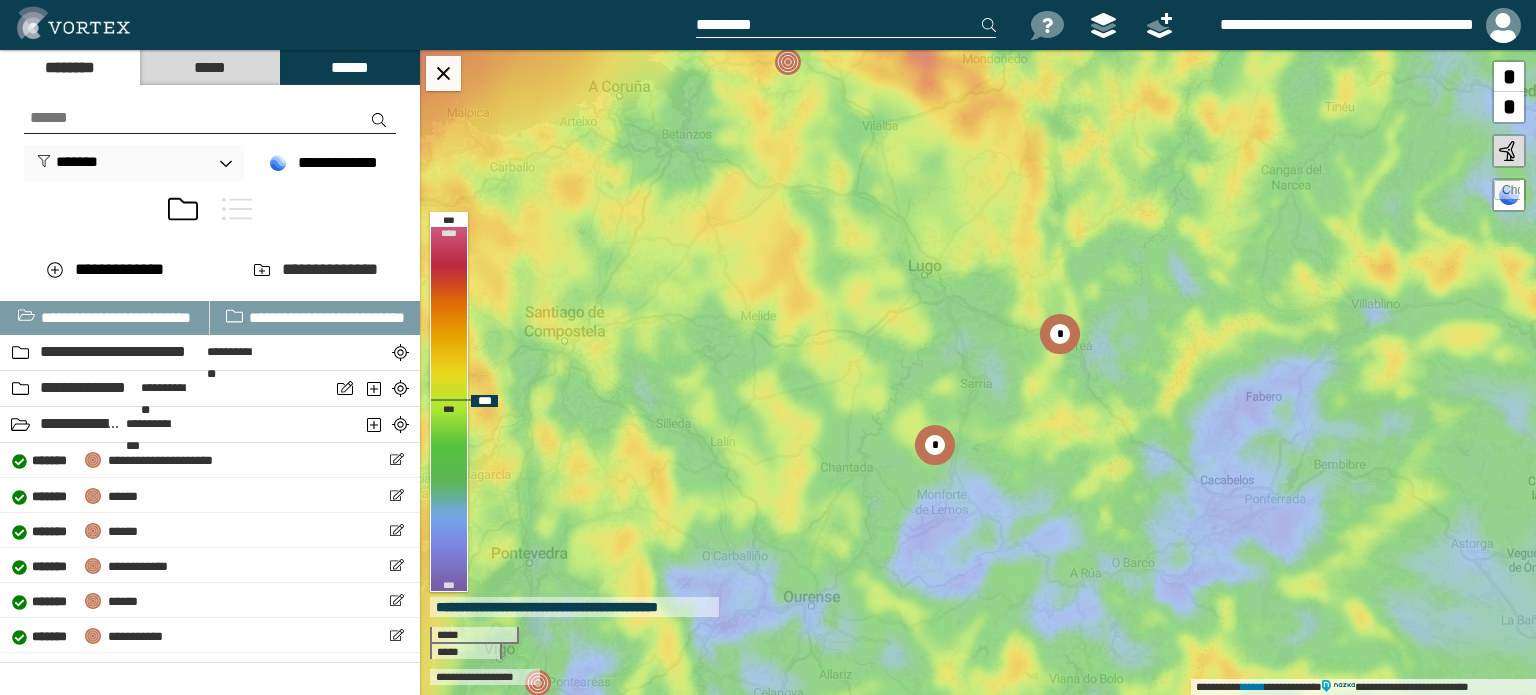 drag, startPoint x: 984, startPoint y: 200, endPoint x: 1025, endPoint y: 388, distance: 192.41881 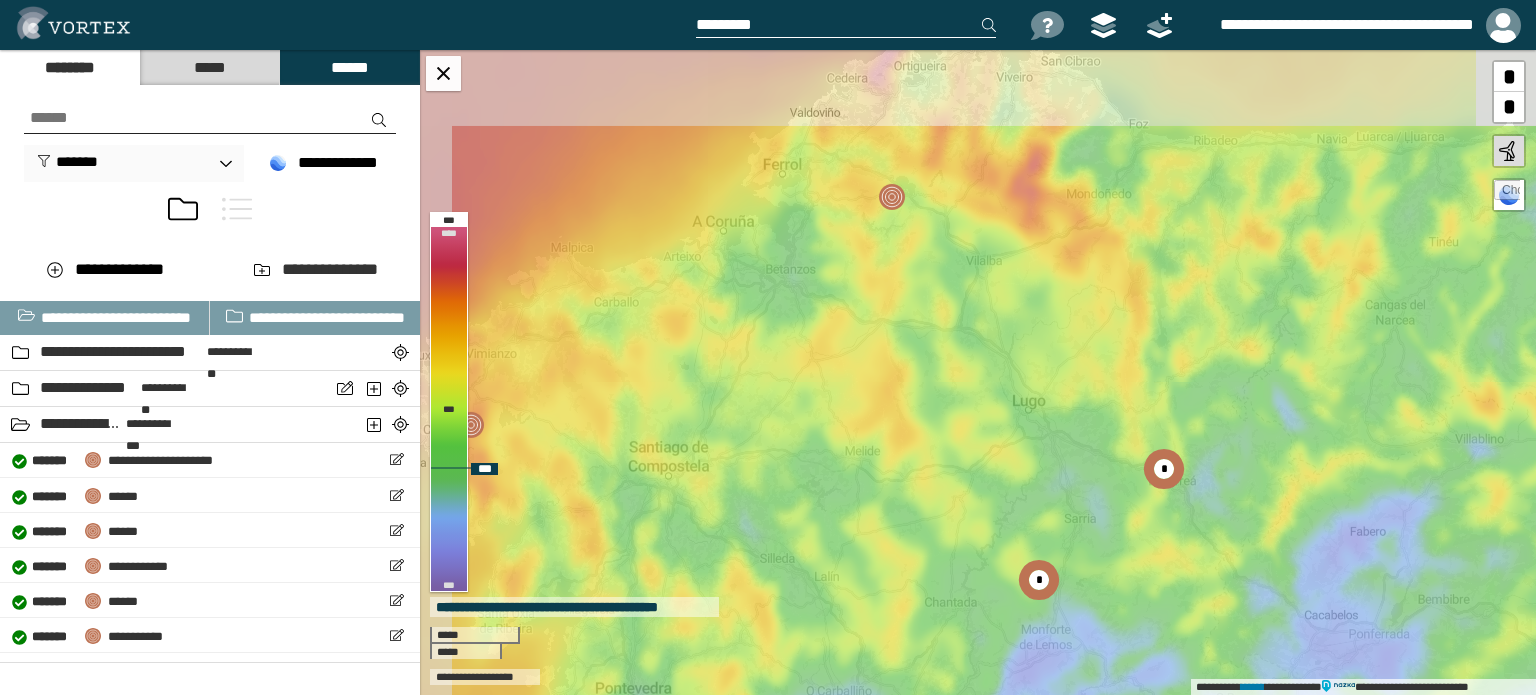 drag, startPoint x: 977, startPoint y: 342, endPoint x: 1060, endPoint y: 443, distance: 130.72873 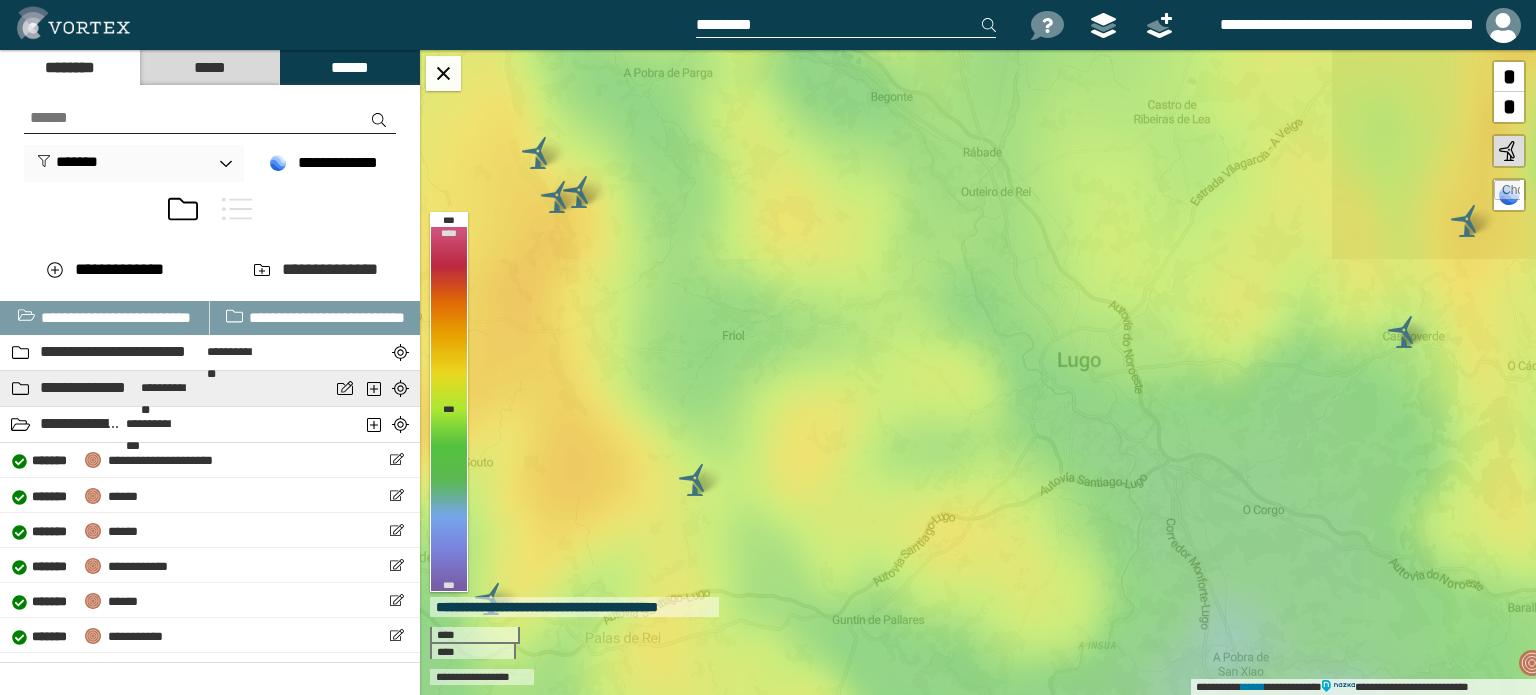 click on "**********" at bounding box center (88, 388) 